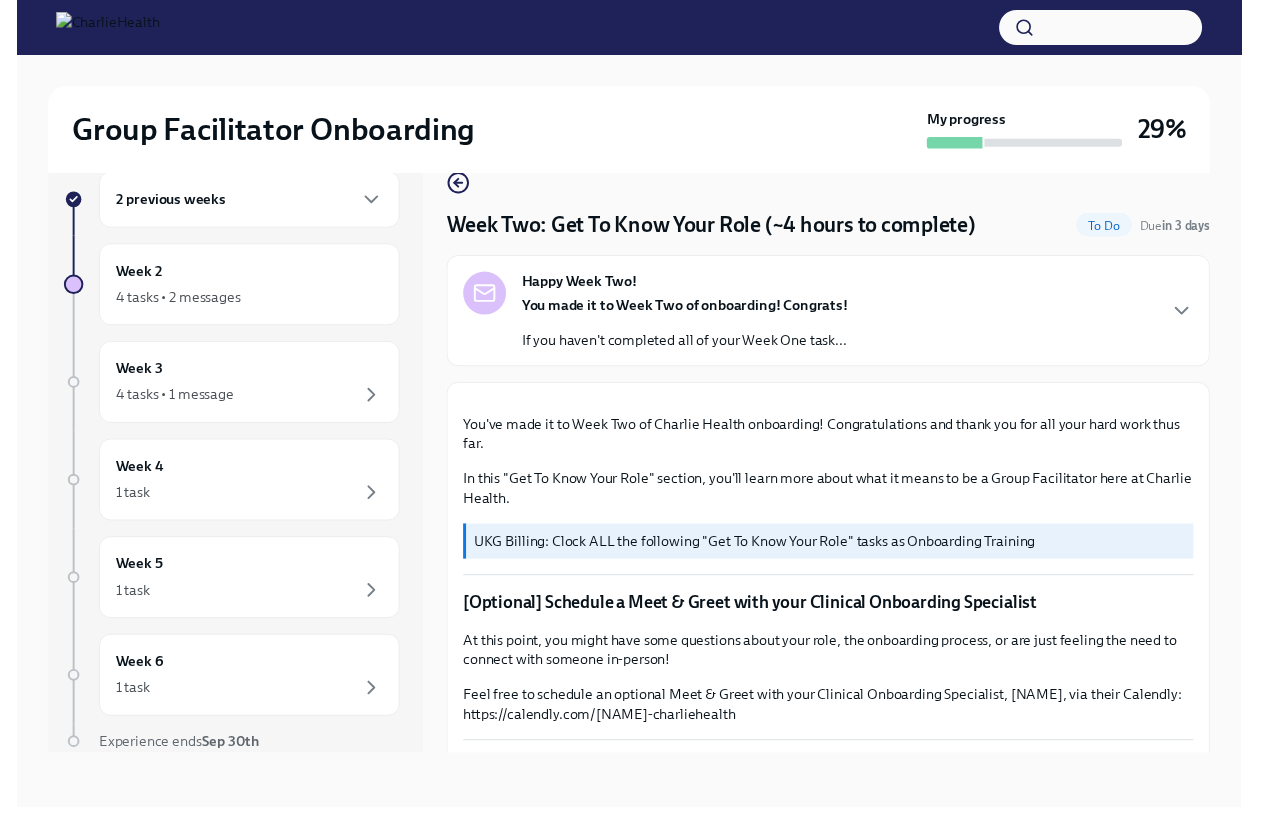 scroll, scrollTop: 36, scrollLeft: 0, axis: vertical 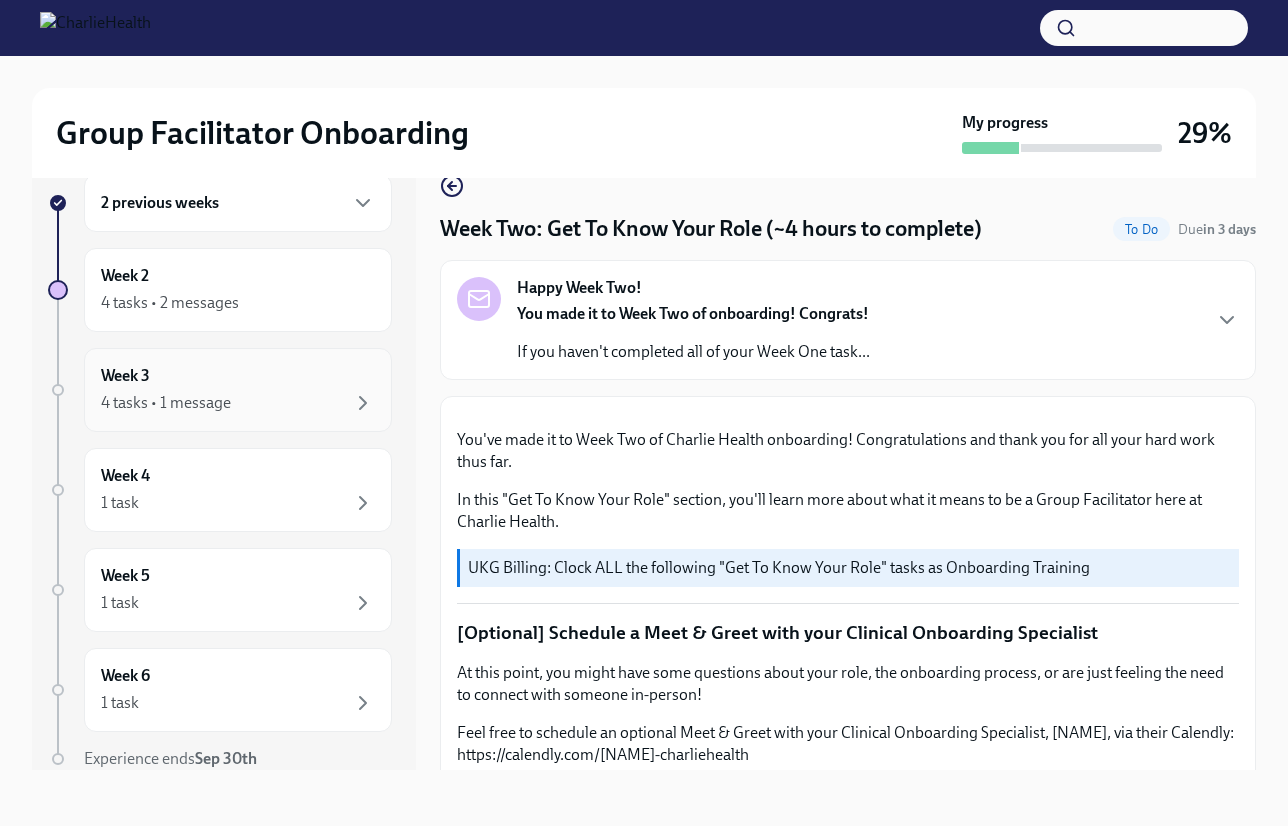 click on "4 tasks • 1 message" at bounding box center [238, 403] 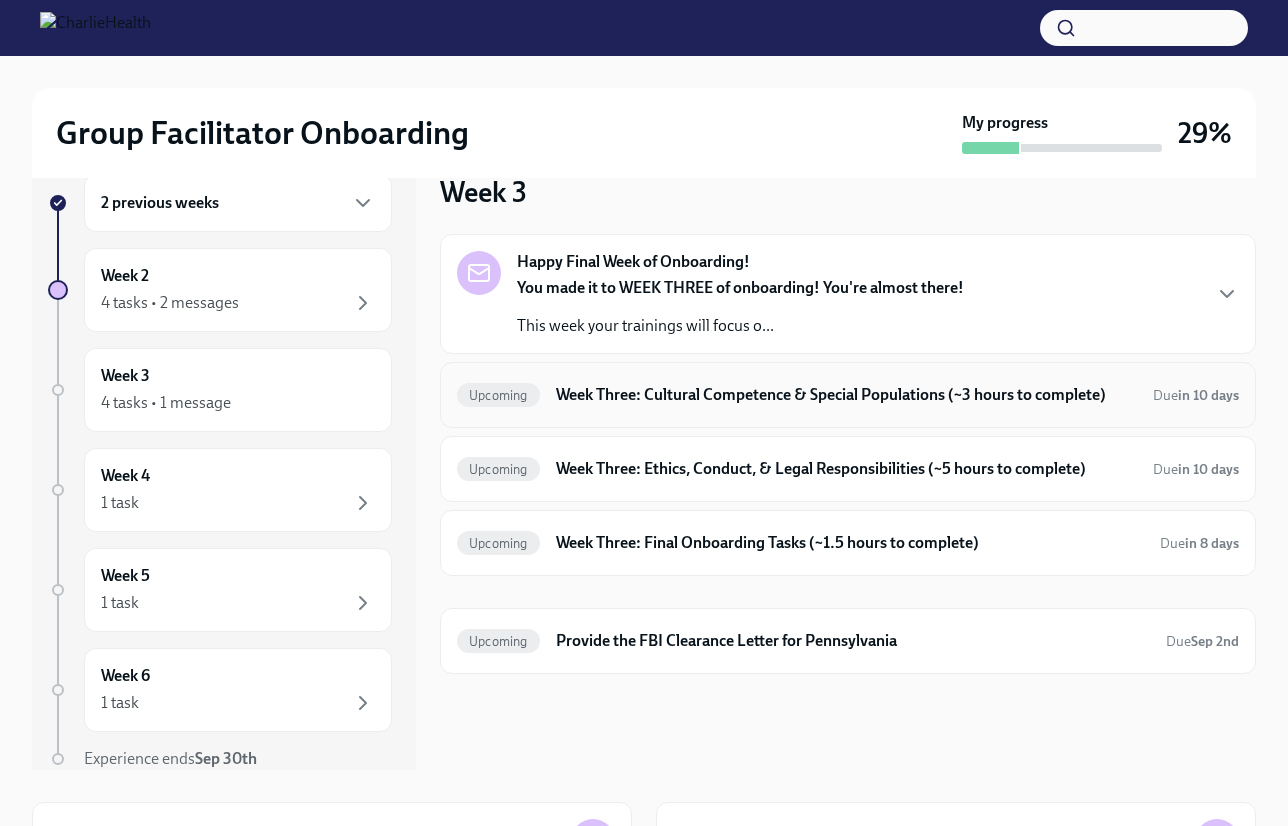 click on "Upcoming Week Three: Cultural Competence & Special Populations (~3 hours to complete) Due  in 10 days" at bounding box center [848, 395] 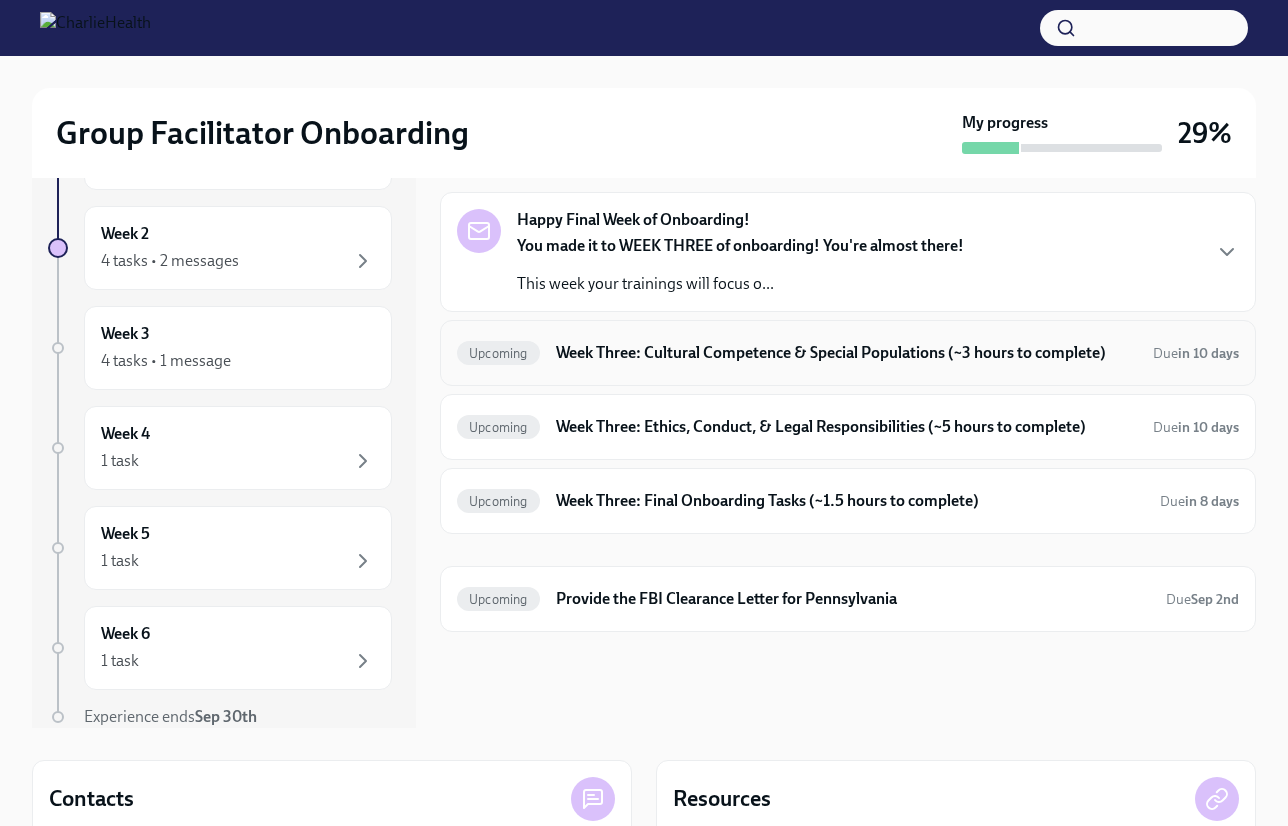 scroll, scrollTop: 80, scrollLeft: 0, axis: vertical 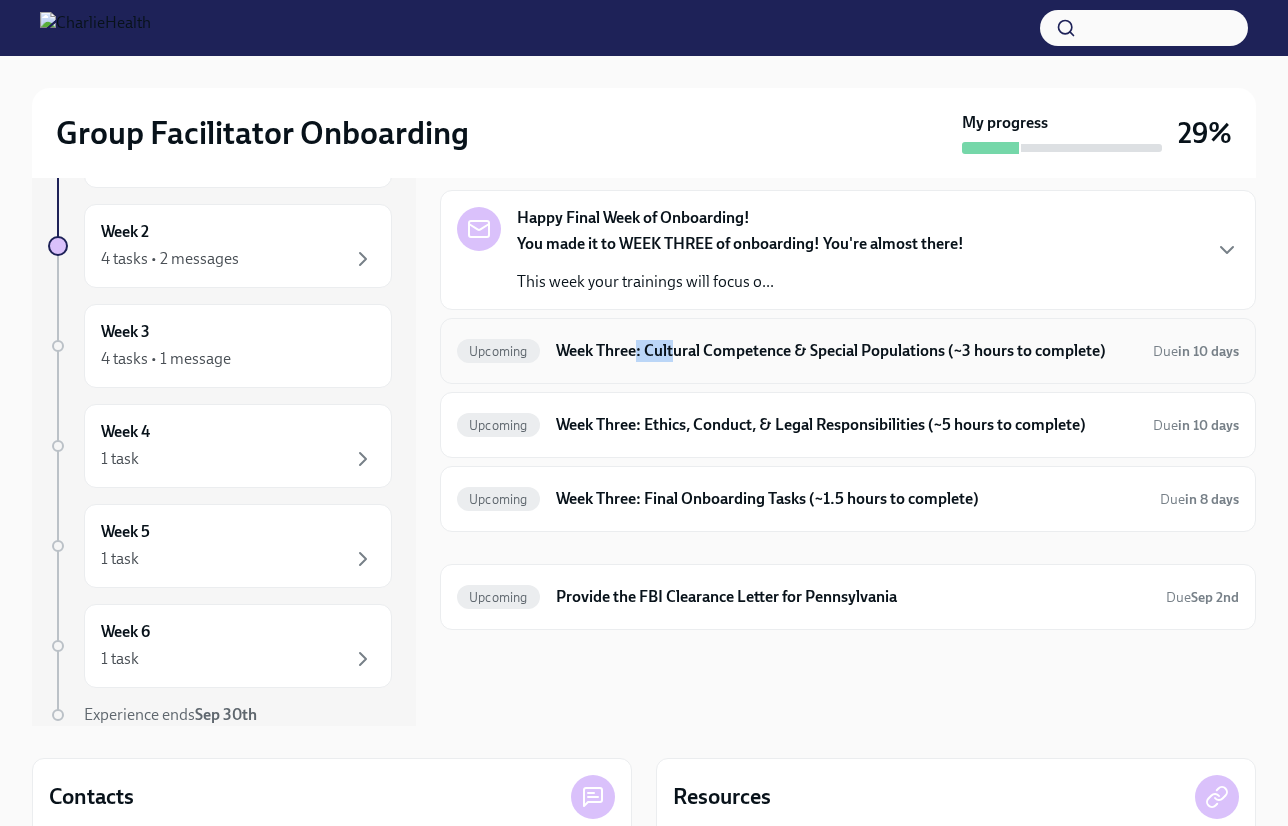 drag, startPoint x: 676, startPoint y: 385, endPoint x: 638, endPoint y: 347, distance: 53.740116 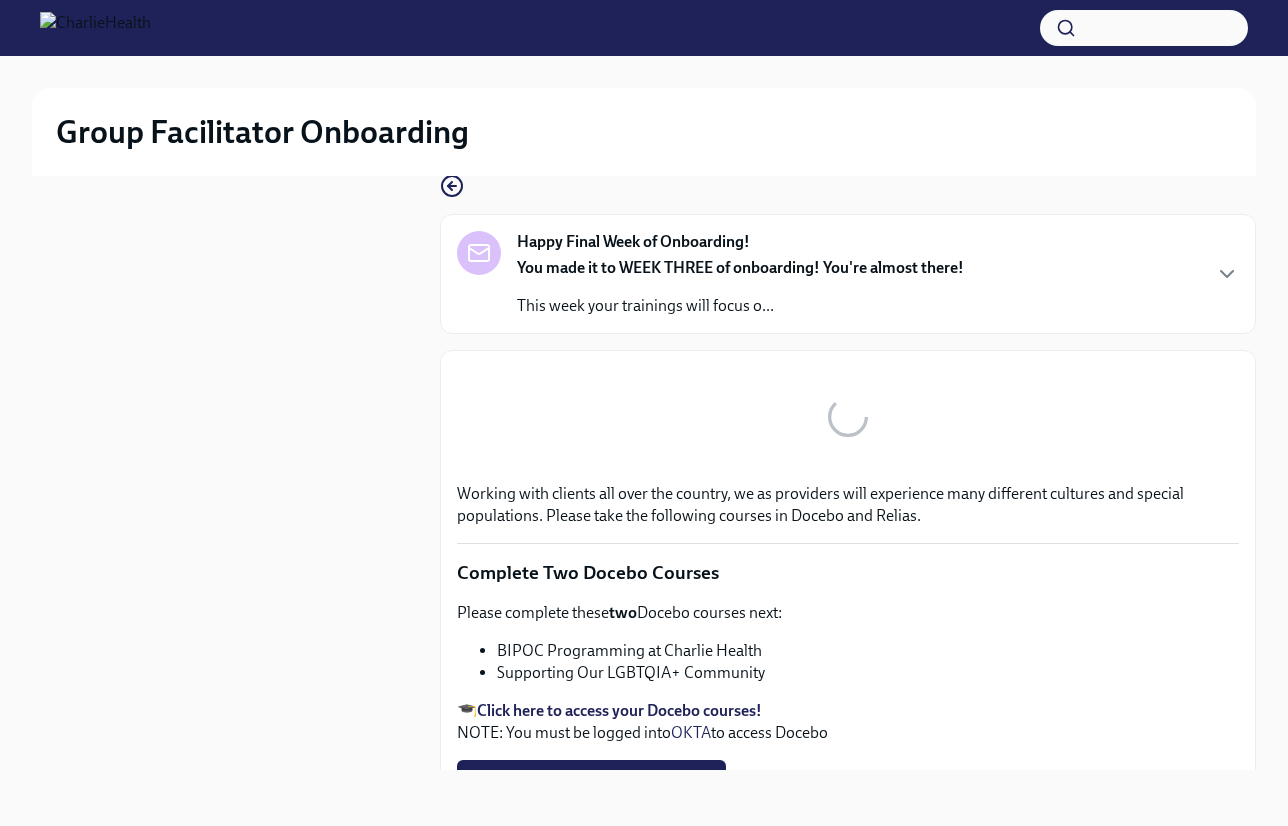 scroll, scrollTop: 36, scrollLeft: 0, axis: vertical 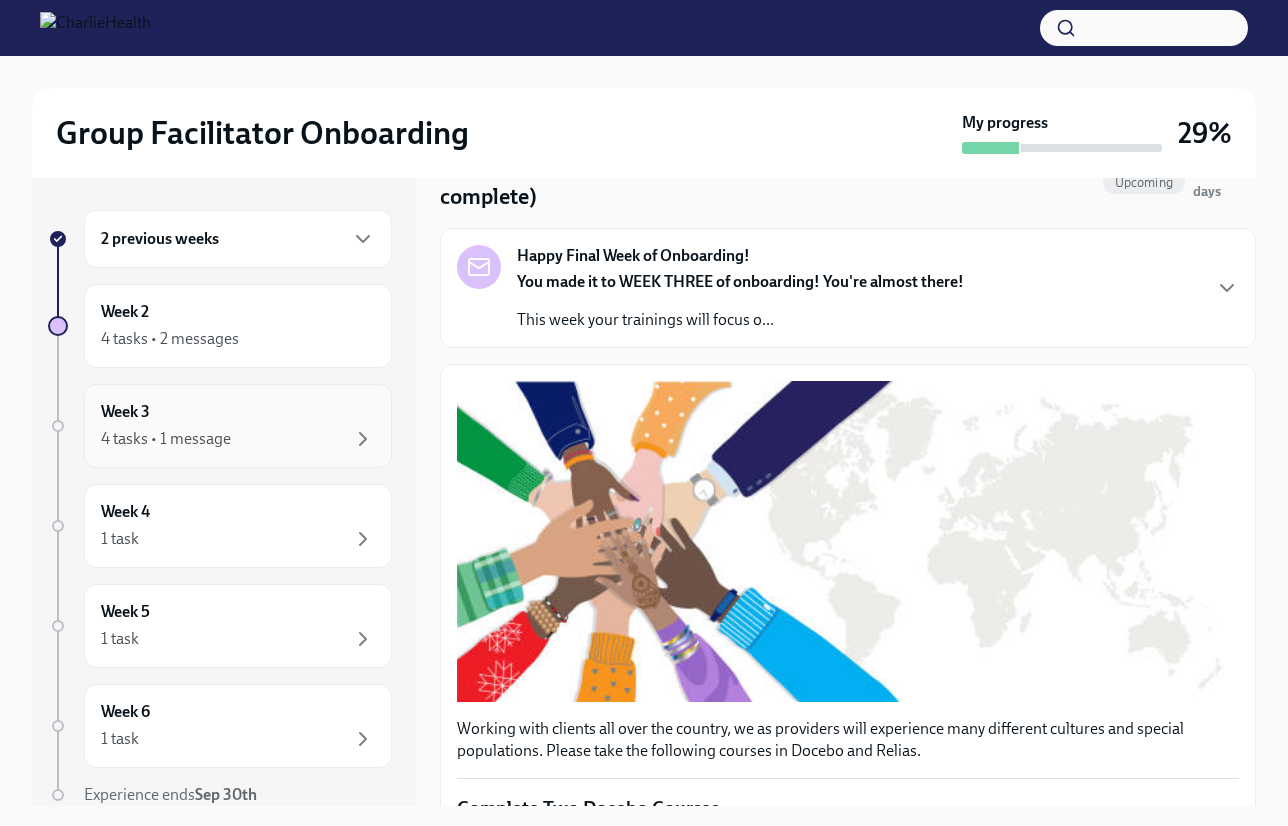 click on "Week 3 4 tasks • 1 message" at bounding box center (238, 426) 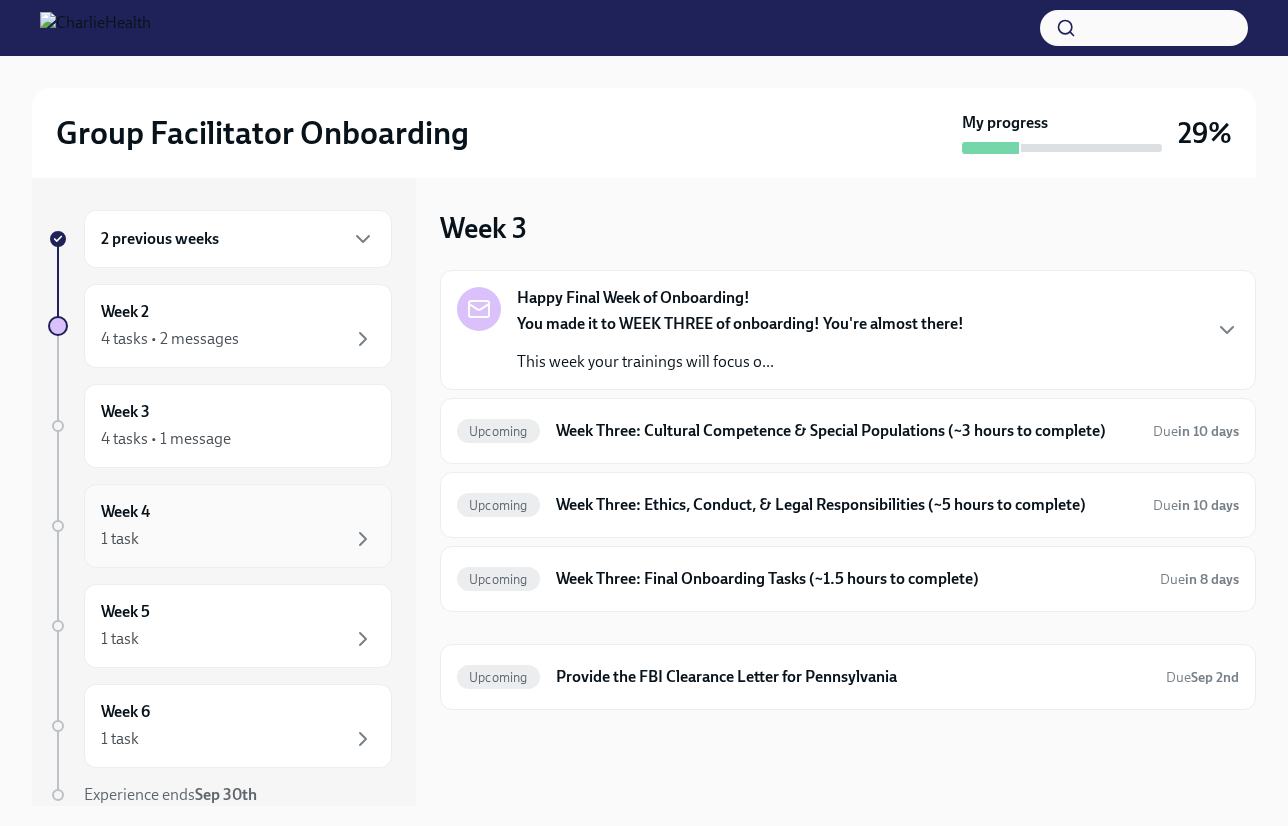 click on "Week 4 1 task" at bounding box center (238, 526) 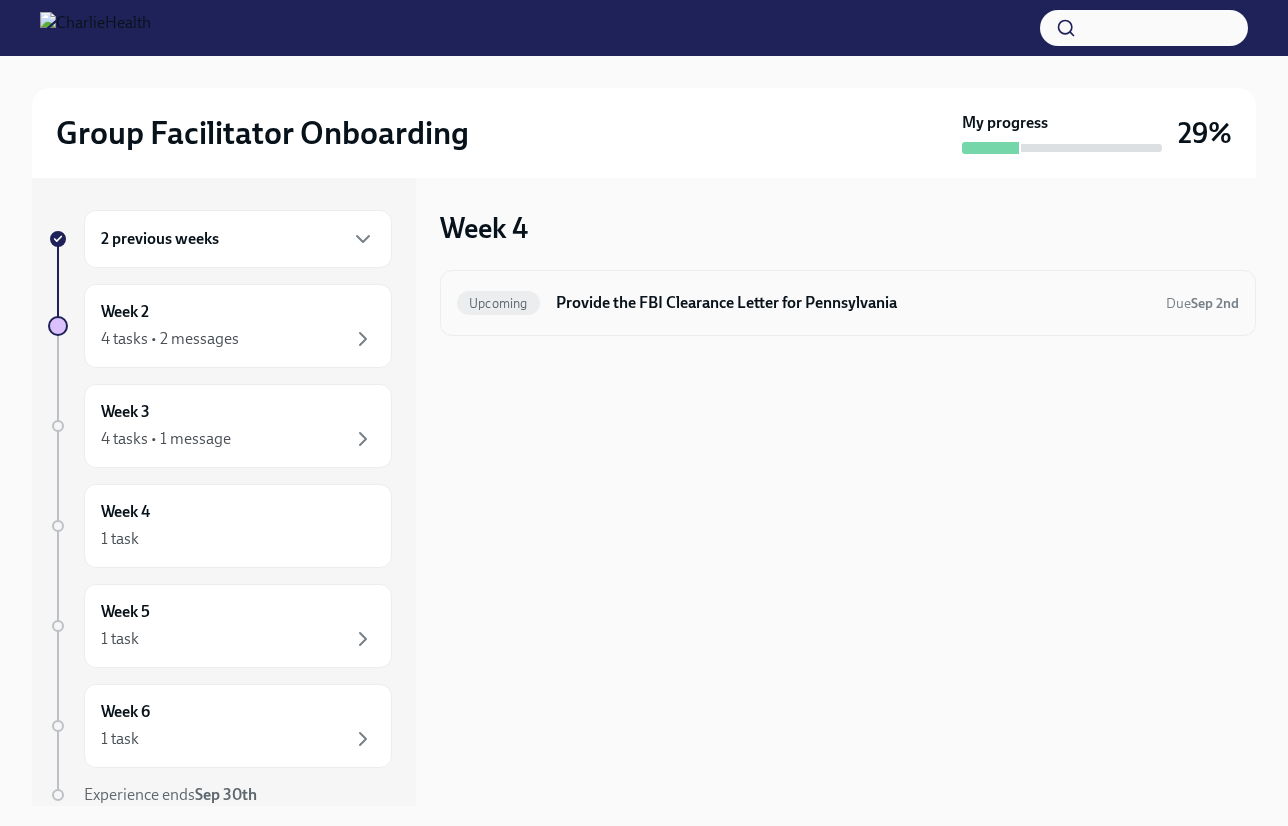 click on "Provide the FBI Clearance Letter for Pennsylvania" at bounding box center (853, 303) 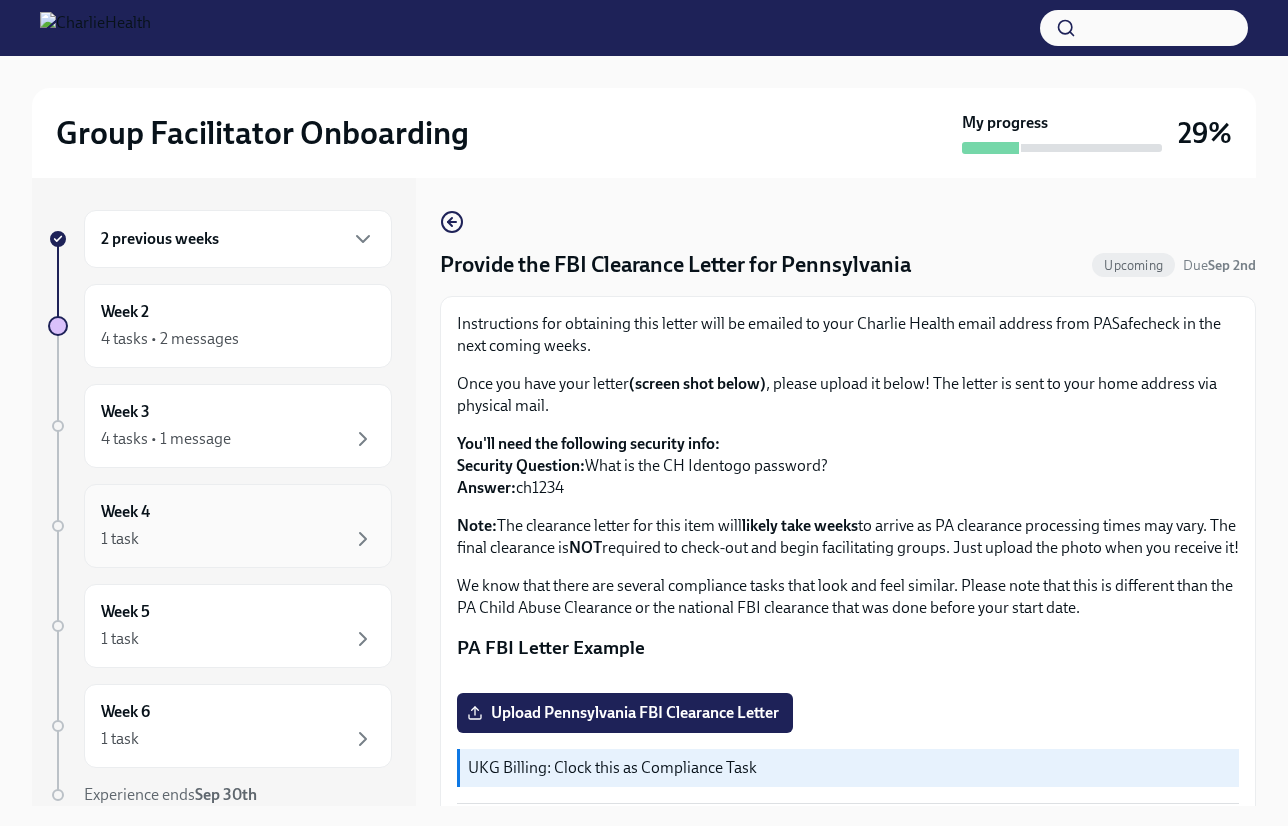 click on "1 task" at bounding box center [238, 539] 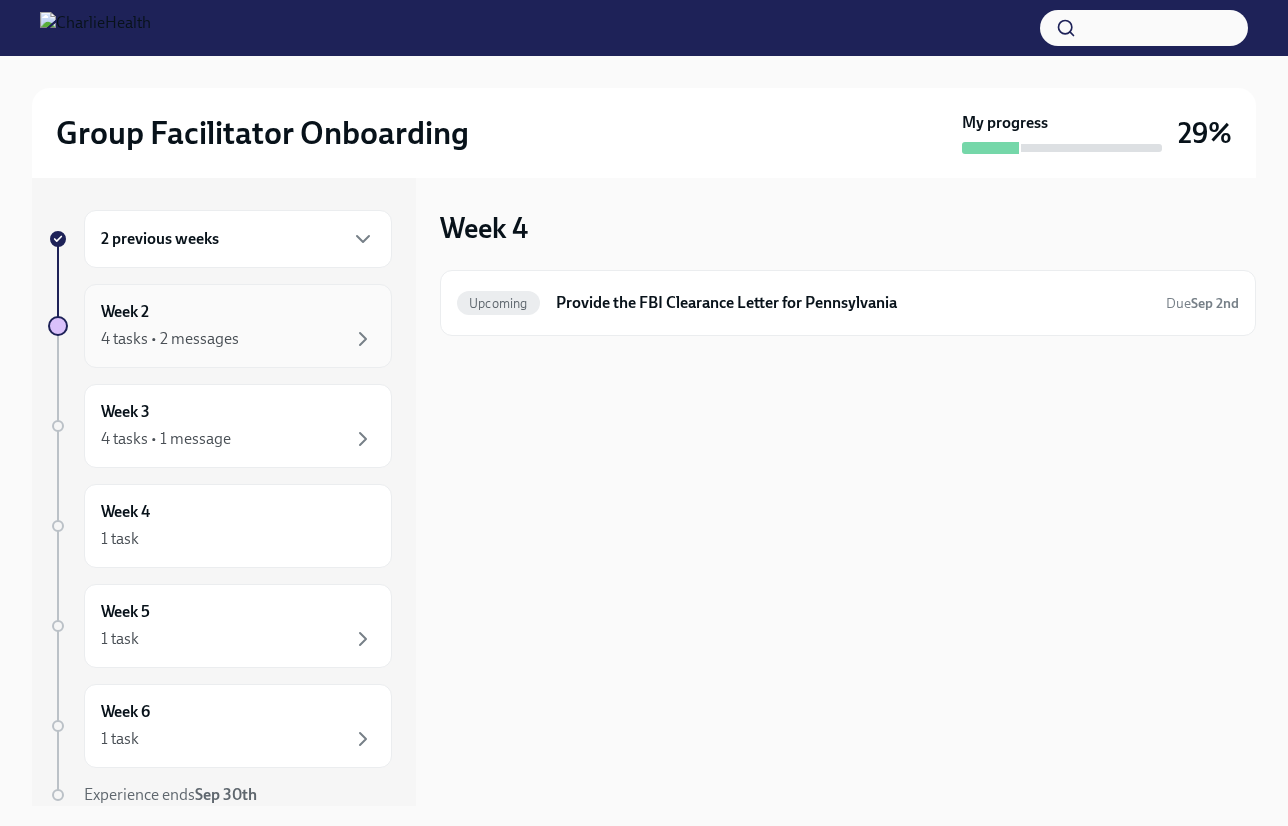 click on "Week 2 4 tasks • 2 messages" at bounding box center [238, 326] 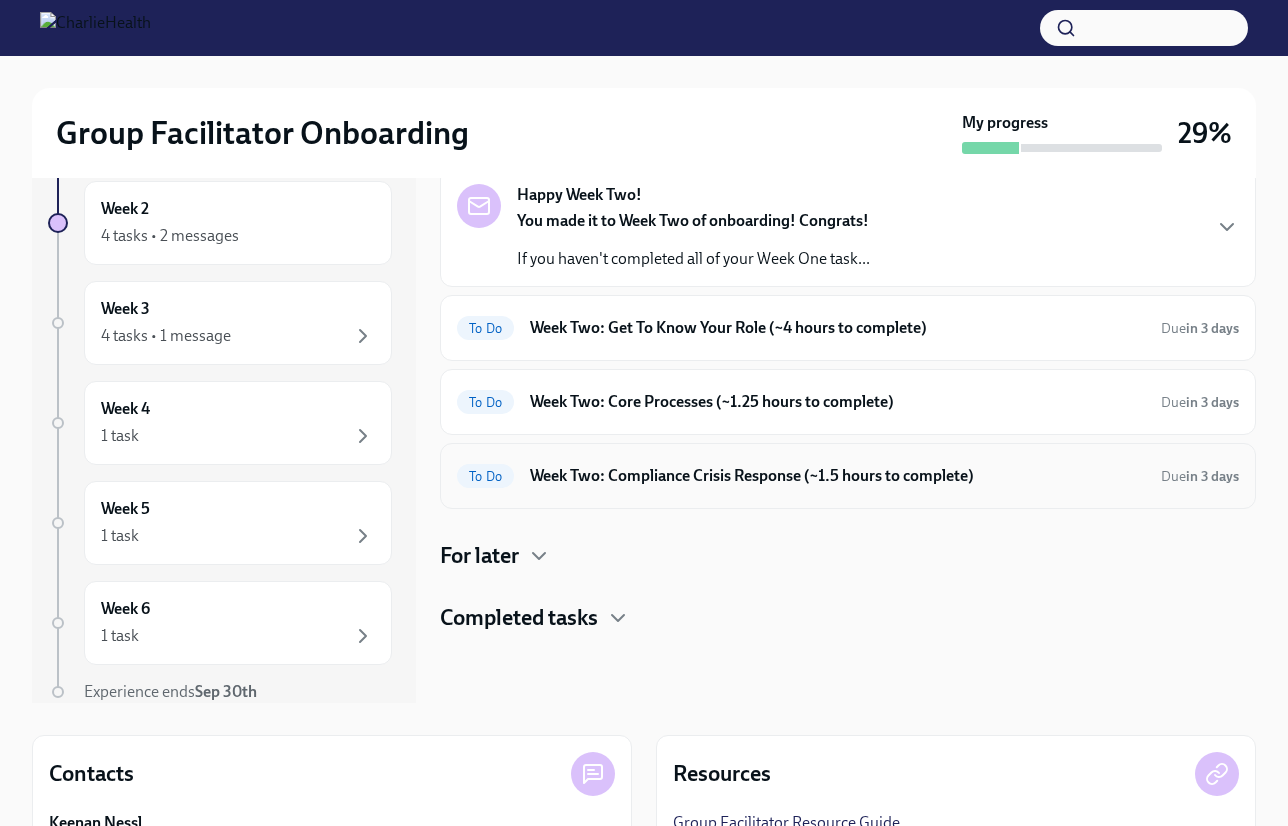 scroll, scrollTop: 104, scrollLeft: 0, axis: vertical 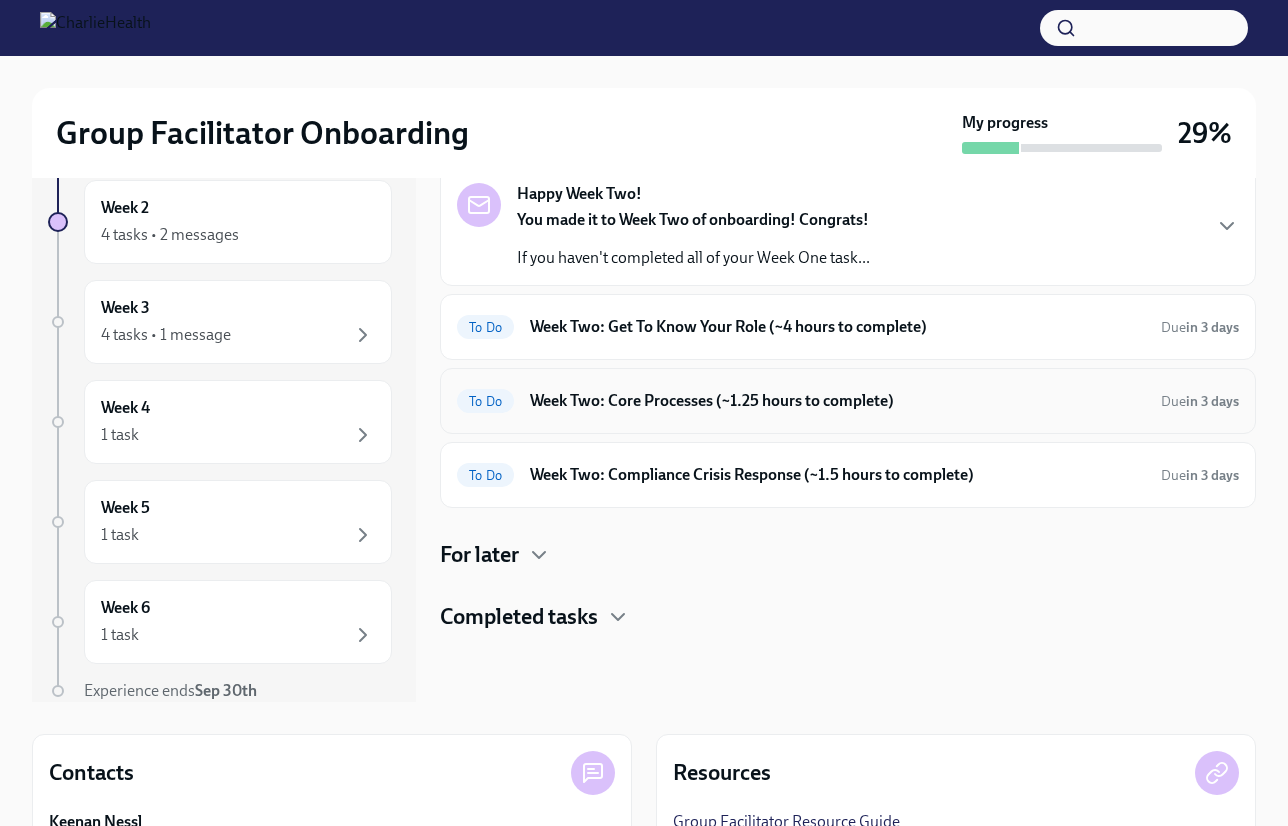 click on "To Do Week Two: Core Processes (~1.25 hours to complete) Due  in 3 days" at bounding box center [848, 401] 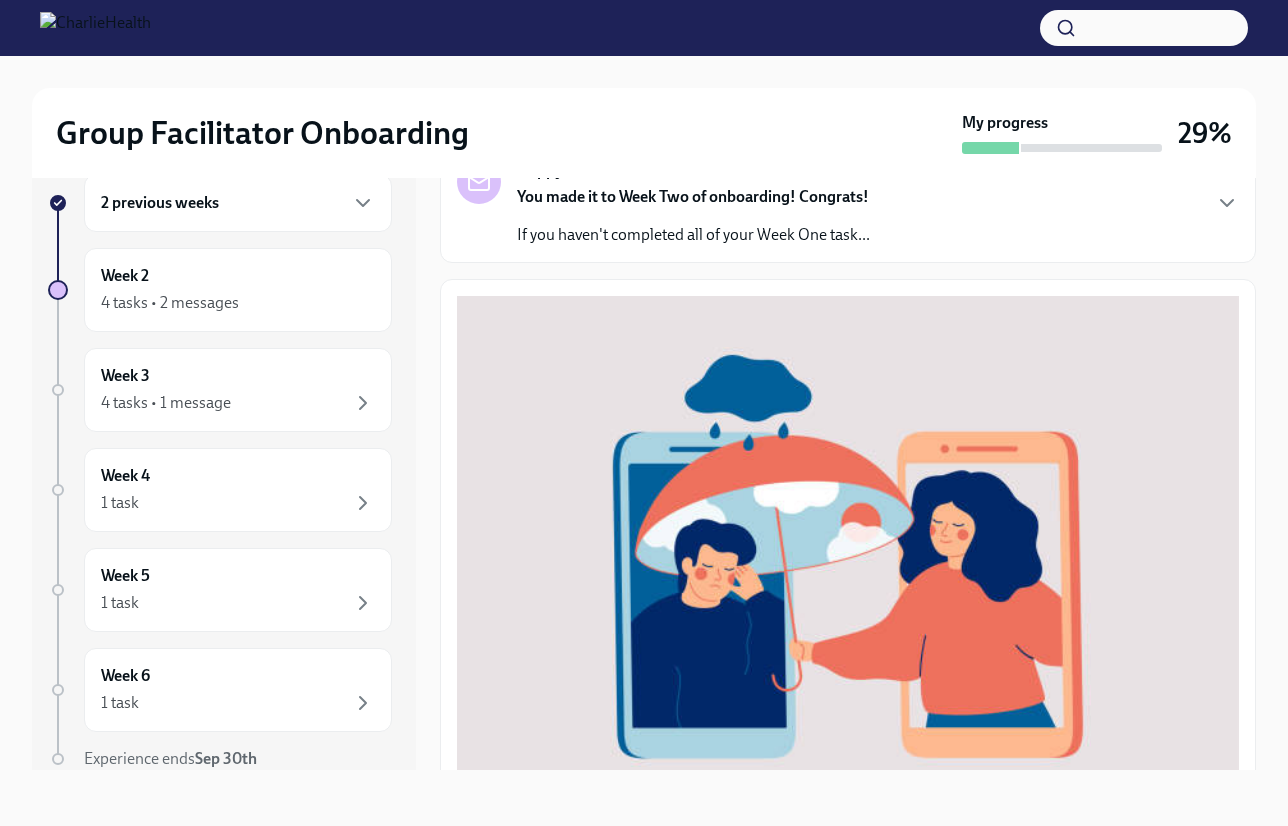 scroll, scrollTop: 0, scrollLeft: 0, axis: both 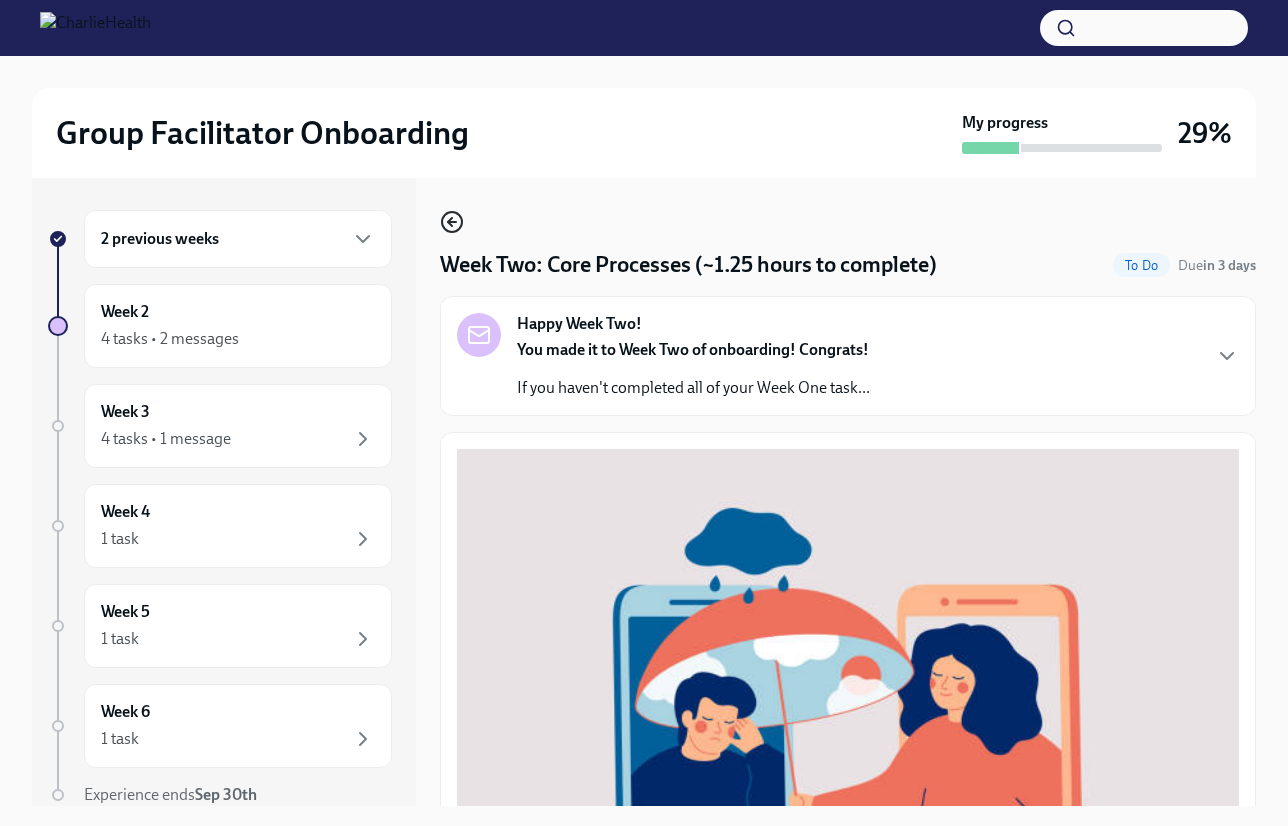 drag, startPoint x: 452, startPoint y: 202, endPoint x: 456, endPoint y: 225, distance: 23.345236 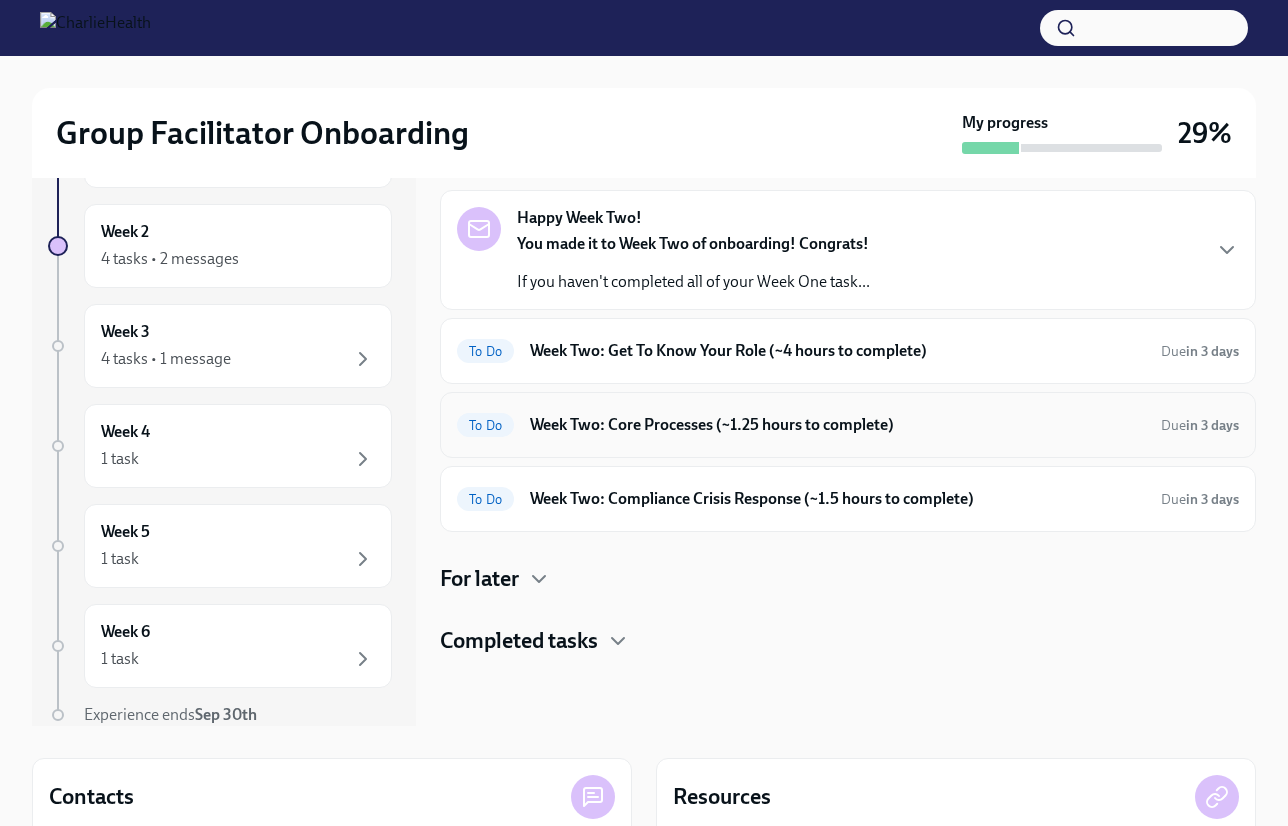 scroll, scrollTop: 80, scrollLeft: 0, axis: vertical 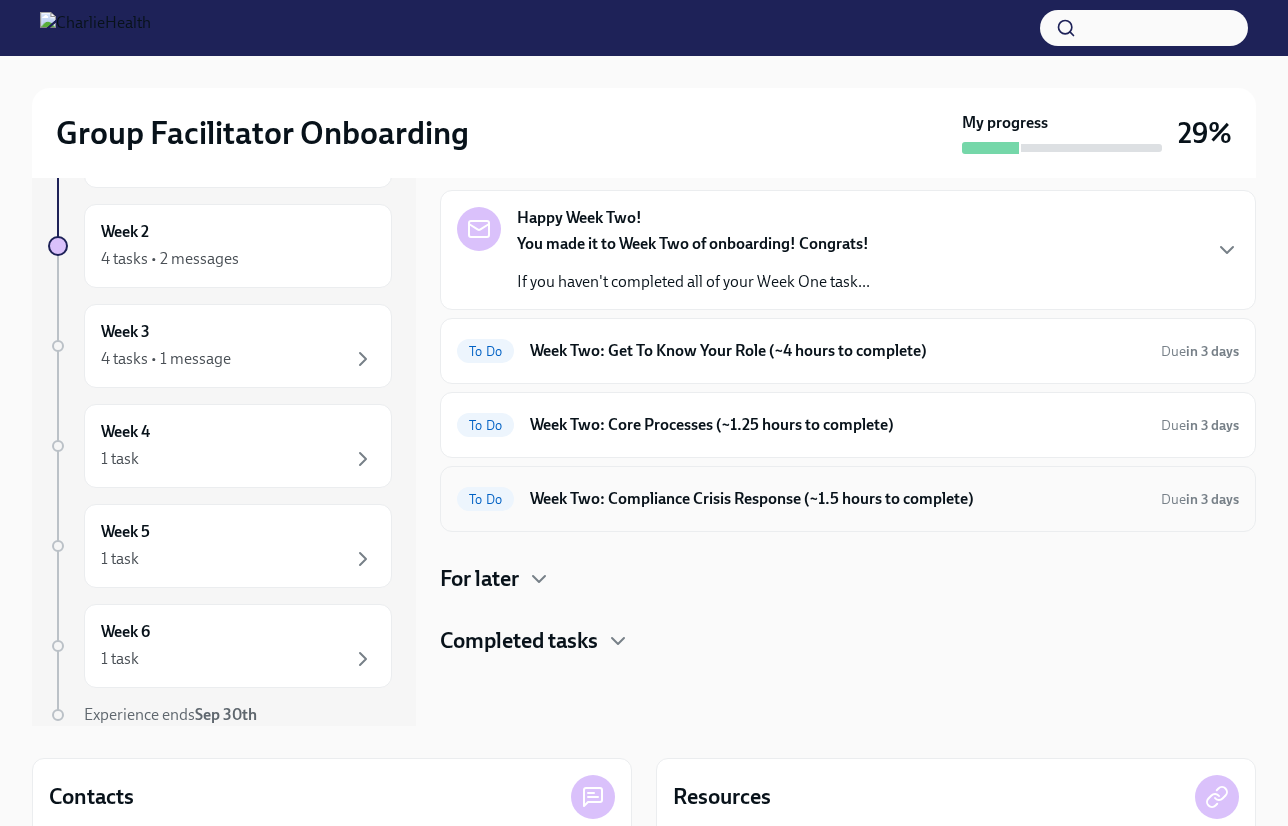 click on "Week Two: Compliance Crisis Response (~1.5 hours to complete)" at bounding box center (837, 499) 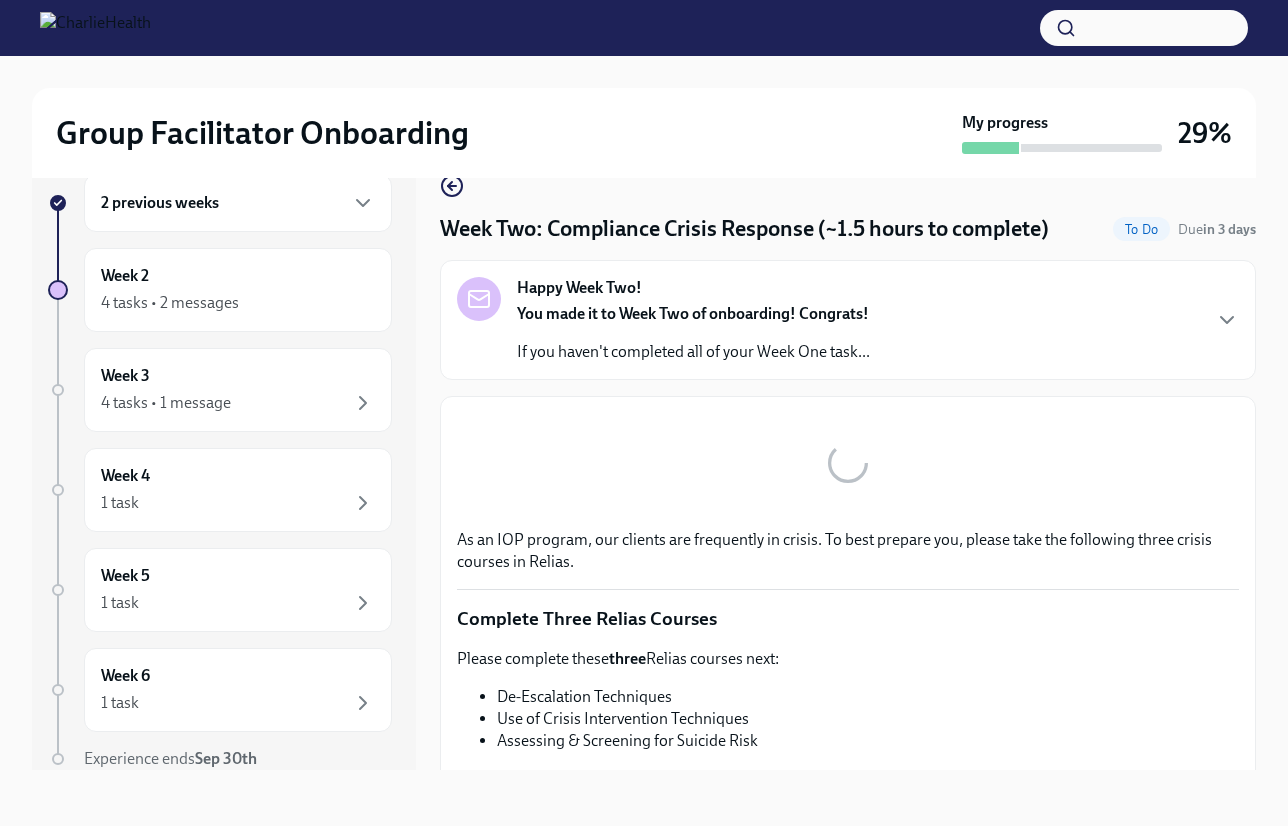 scroll, scrollTop: 36, scrollLeft: 0, axis: vertical 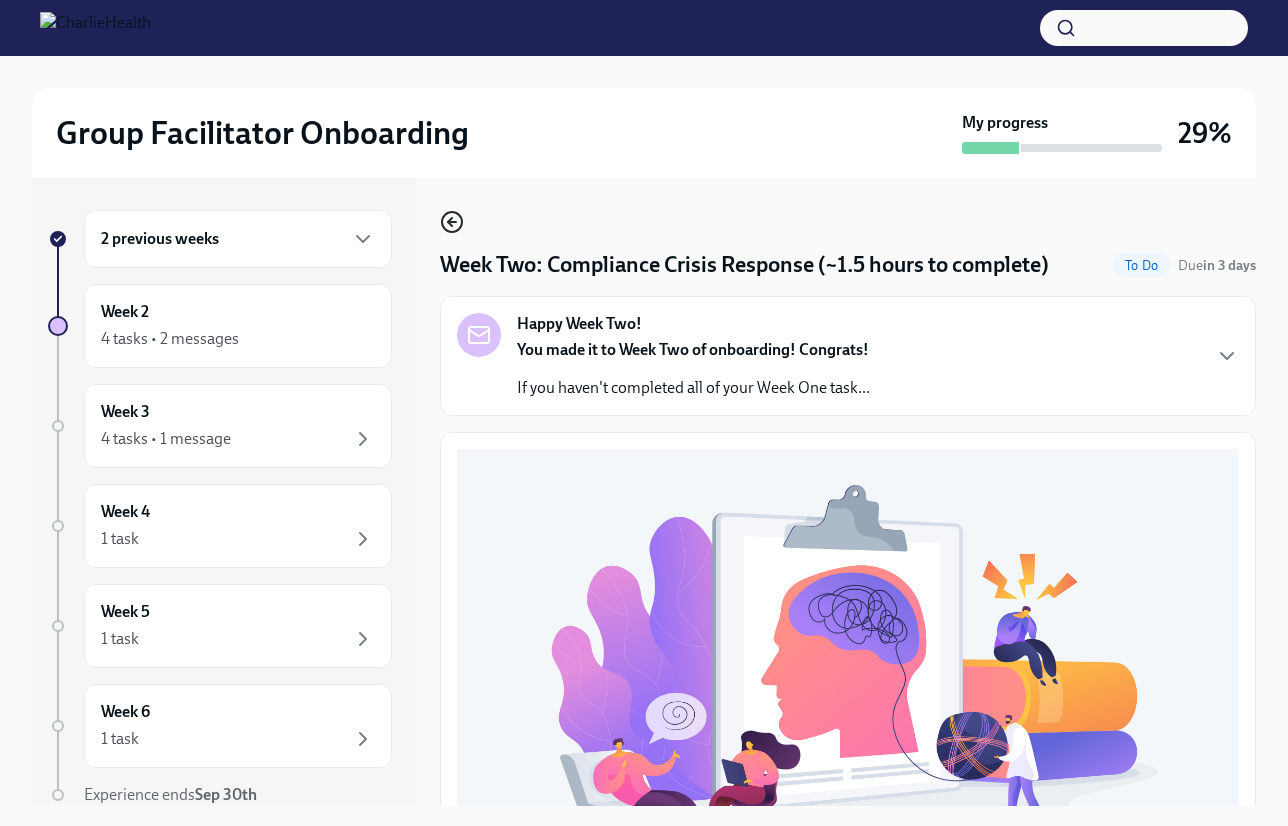 click 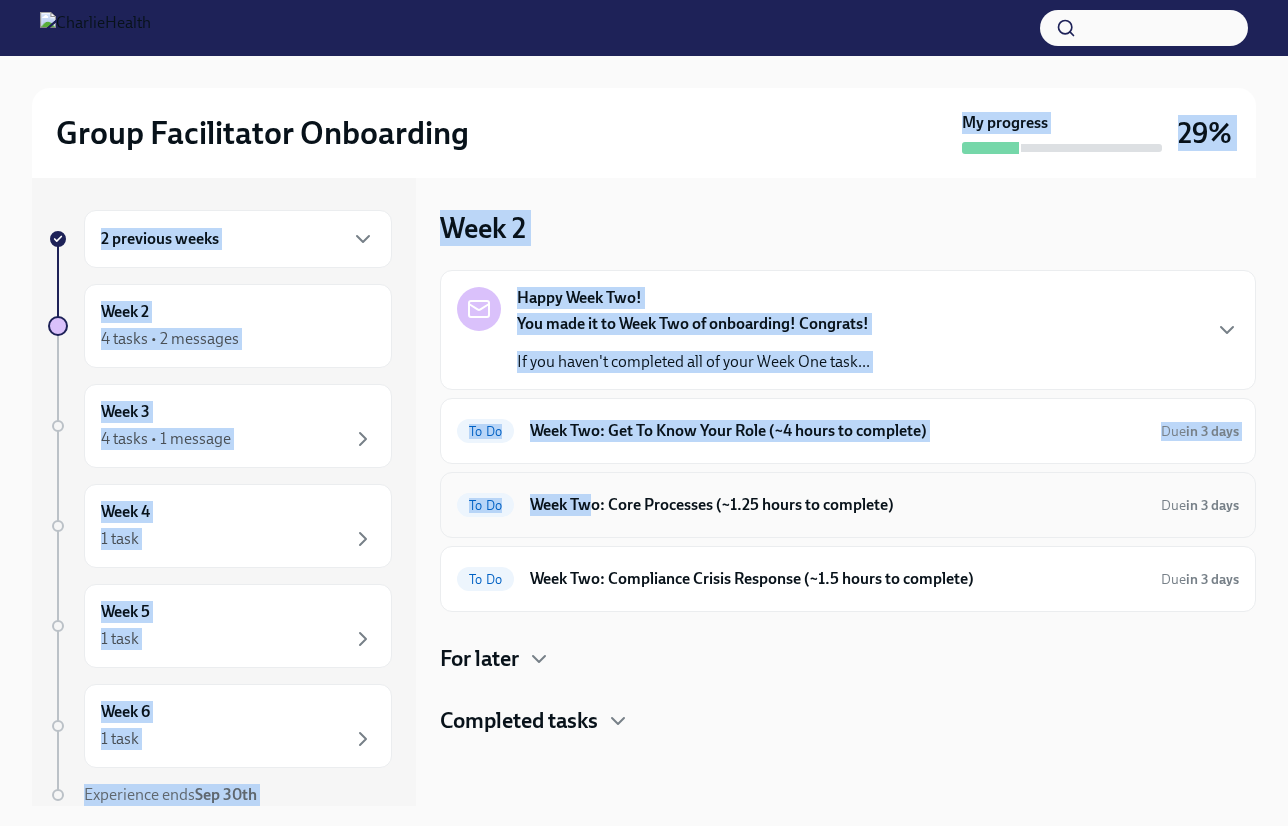 drag, startPoint x: 743, startPoint y: 157, endPoint x: 589, endPoint y: 511, distance: 386.04663 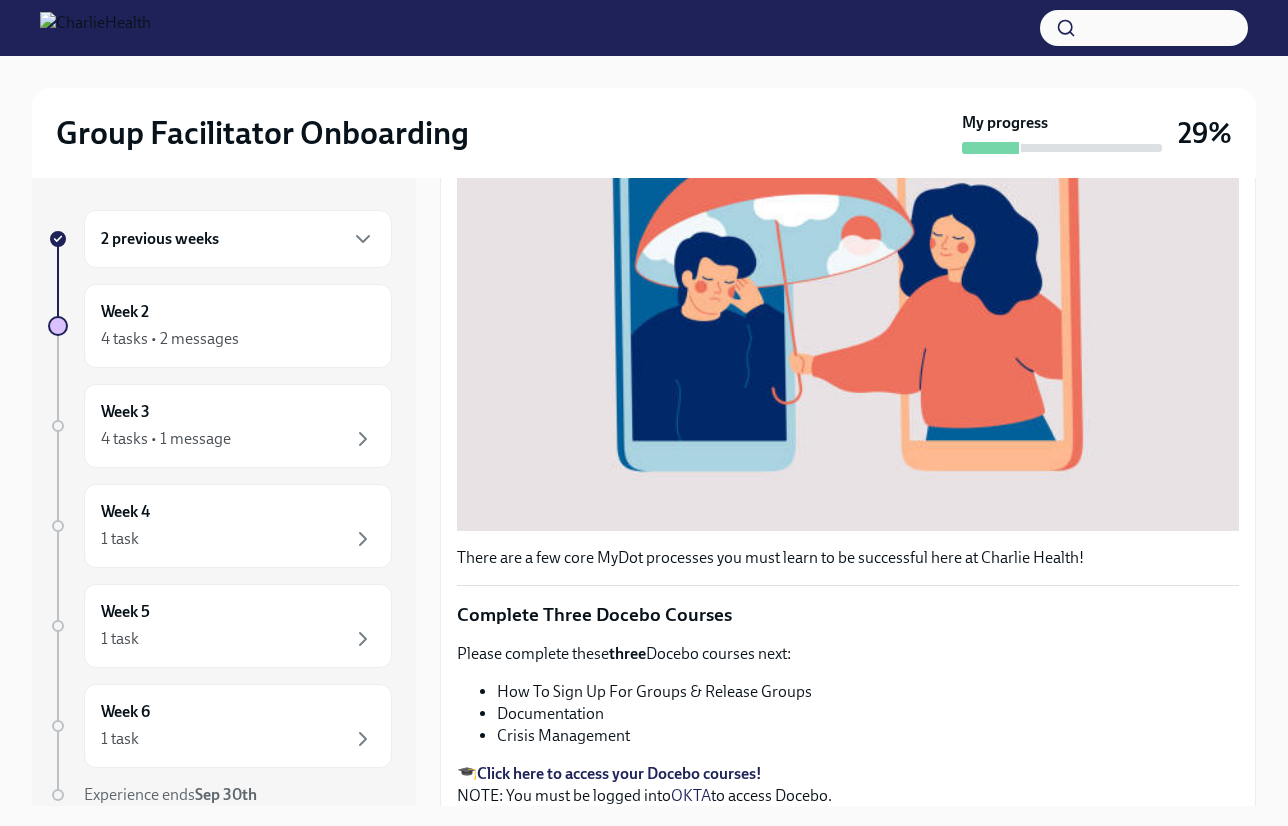 scroll, scrollTop: 638, scrollLeft: 0, axis: vertical 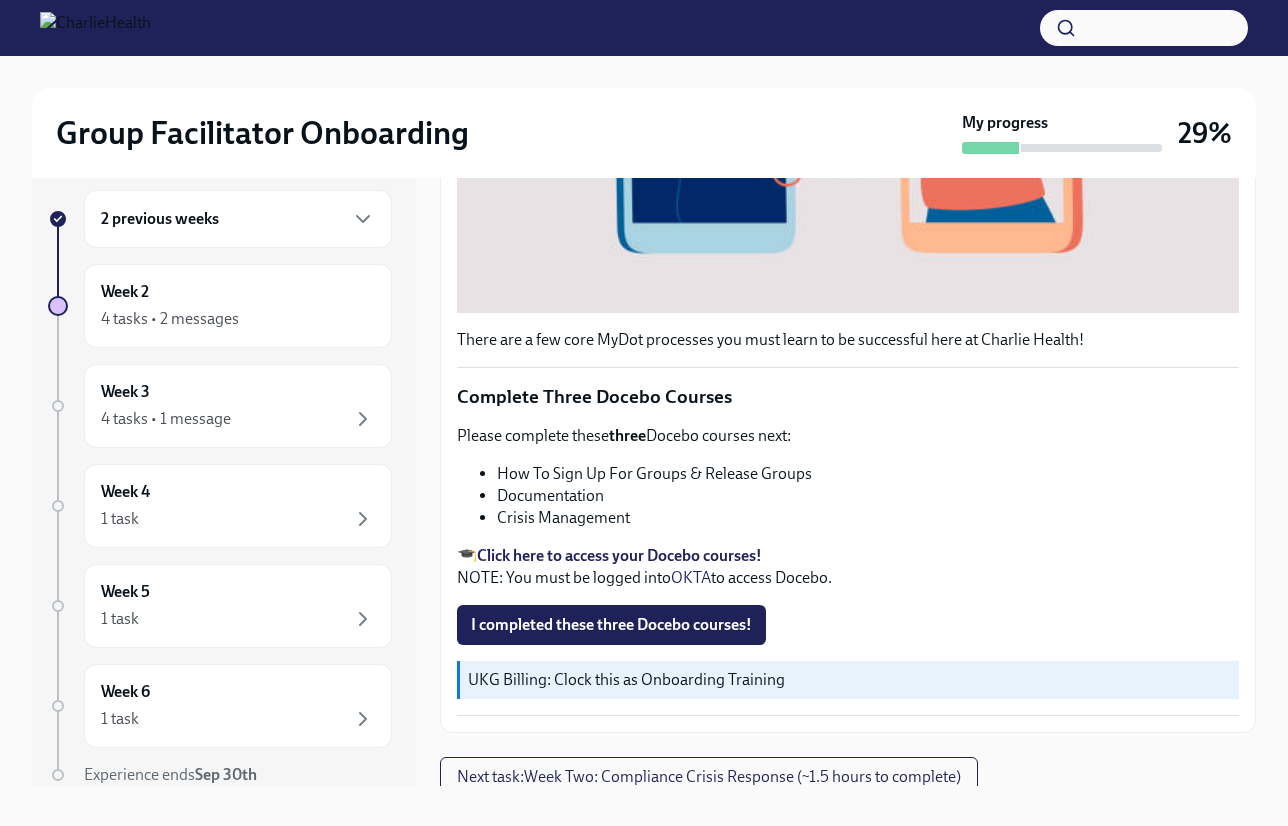 click on "Click here to access your Docebo courses!" at bounding box center [619, 555] 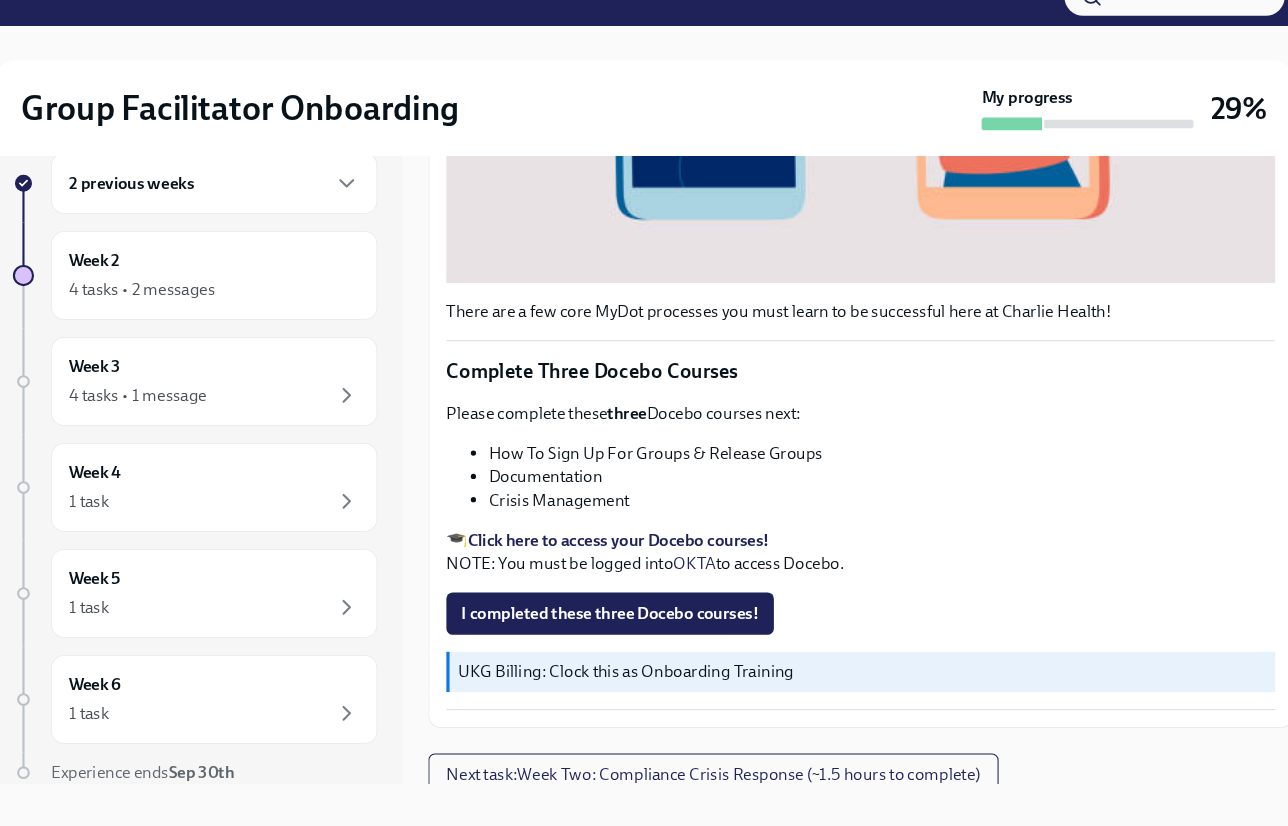 scroll, scrollTop: 36, scrollLeft: 0, axis: vertical 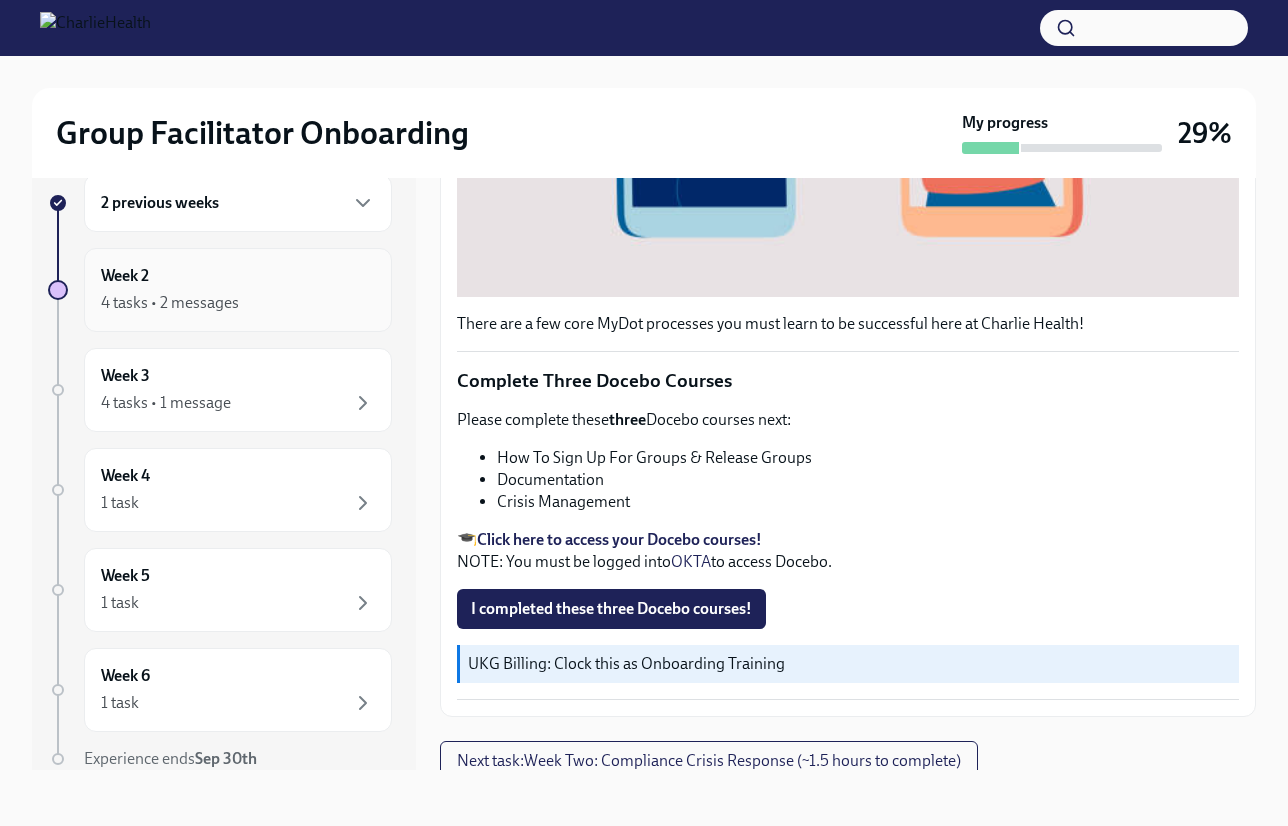 click on "4 tasks • 2 messages" at bounding box center (170, 303) 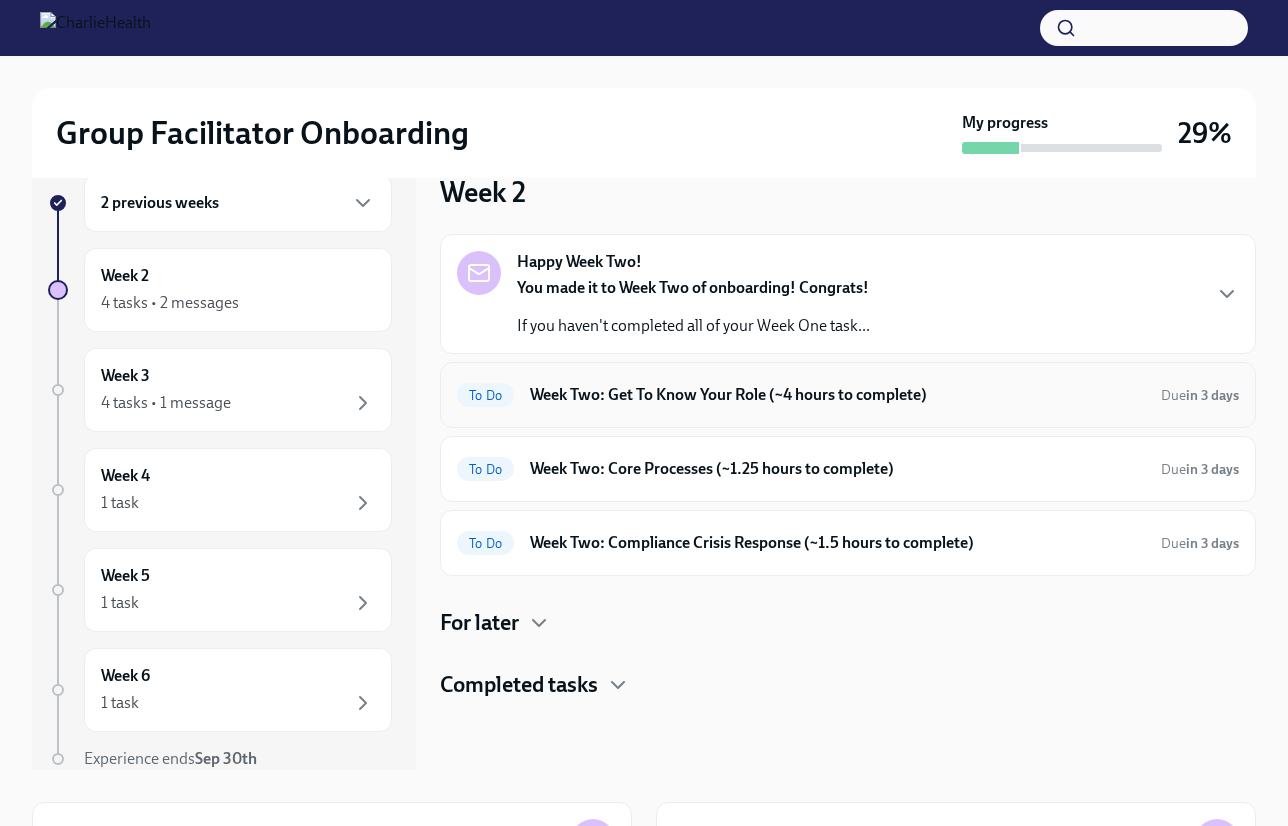 click on "To Do Week Two: Get To Know Your Role (~4 hours to complete) Due  in 3 days" at bounding box center (848, 395) 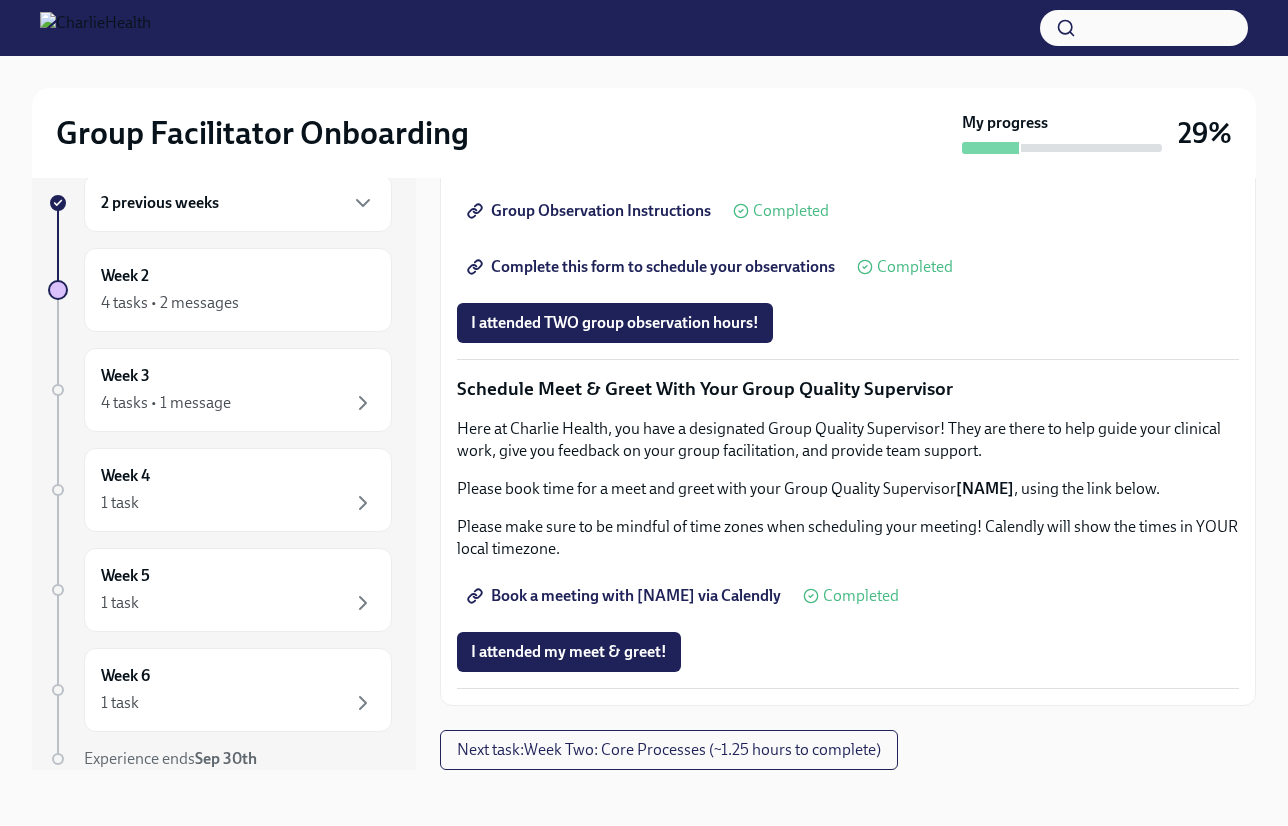 scroll, scrollTop: 1834, scrollLeft: 0, axis: vertical 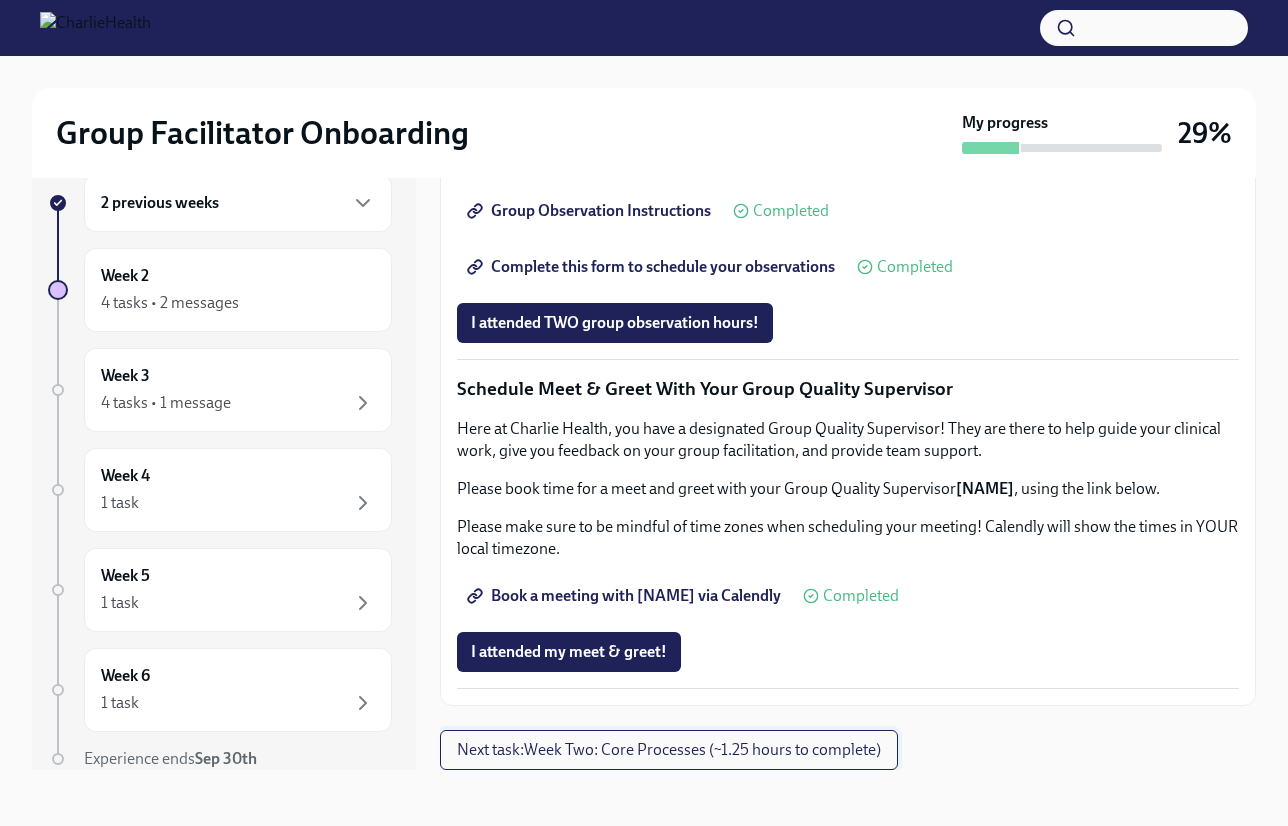 click on "Next task :  Week Two: Core Processes (~1.25 hours to complete)" at bounding box center [669, 750] 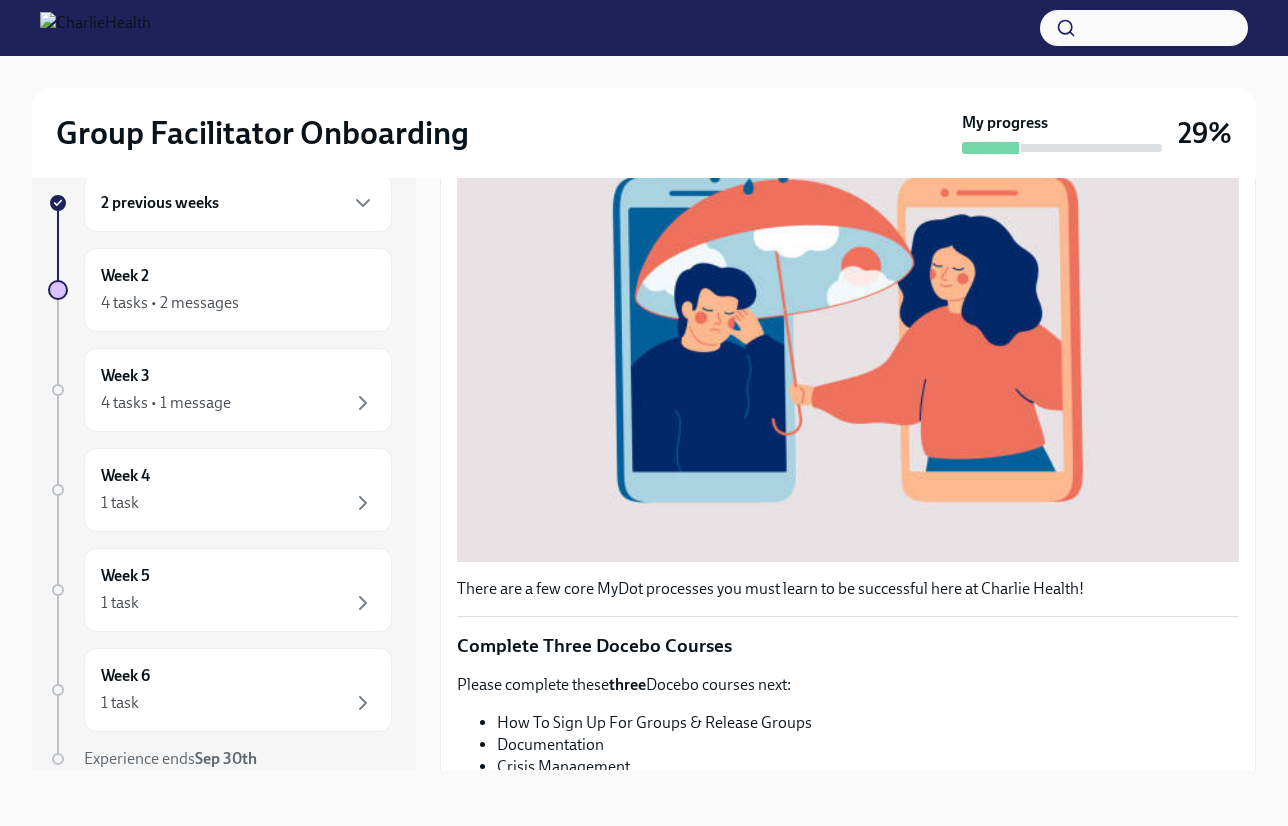 scroll, scrollTop: 638, scrollLeft: 0, axis: vertical 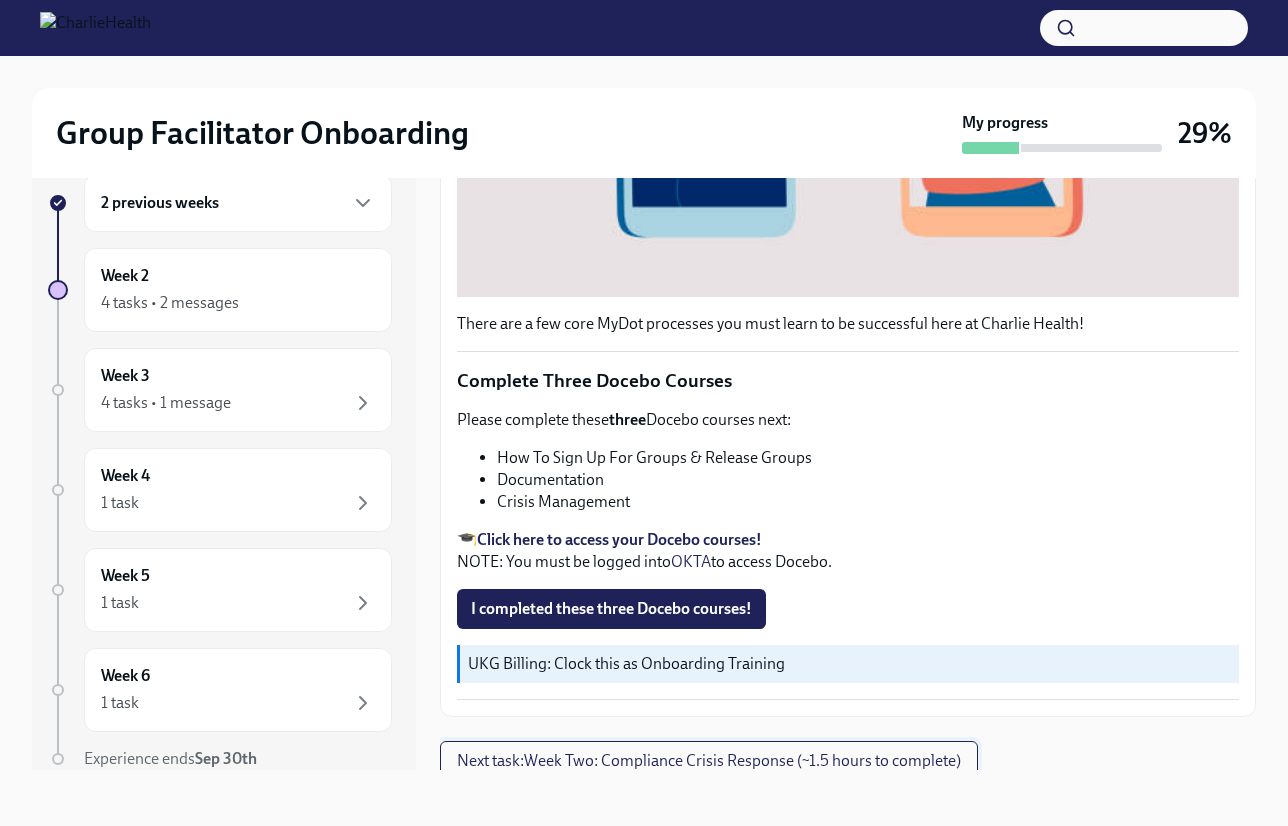 click on "Next task :  Week Two: Compliance Crisis Response (~1.5 hours to complete)" at bounding box center [709, 761] 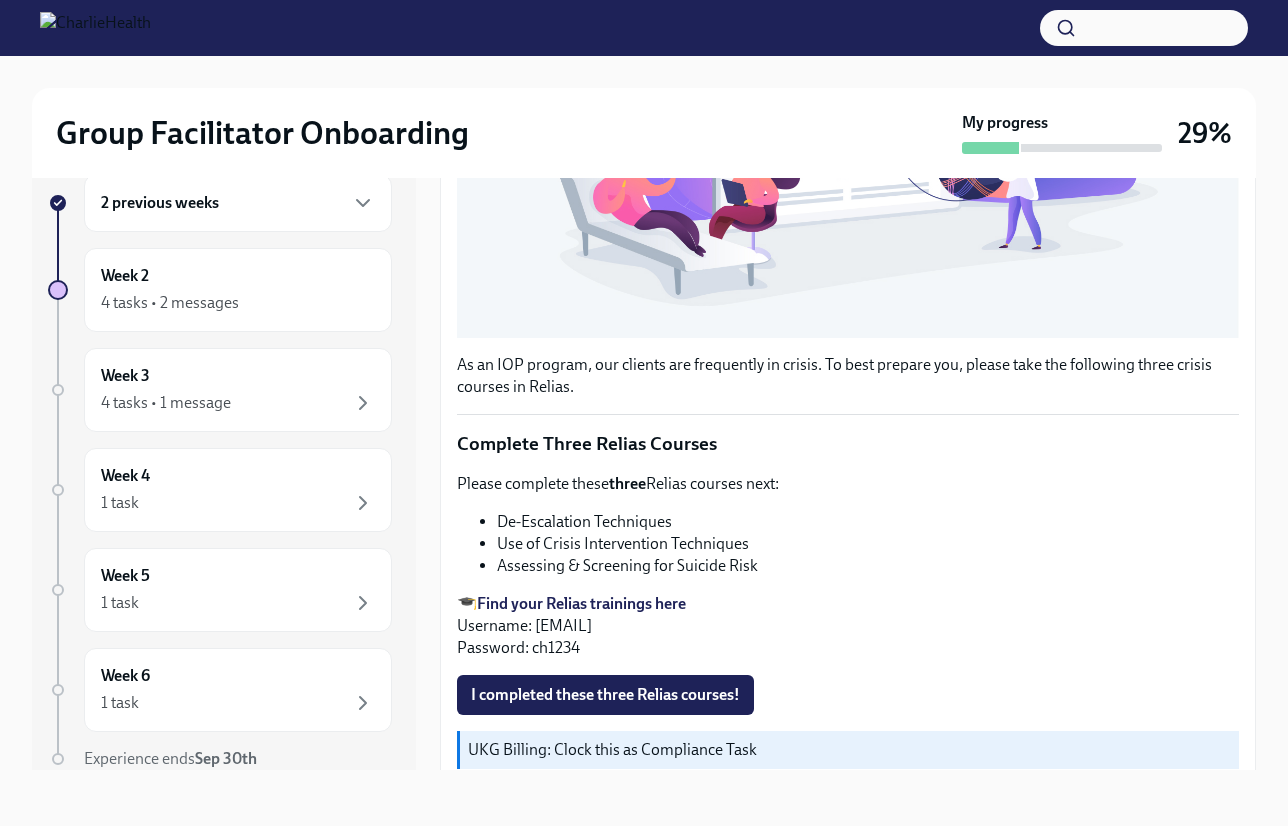 scroll, scrollTop: 568, scrollLeft: 0, axis: vertical 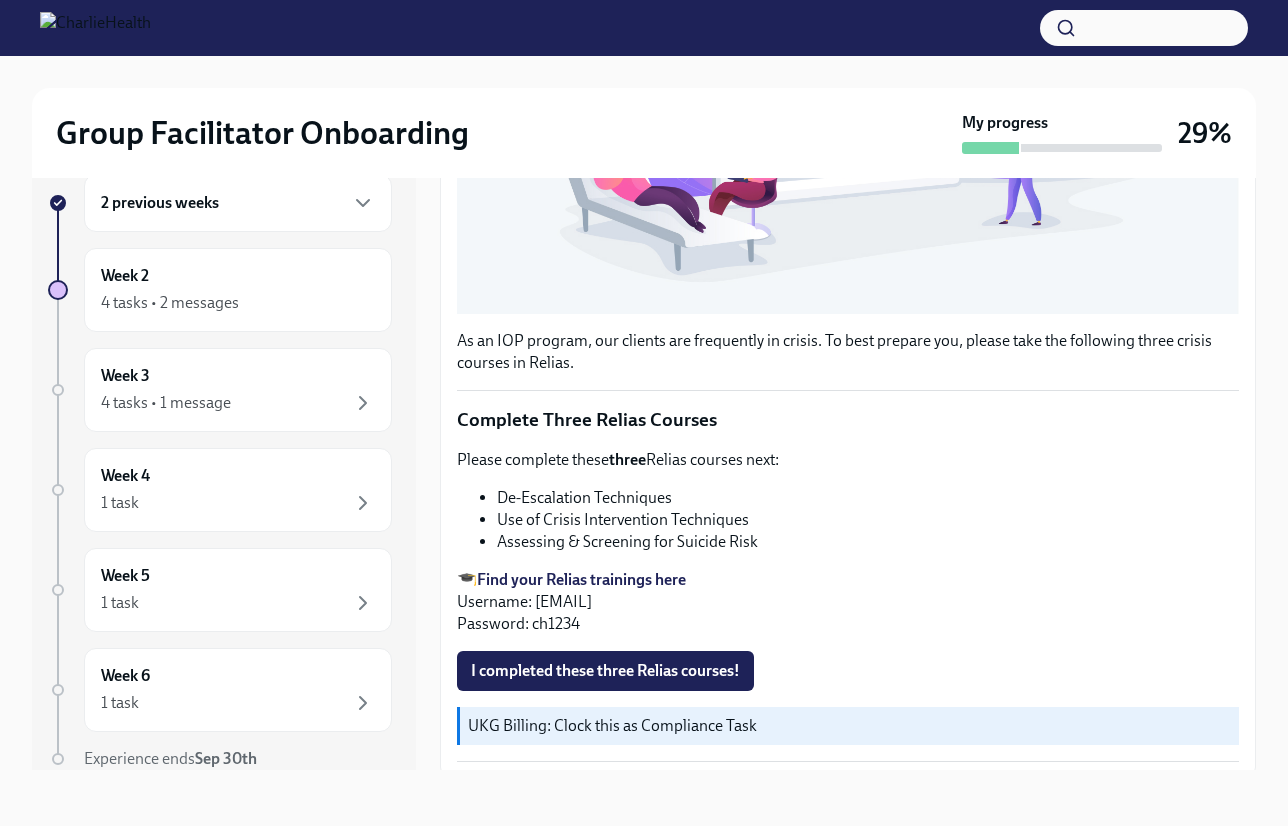 click on "Find your Relias trainings here" at bounding box center [581, 579] 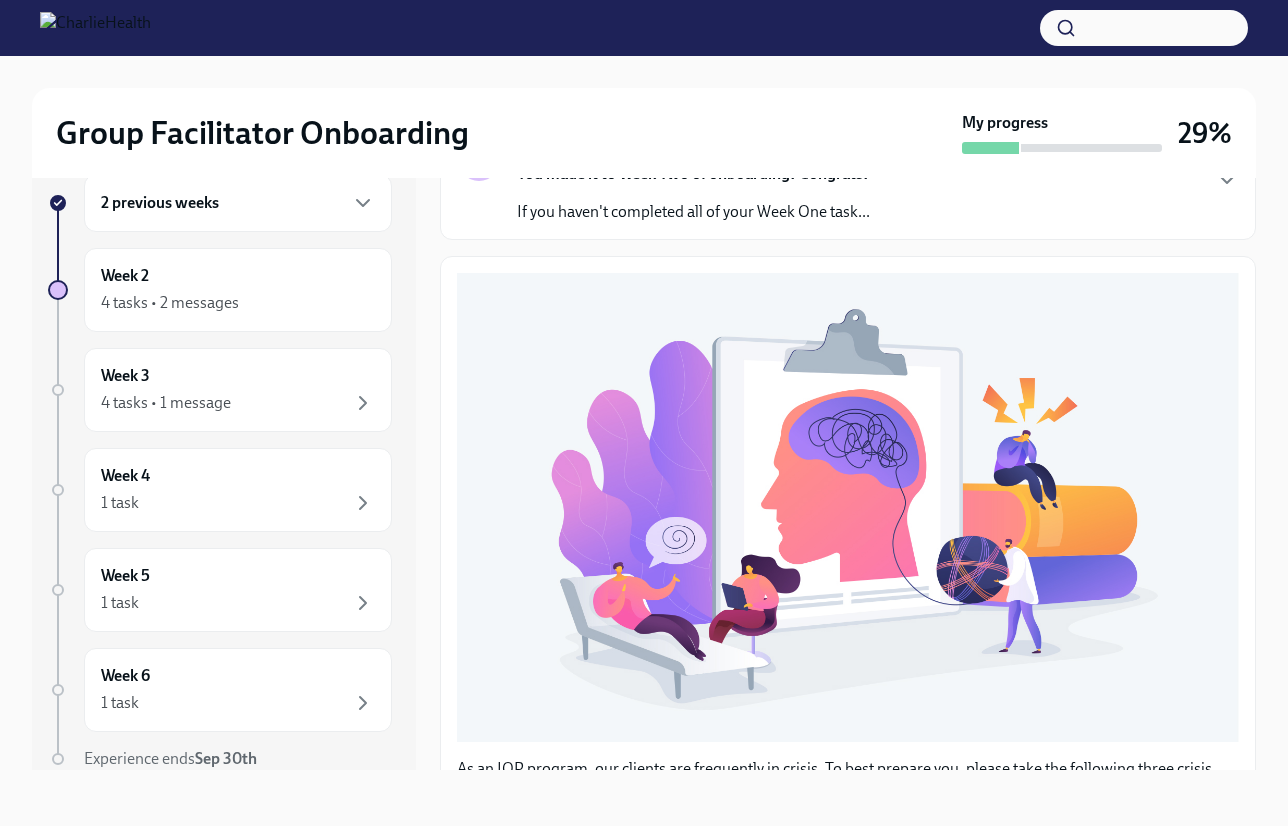 scroll, scrollTop: 0, scrollLeft: 0, axis: both 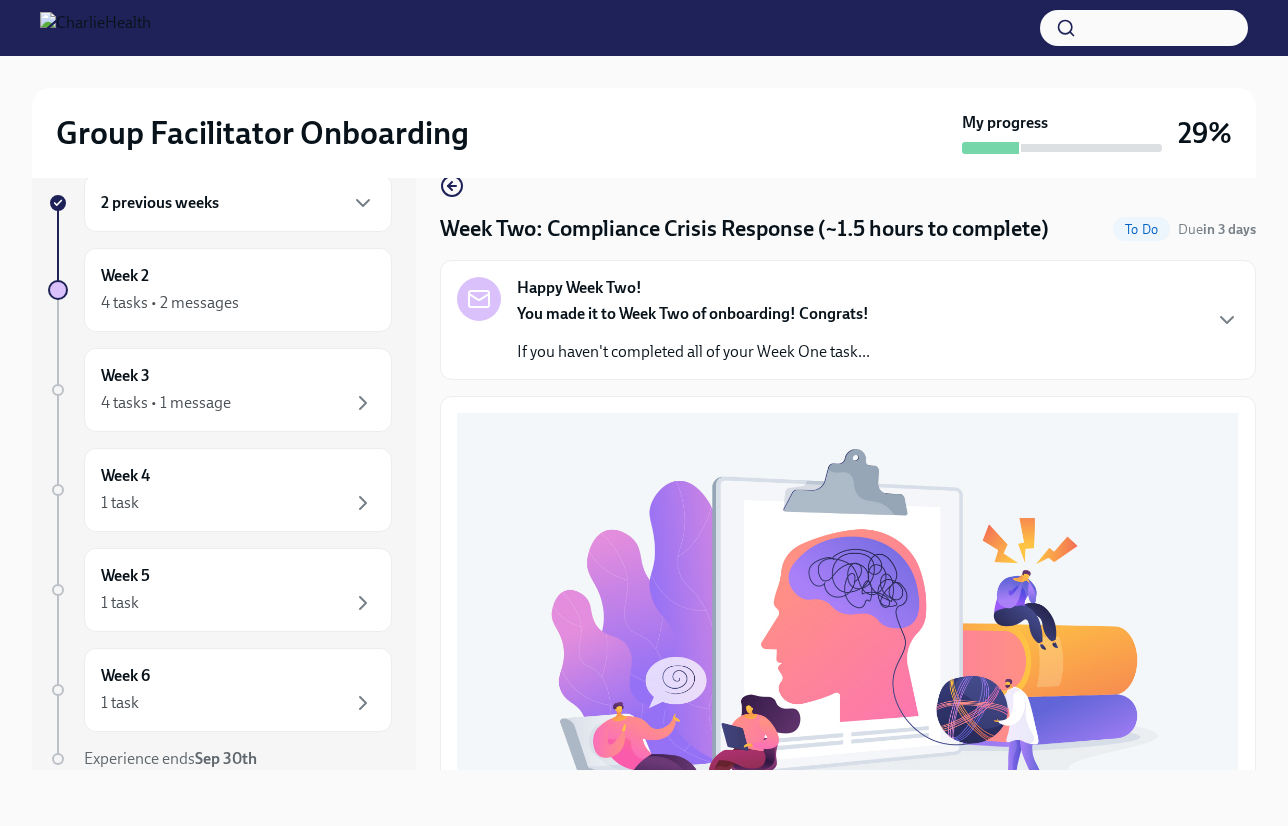 click at bounding box center [848, 647] 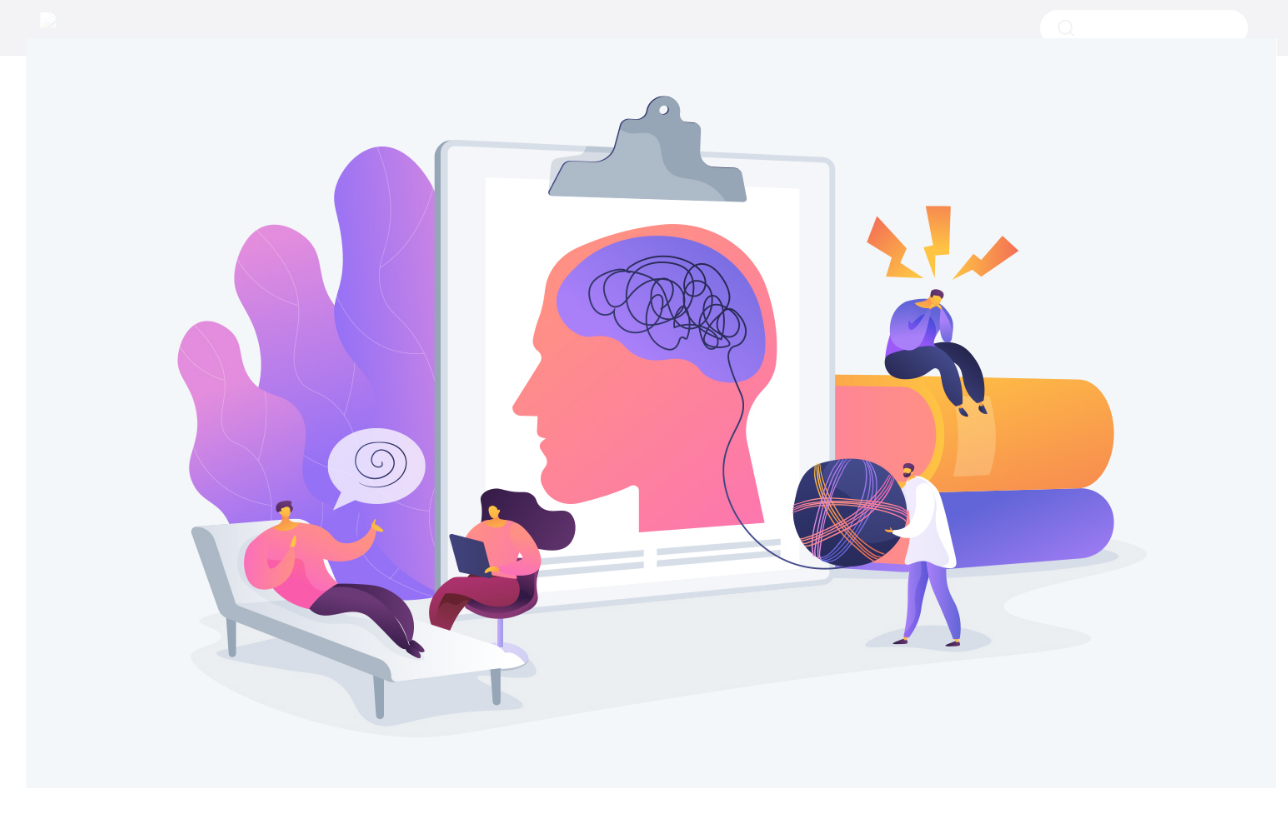type 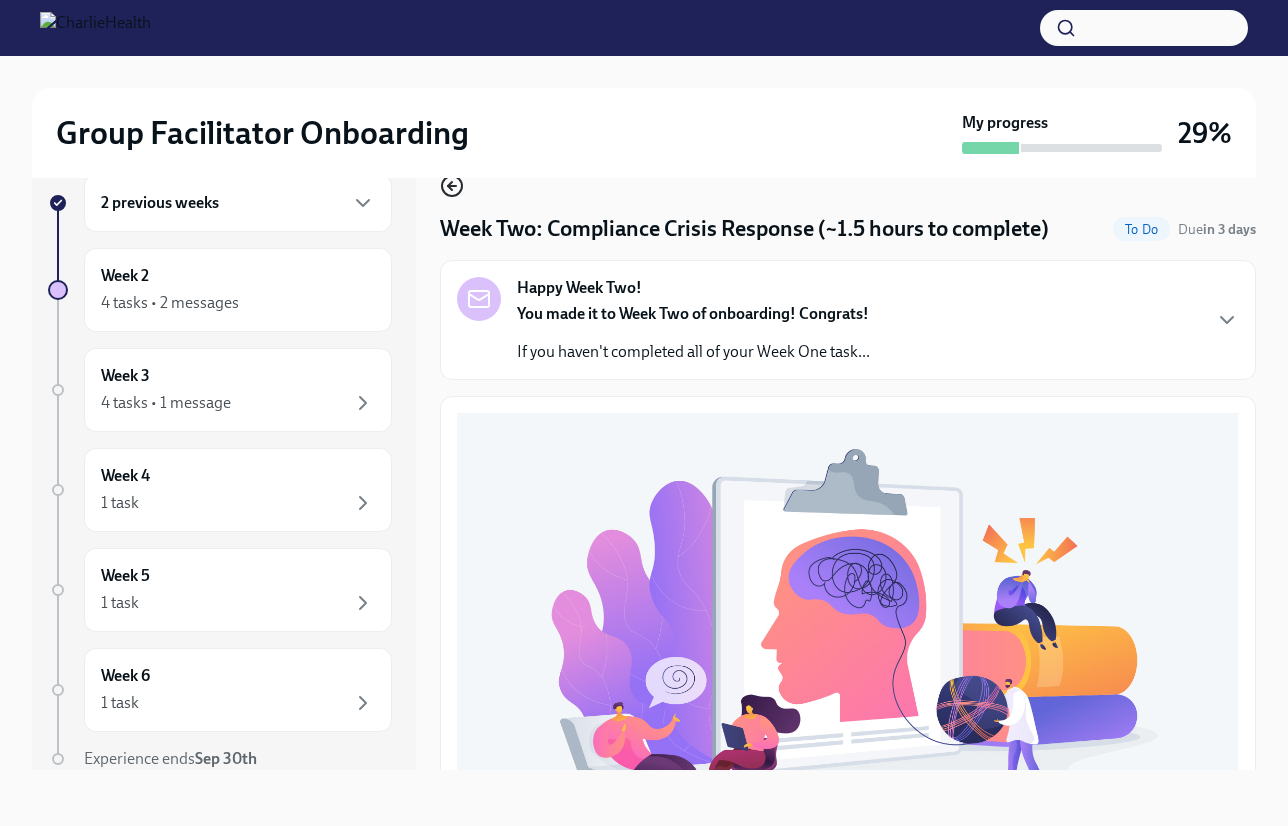 click 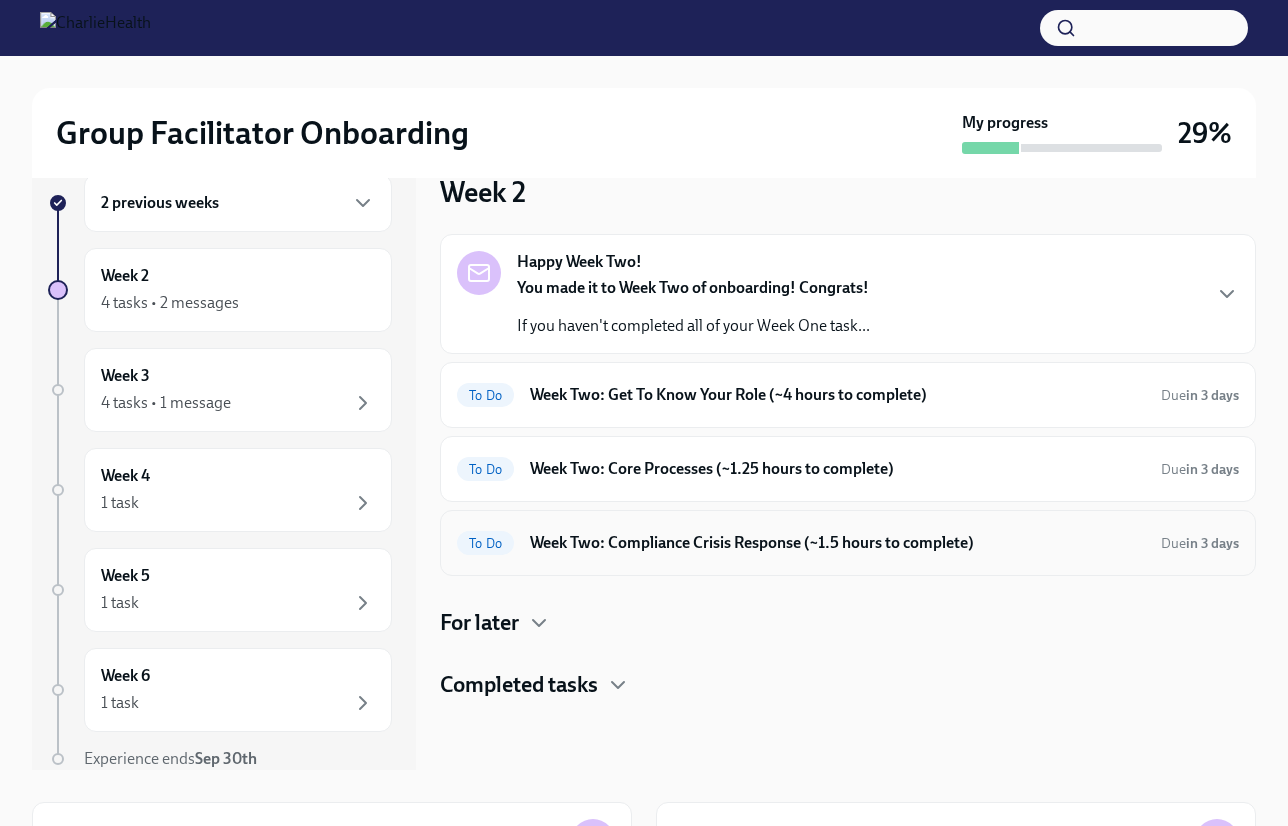 click on "Week Two: Compliance Crisis Response (~1.5 hours to complete)" at bounding box center [837, 543] 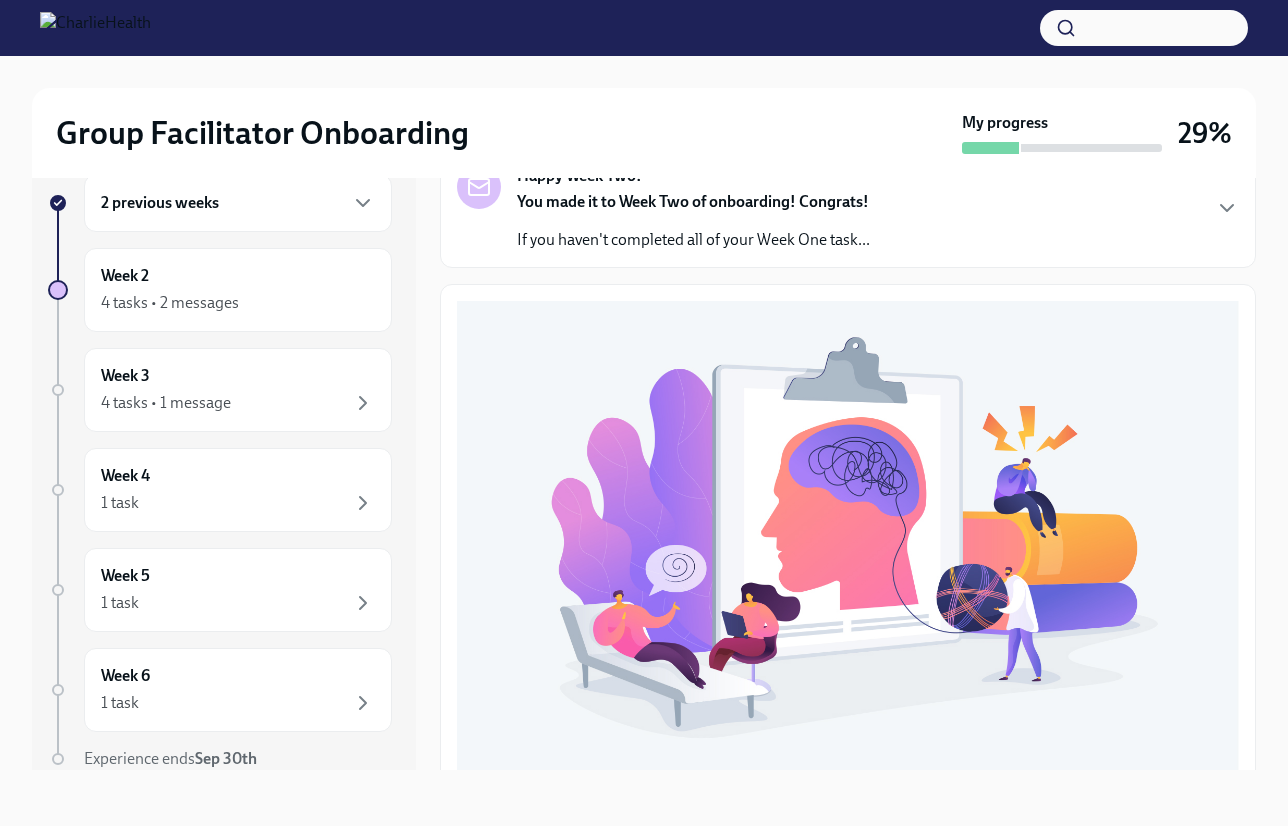 scroll, scrollTop: 0, scrollLeft: 0, axis: both 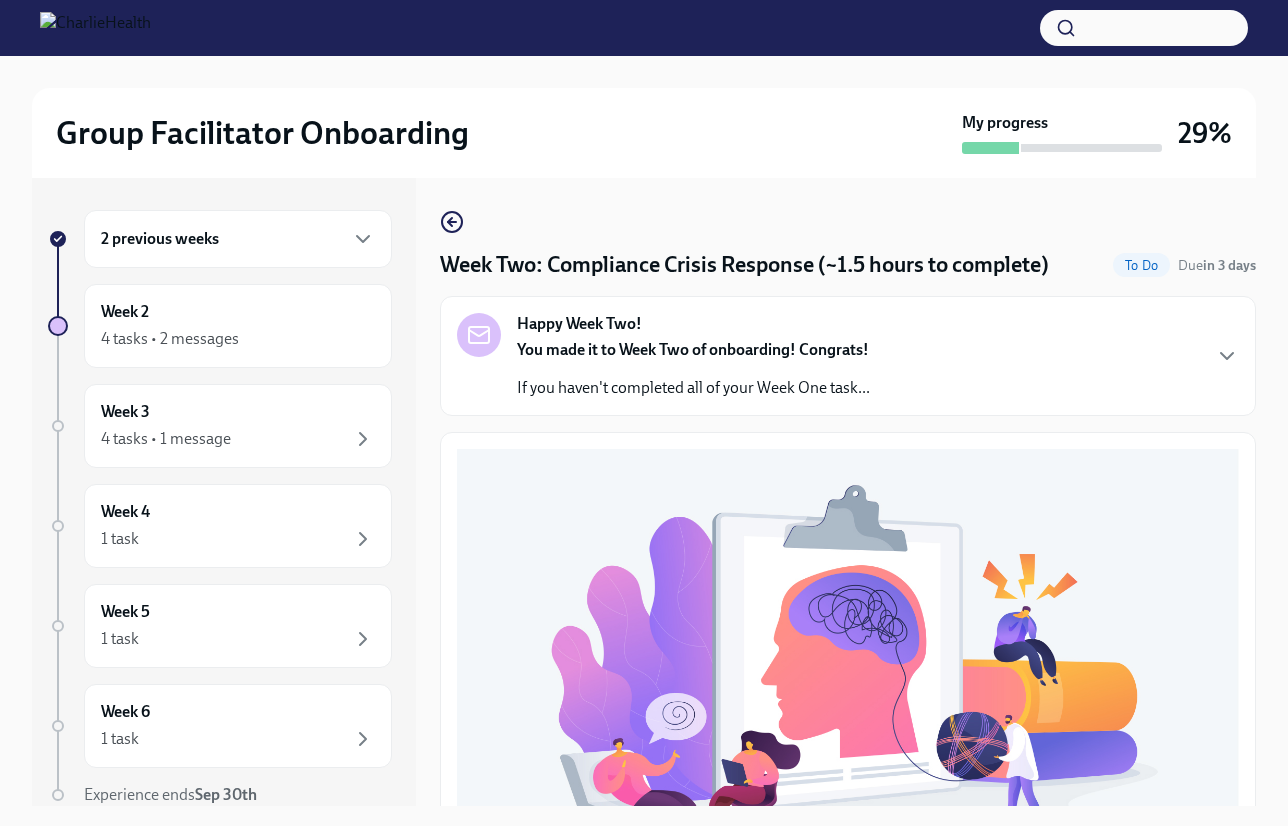 click on "Week Two: Compliance Crisis Response (~1.5 hours to complete) To Do Due  in 3 days Happy Week Two! You made it to Week Two of onboarding! Congrats!
If you haven't completed all of your Week One task... As an IOP program, our clients are frequently in crisis. To best prepare you, please take the following three crisis courses in Relias. Complete Three Relias Courses Please complete these  three  Relias courses next:
De-Escalation Techniques
Use of Crisis Intervention Techniques
Assessing & Screening for Suicide Risk
🎓  Find your Relias trainings here
Username: [EMAIL]
Password: [PASSWORD] I completed these three Relias courses! UKG Billing: Clock this as Compliance Task" at bounding box center [848, 492] 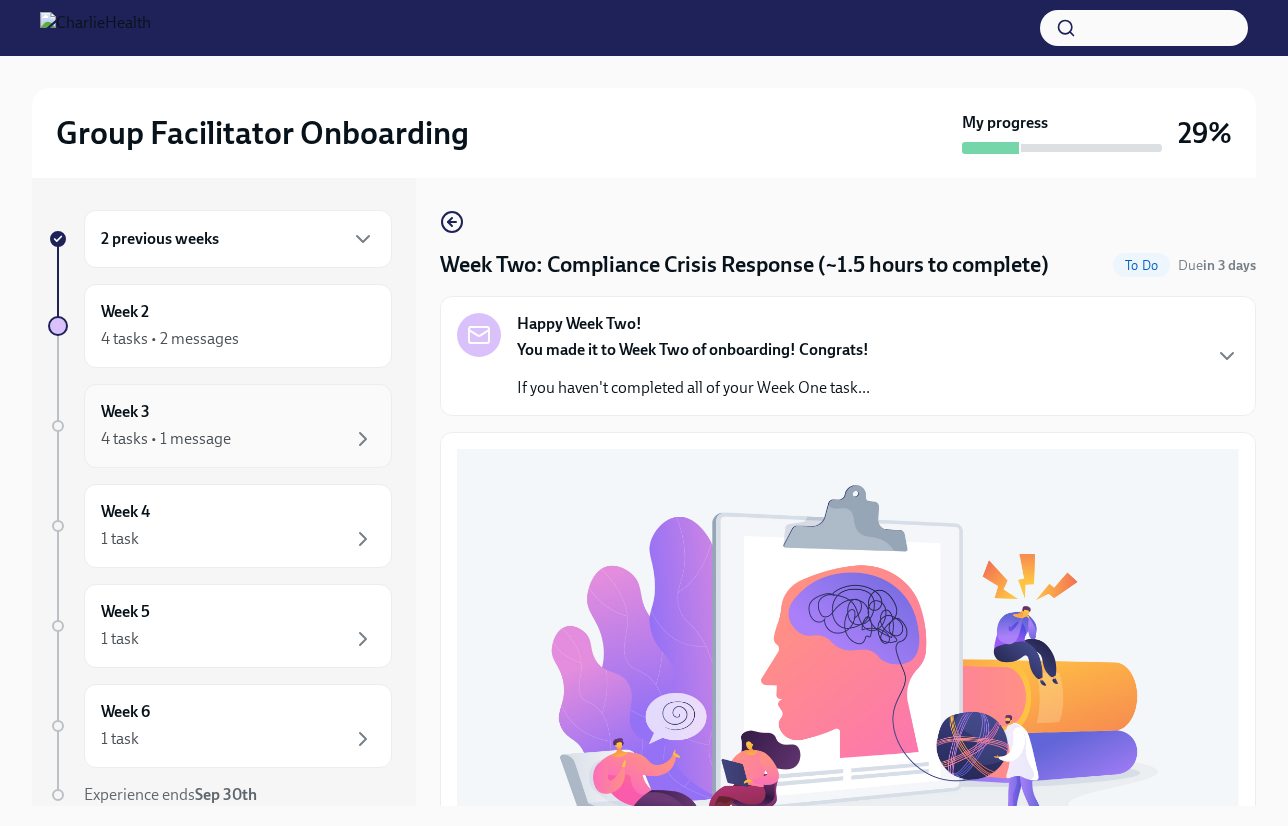 click on "4 tasks • 1 message" at bounding box center (166, 439) 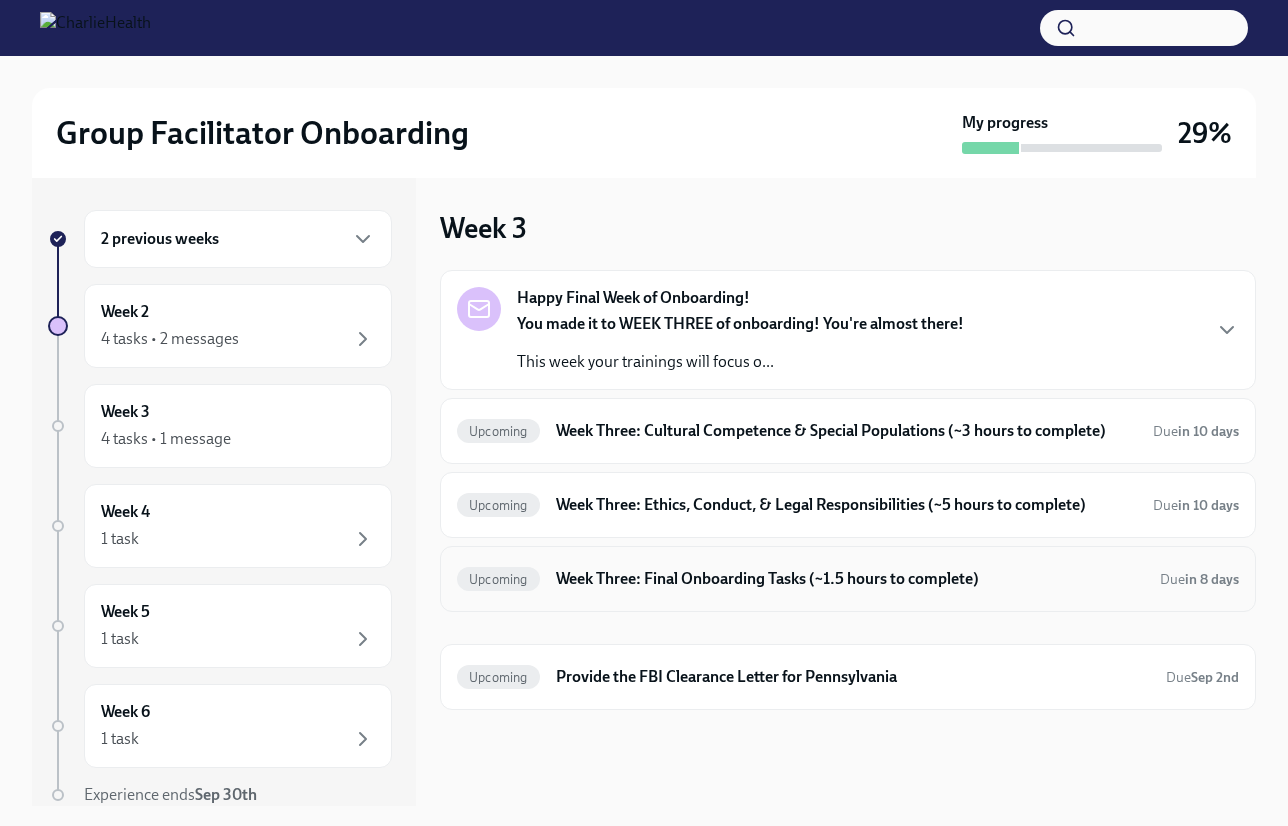 click on "Upcoming Week Three: Final Onboarding Tasks (~1.5 hours to complete) Due  in 8 days" at bounding box center [848, 579] 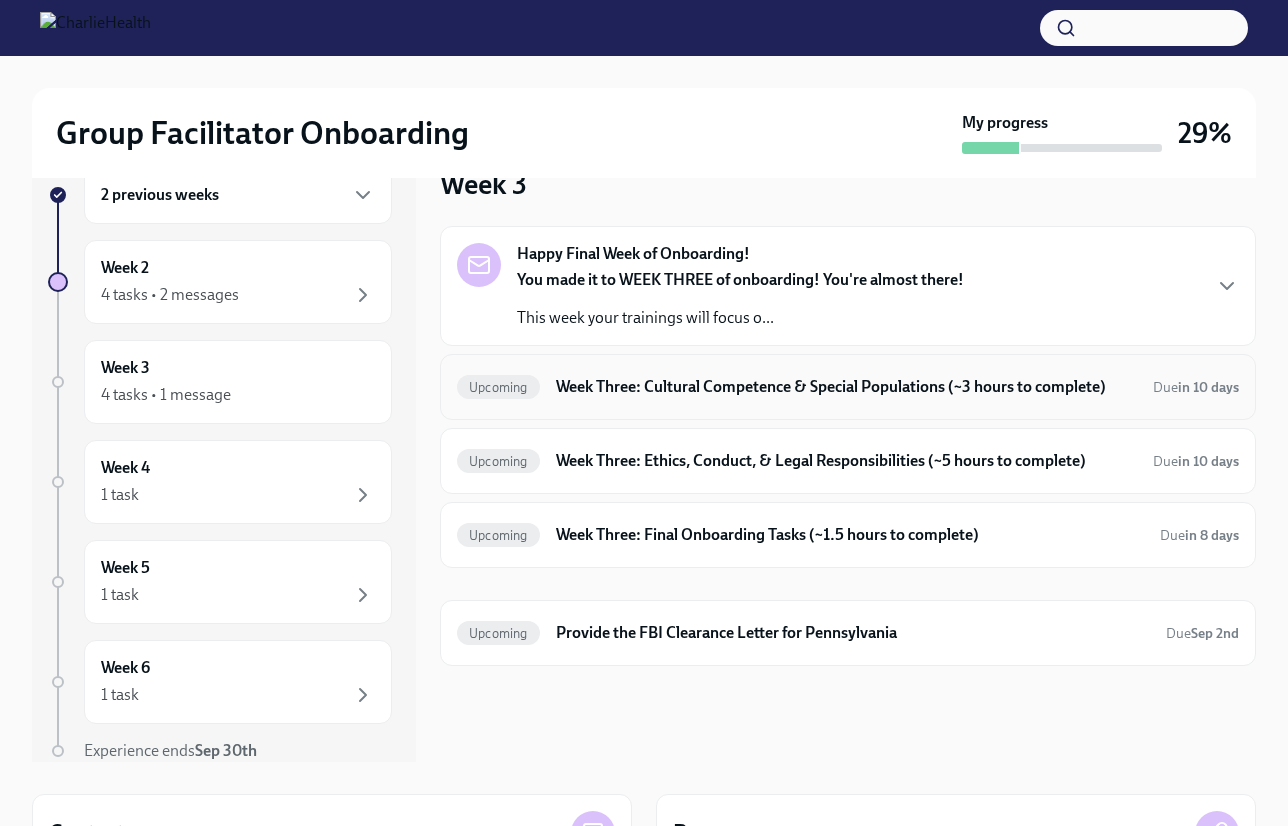 click on "Upcoming Week Three: Cultural Competence & Special Populations (~3 hours to complete) Due  in 10 days" at bounding box center (848, 387) 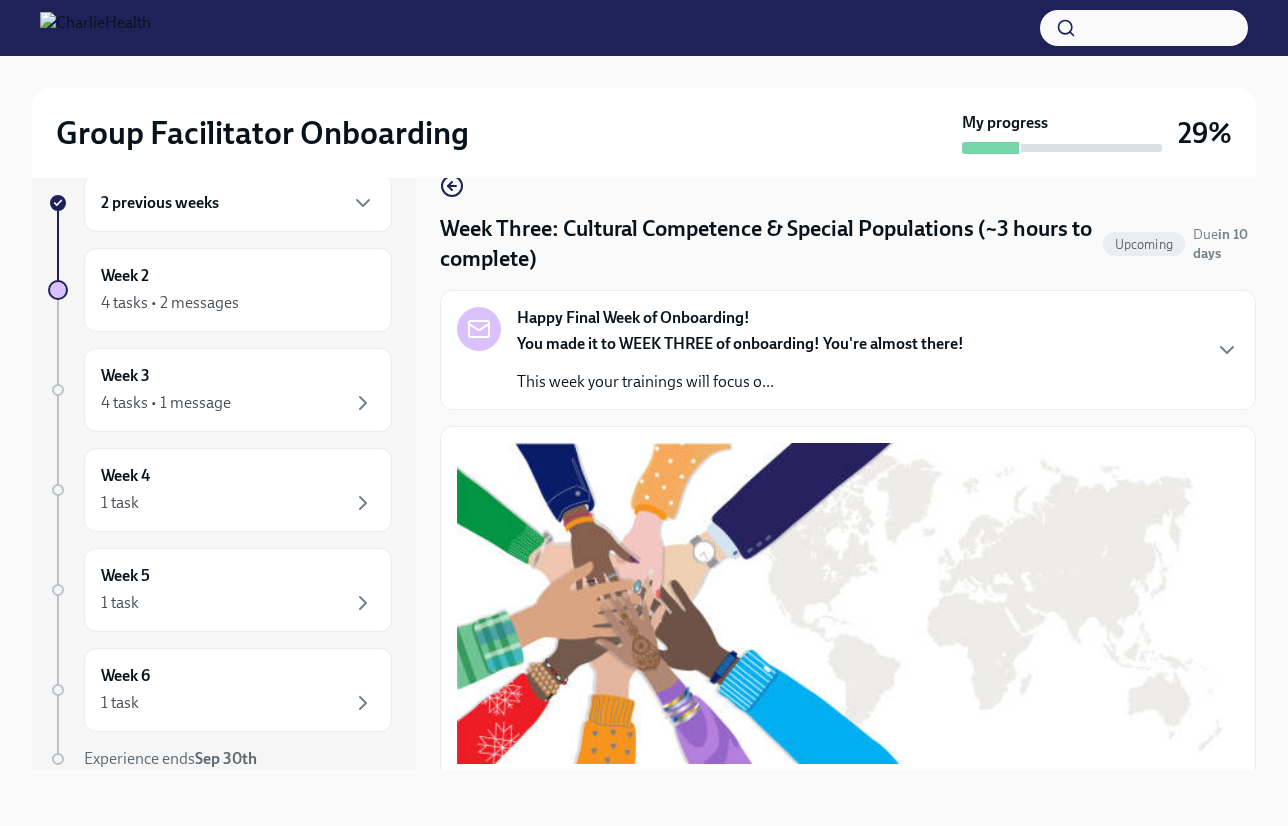 scroll, scrollTop: 36, scrollLeft: 0, axis: vertical 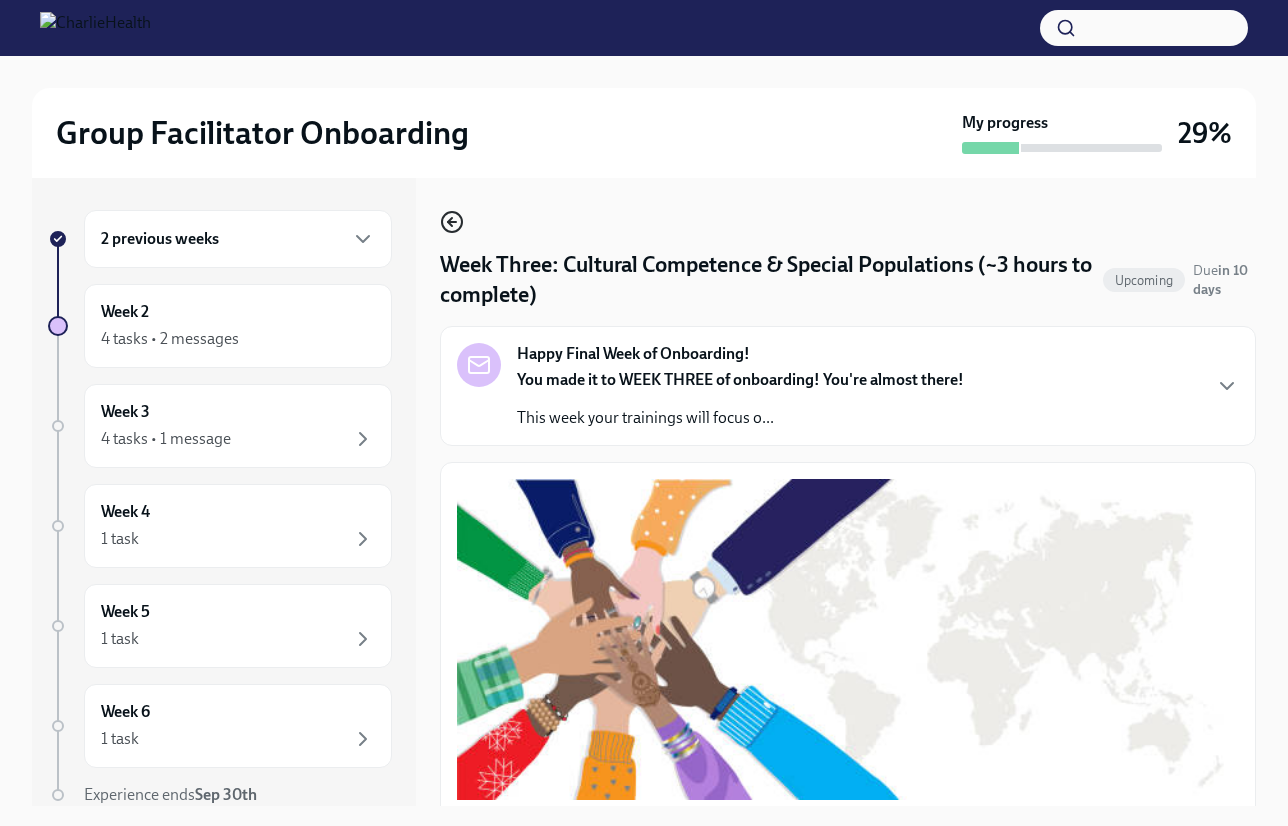 click 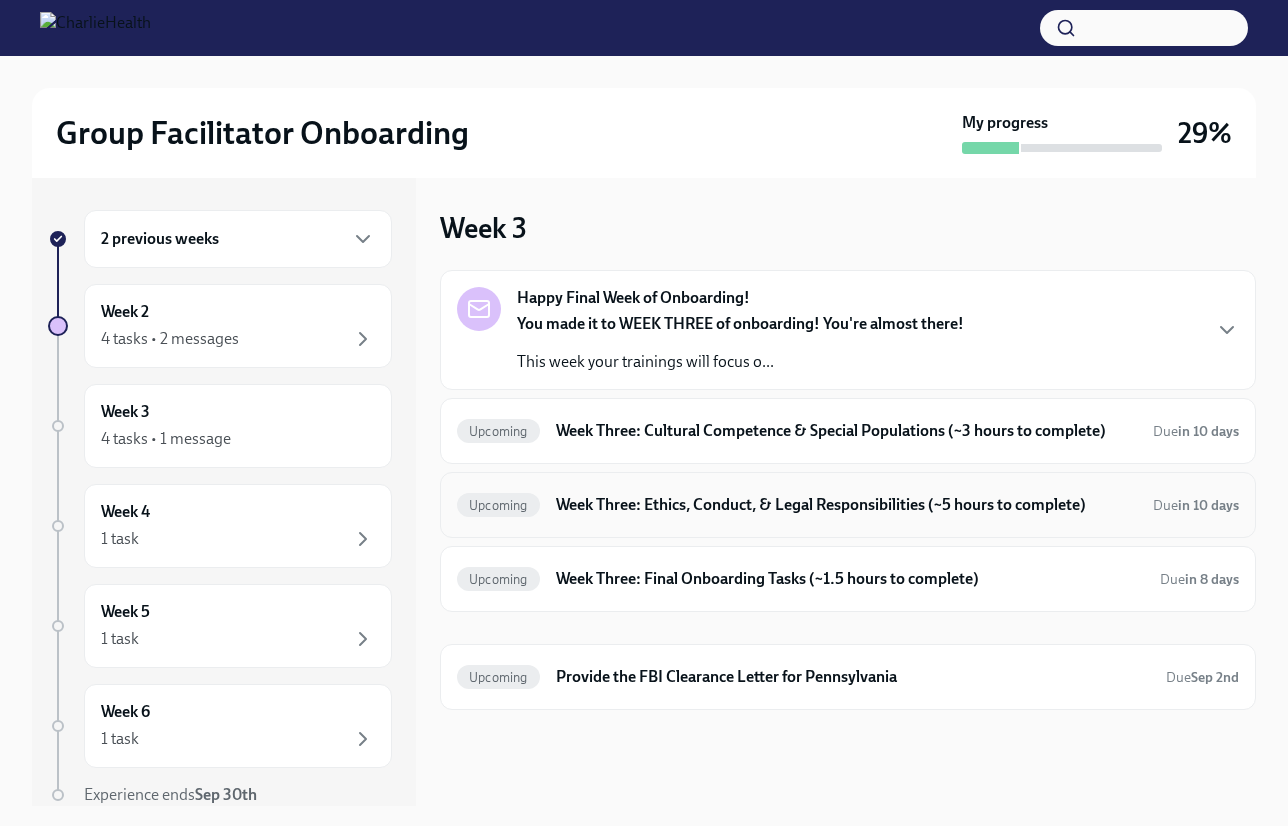 click on "Week Three: Ethics, Conduct, & Legal Responsibilities (~5 hours to complete)" at bounding box center (846, 505) 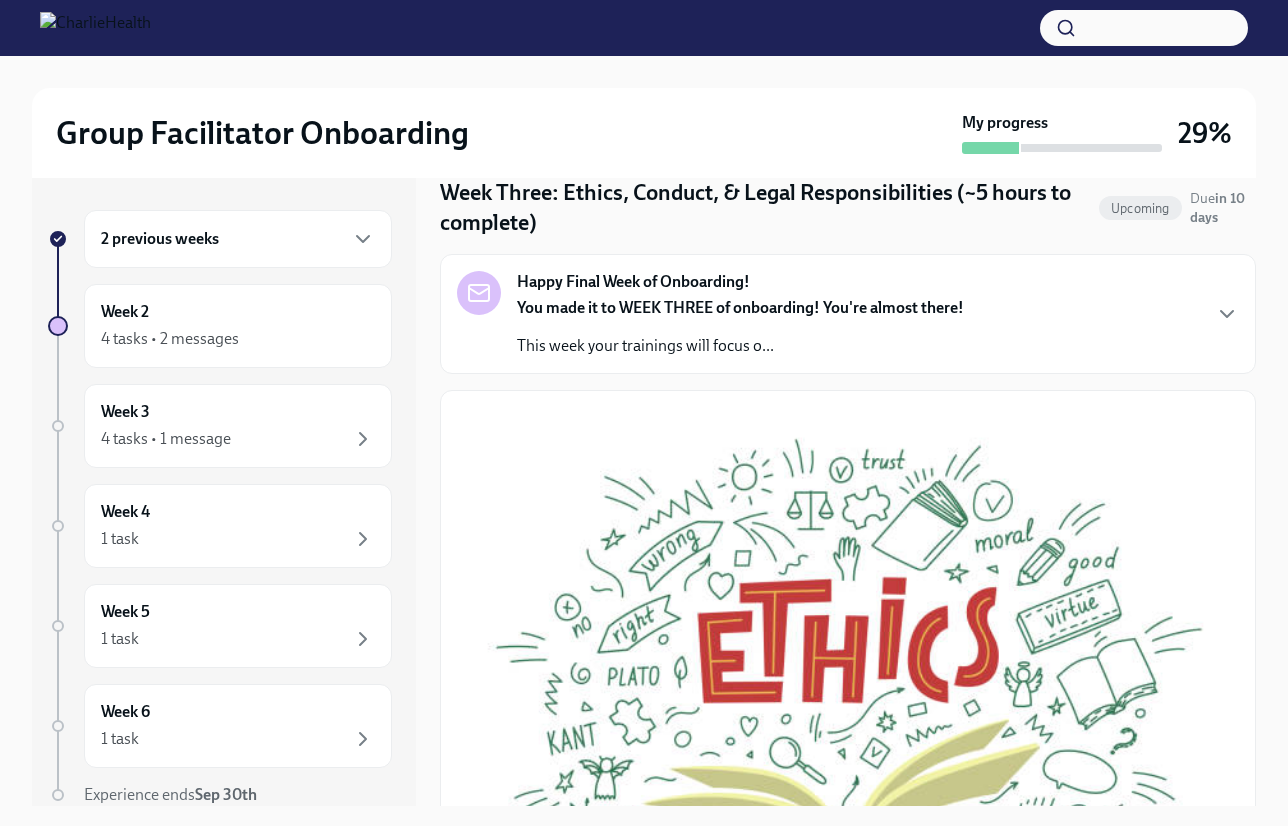 scroll, scrollTop: 0, scrollLeft: 0, axis: both 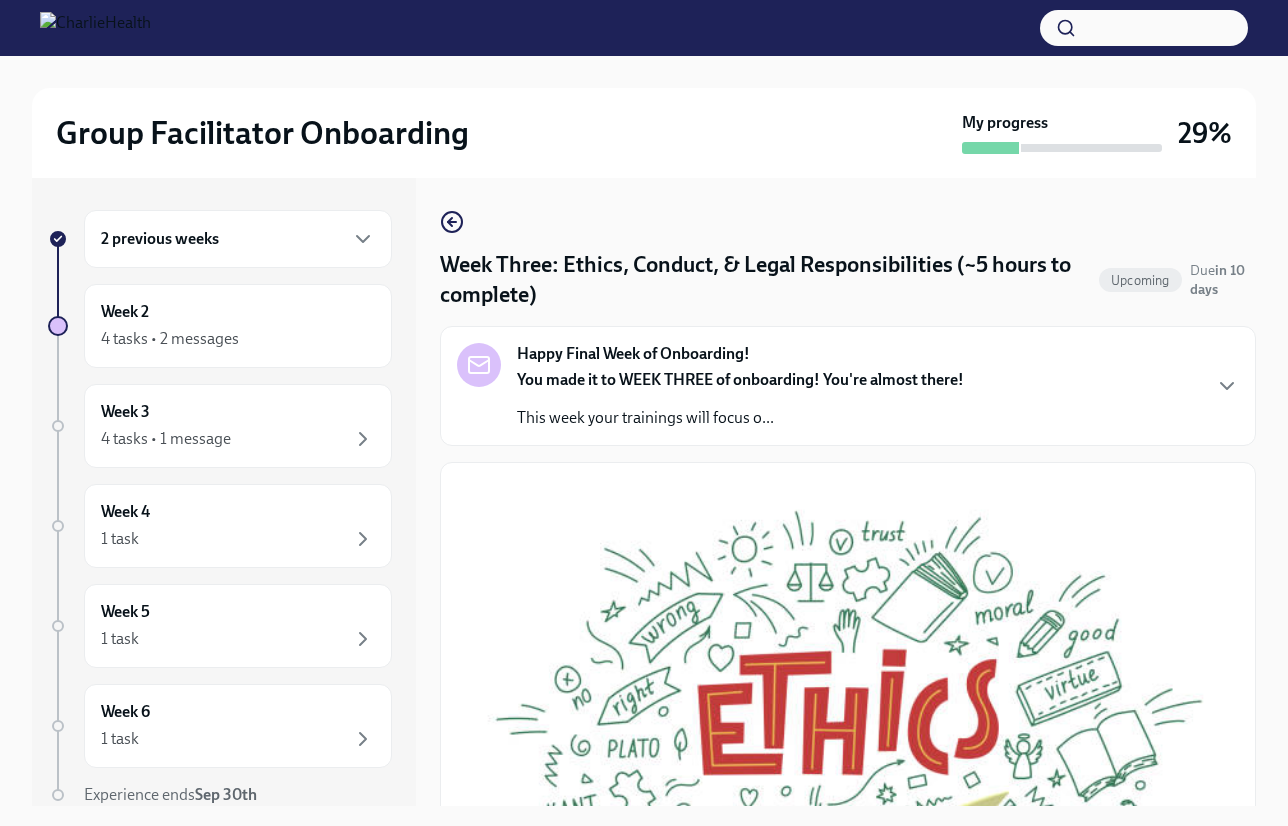 click on "Week Three: Ethics, Conduct, & Legal Responsibilities (~5 hours to complete) Upcoming Due  in 10 days Happy Final Week of Onboarding! You made it to WEEK THREE of onboarding! You're almost there!
This week your trainings will focus o... As providers, we have a responsibility to uphold the highest ethics and best conduct. Please take the following courses in Relias. Complete Four Relias Courses Please complete the following  four  Relias courses next:
Ethics/Code of Conduct
Boundaries in the Treatment Relationship
Client Grievances & Confidentiality
Mandated Reporting
🎓  Find your Relias trainings here
Username: [EMAIL]
Password: [PASSWORD] I completed these Relias courses! UKG Billing: Clock this as Compliance Task Onboarding Compliance Check At this point, all your compliance tasks should be completed!
PLEASE NOTE:
I confirm all my compliance tasks are complete!" at bounding box center (848, 492) 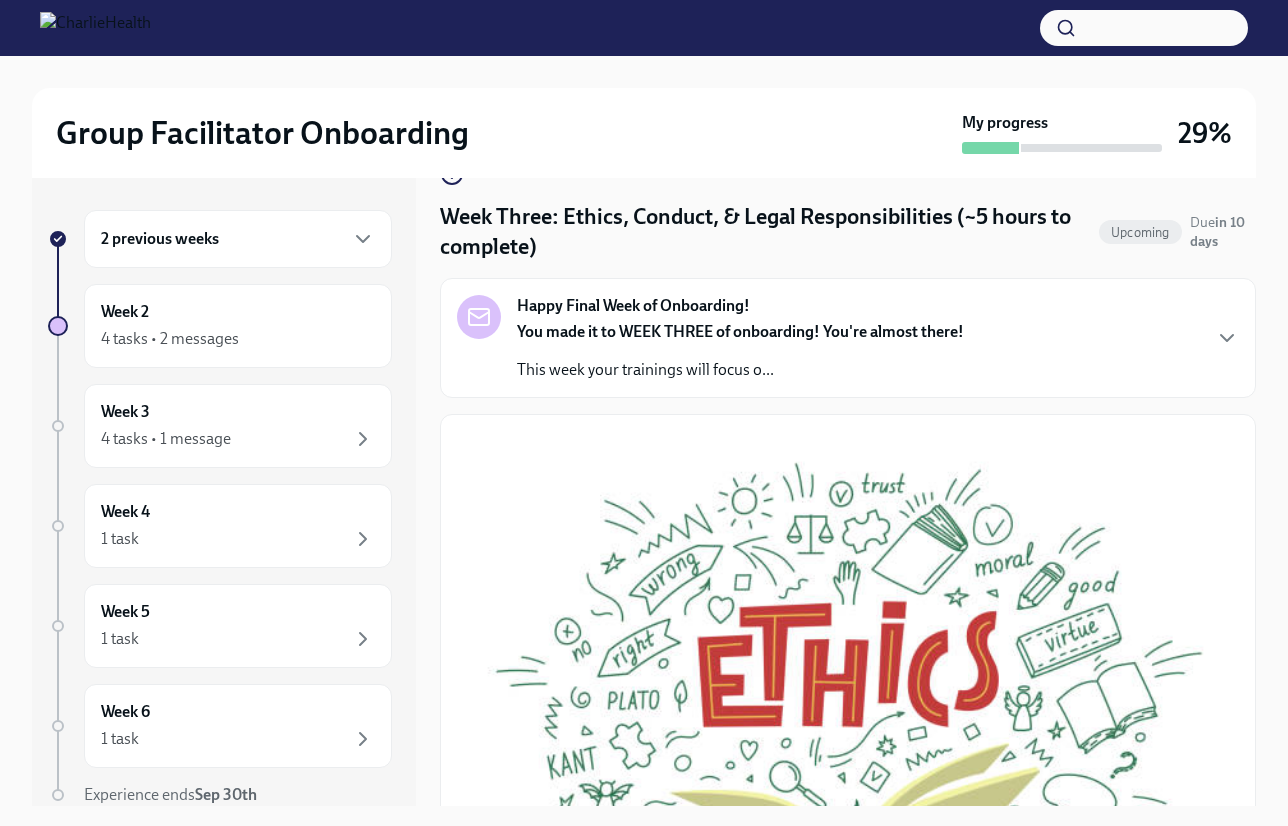 scroll, scrollTop: 0, scrollLeft: 0, axis: both 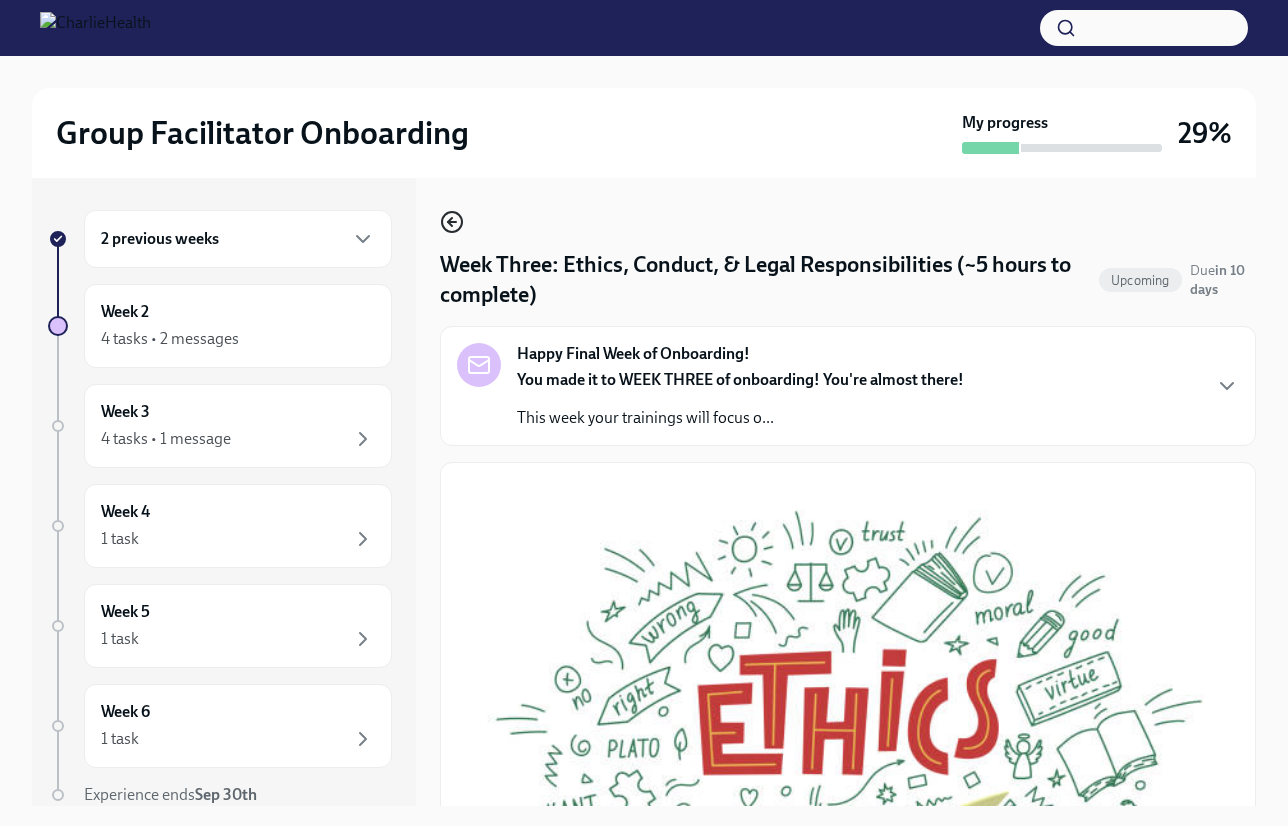 click 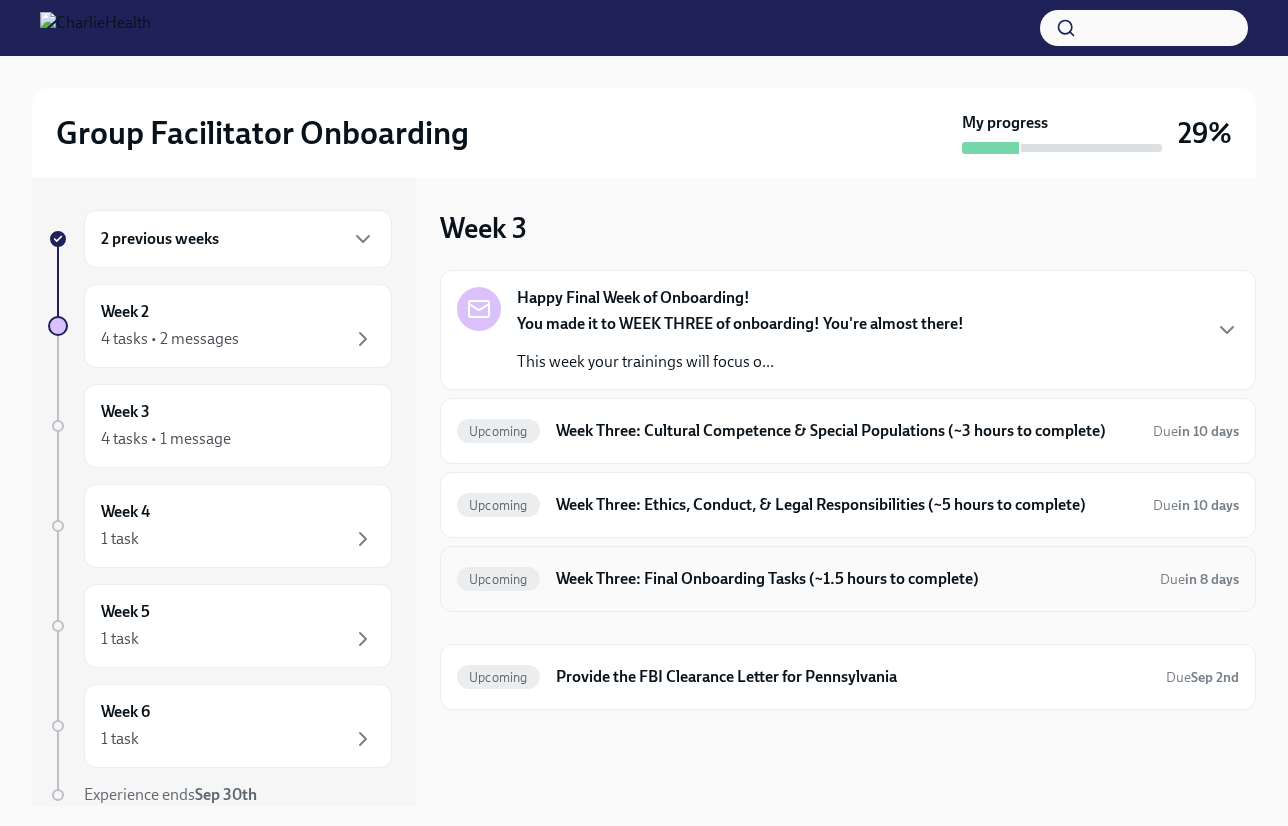 click on "Week Three: Final Onboarding Tasks (~1.5 hours to complete)" at bounding box center [850, 579] 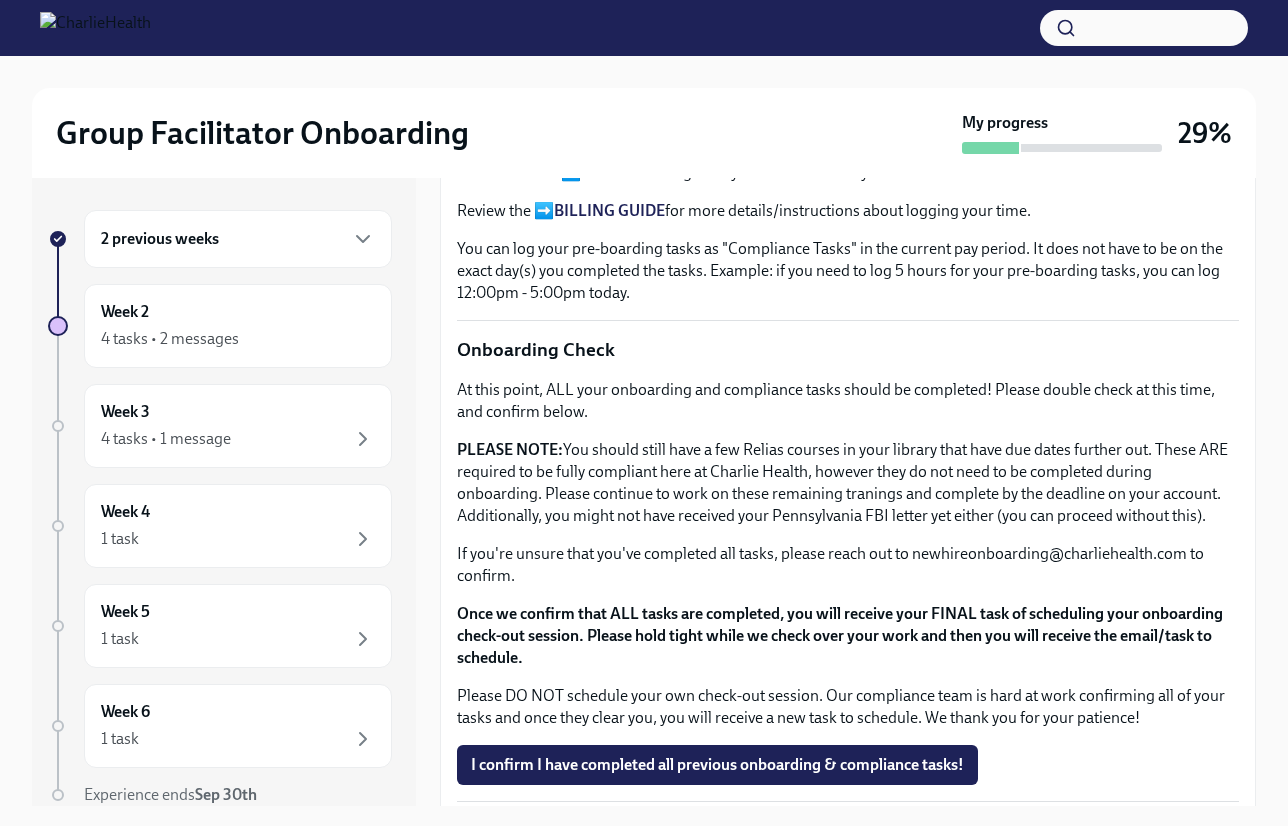scroll, scrollTop: 1470, scrollLeft: 0, axis: vertical 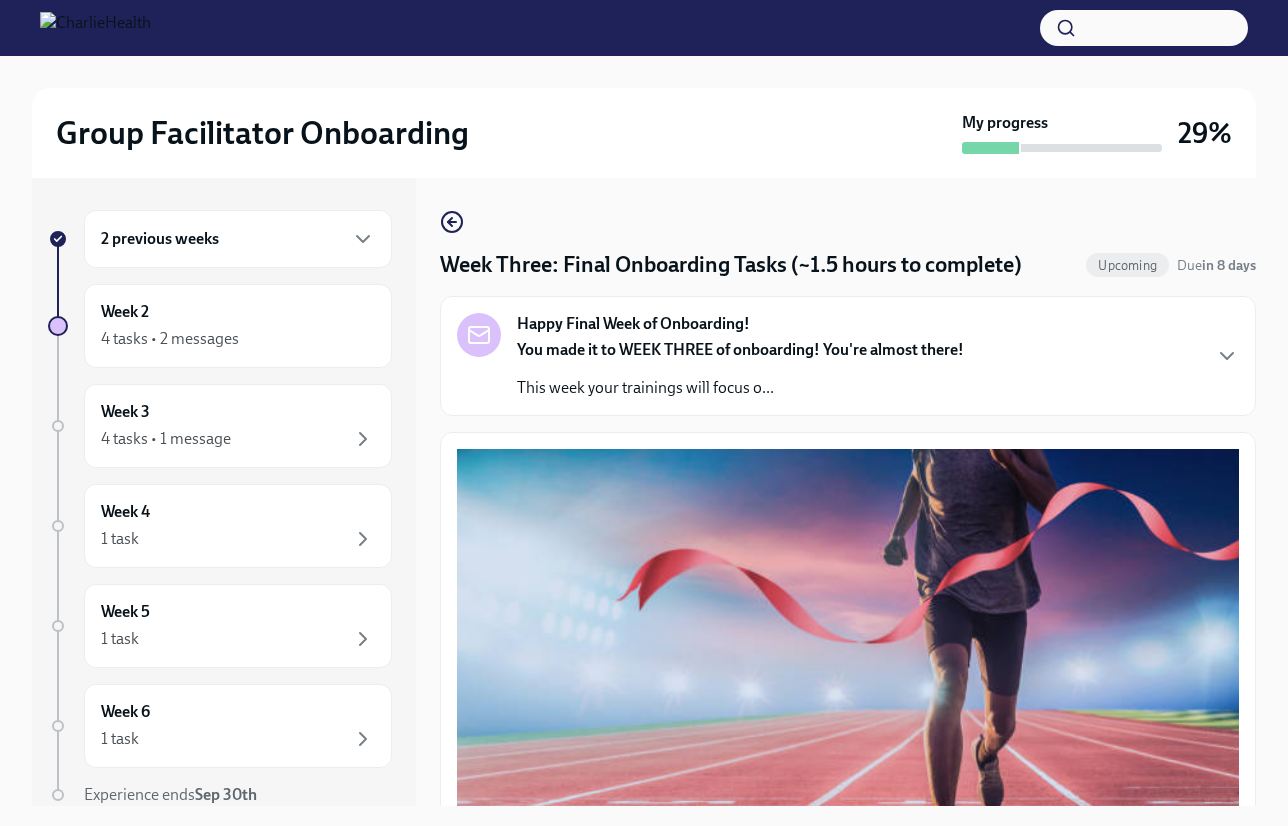 click on "Week Three: Final Onboarding Tasks (~1.5 hours to complete) Upcoming Due  in 8 days Happy Final Week of Onboarding! You made it to WEEK THREE of onboarding! You're almost there!
This week your trainings will focus o... You have successfully made it to your final onboarding tasks! If you have not completed any previous tasks, please pause now and go back to complete before moving forward. UKG Billing: Clock ALL following tasks as Onboarding Training Review the Group Facilitator Study Guide You have learned so much in the past three weeks, and I'm sure you have a lot of questions about the processes and next steps.  Please review and bookmark the study guide now!  The study guide has ALL the important training videos, step-by-step instructions, and important links all in one place. Group Facilitator Study Guide Not visited Take the Final Knowledge Assessment Take the Final Knowledge Assessment Here! Not visited I scored at least a 75%! Log All Your Time Okta
Review the ➡️  BILLING GUIDE
PLEASE NOTE:" at bounding box center [848, 492] 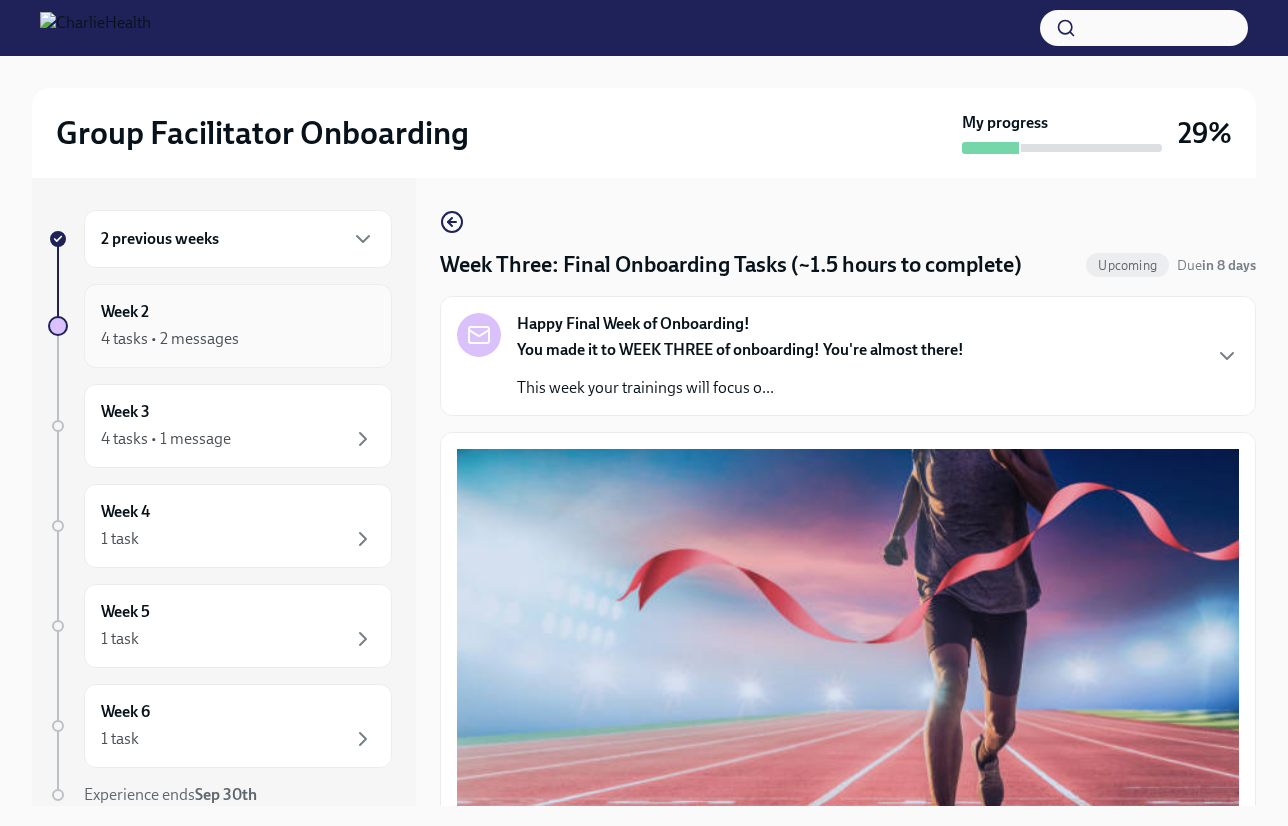 click on "4 tasks • 2 messages" at bounding box center [238, 339] 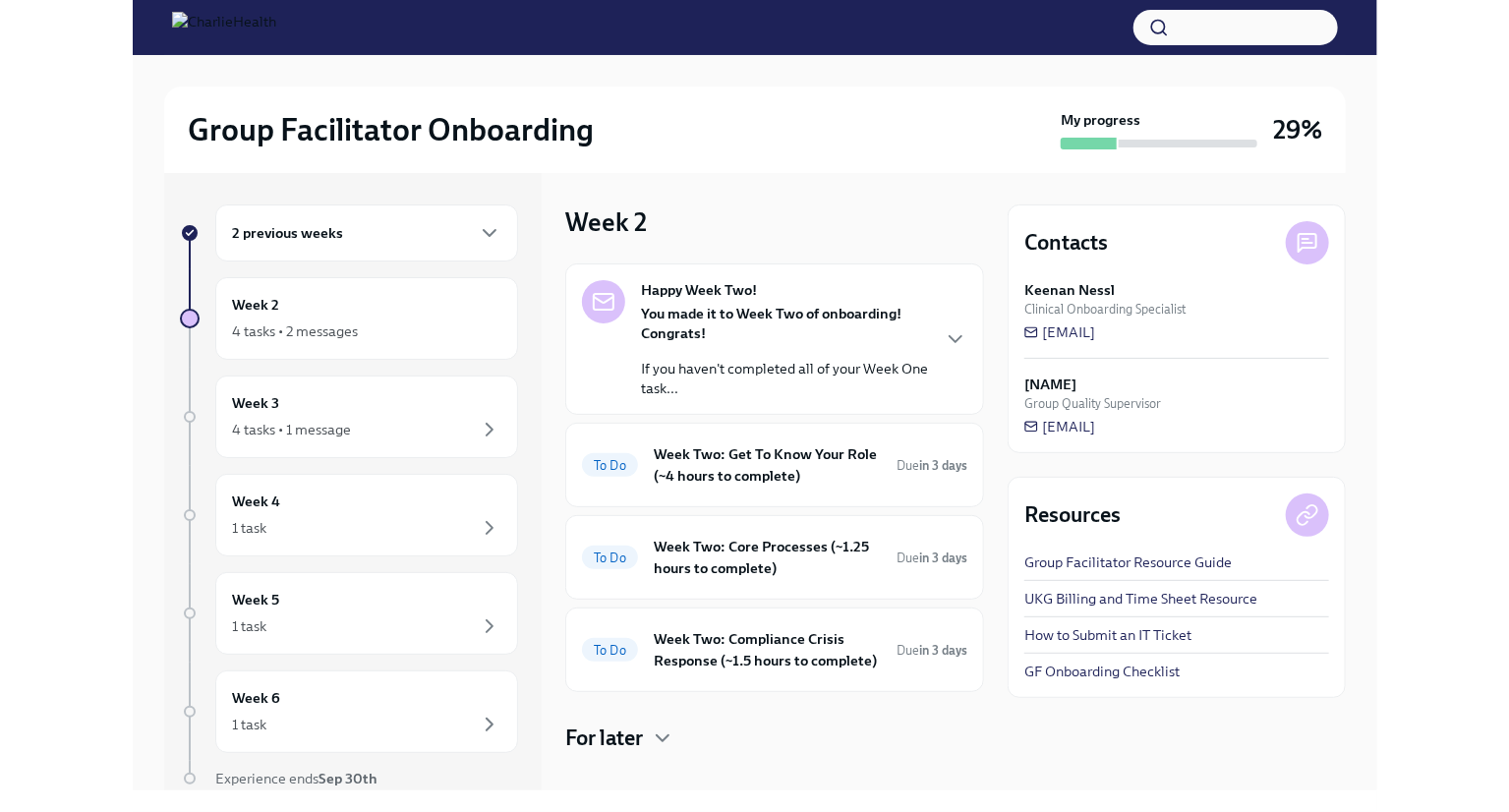 scroll, scrollTop: 0, scrollLeft: 0, axis: both 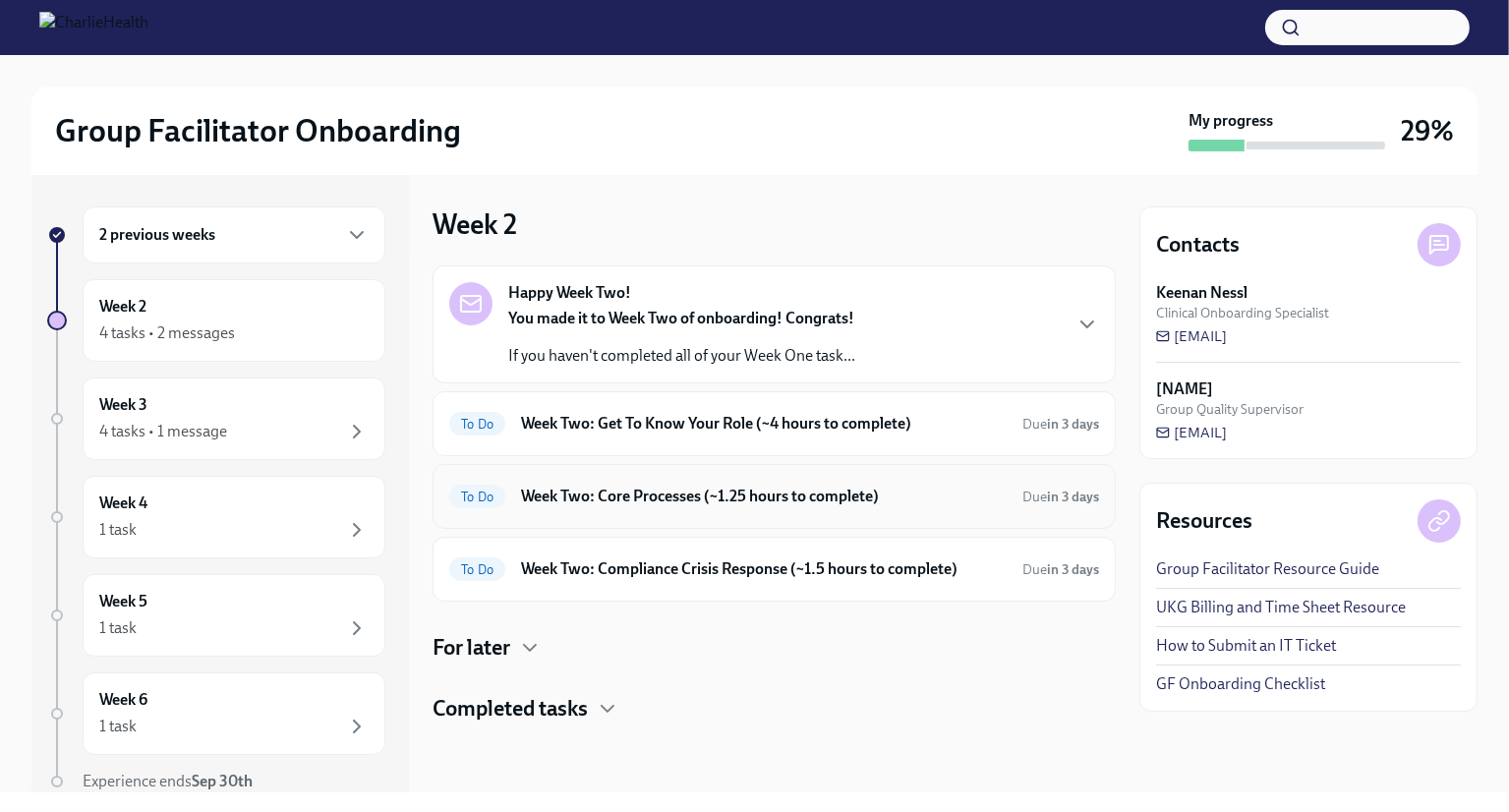 click on "Week Two: Core Processes (~1.25 hours to complete)" at bounding box center [764, 496] 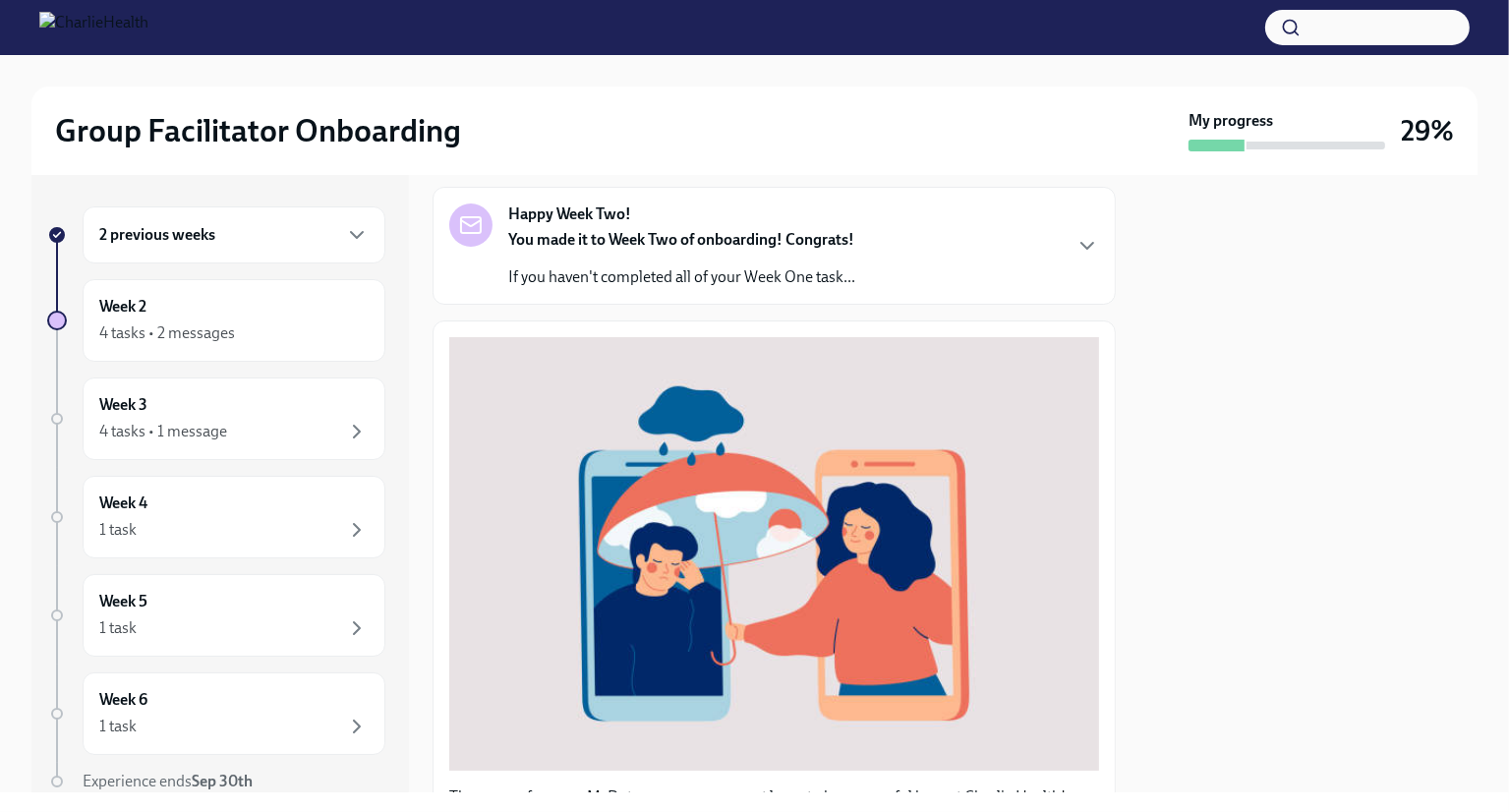 scroll, scrollTop: 610, scrollLeft: 0, axis: vertical 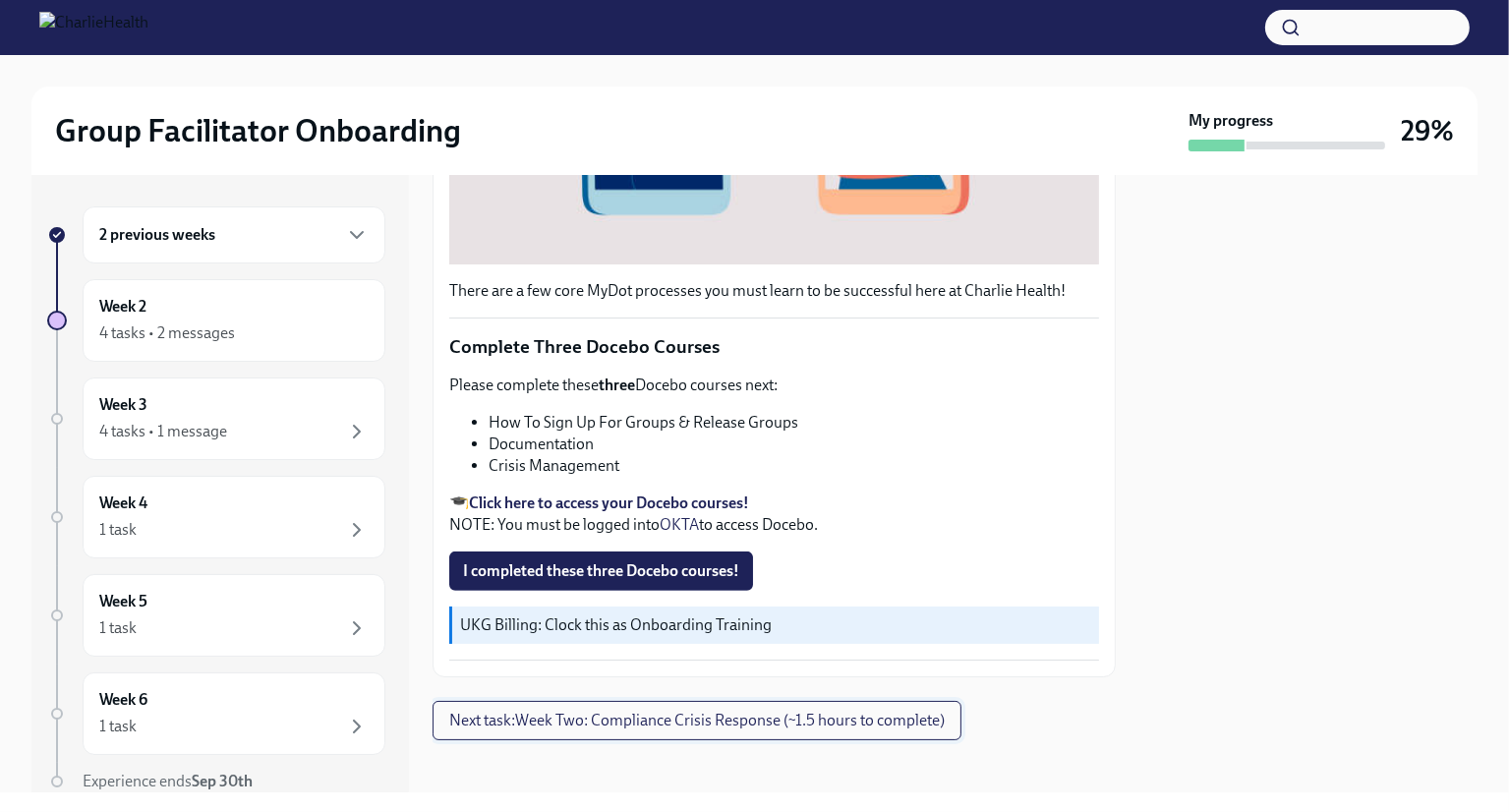 click on "Next task :  Week Two: Compliance Crisis Response (~1.5 hours to complete)" at bounding box center (697, 721) 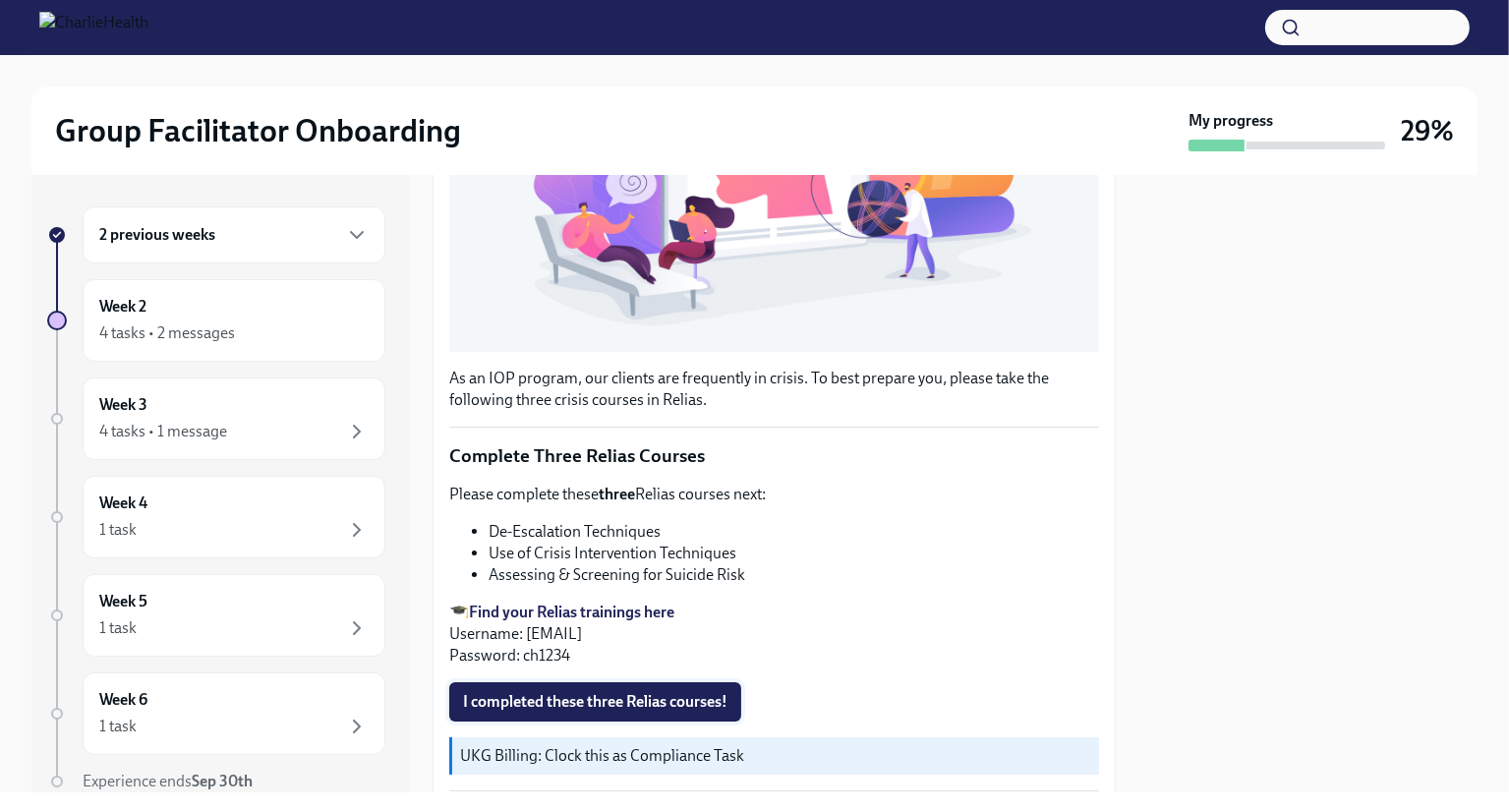 scroll, scrollTop: 511, scrollLeft: 0, axis: vertical 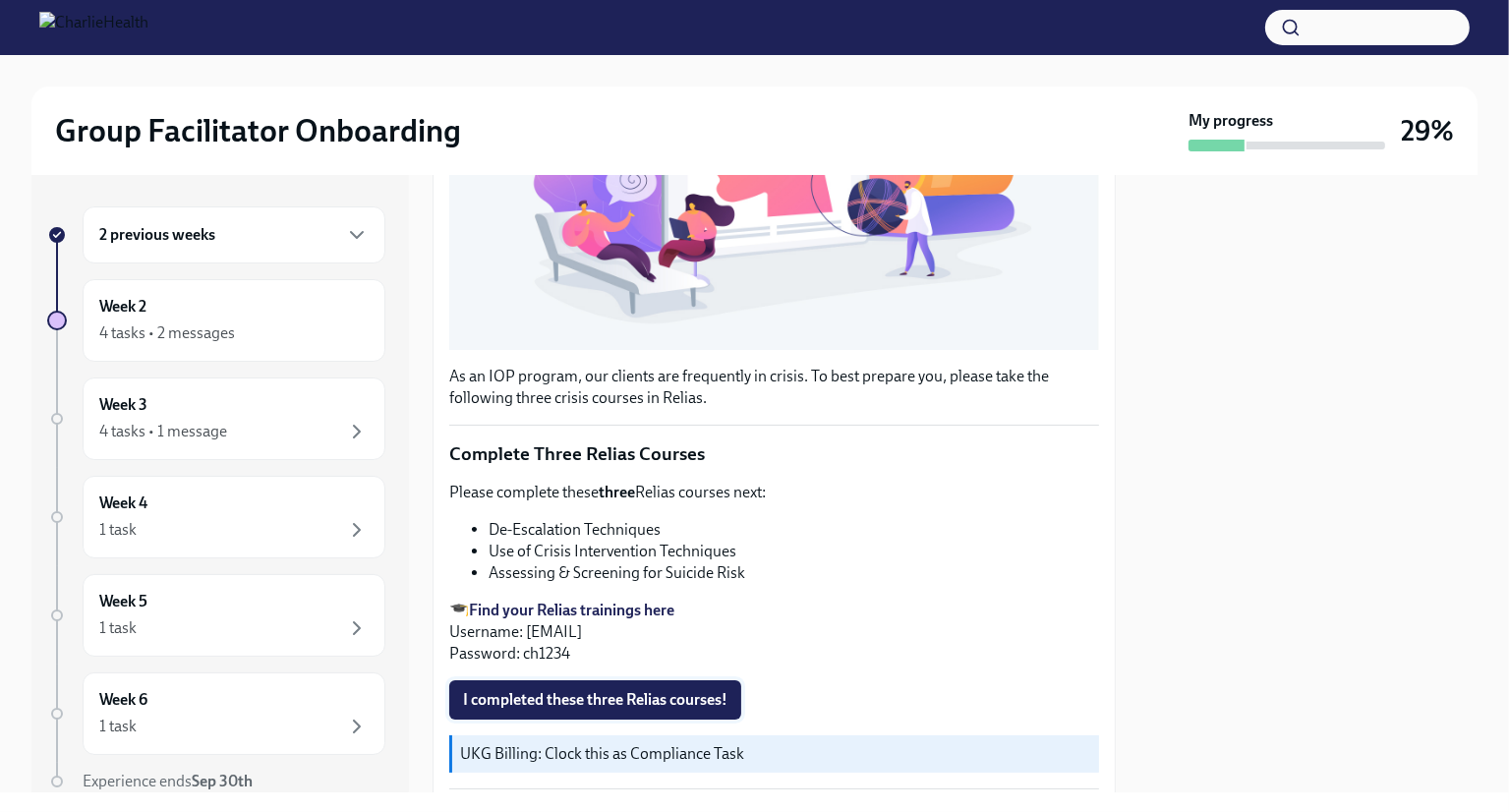 click on "I completed these three Relias courses!" at bounding box center [595, 700] 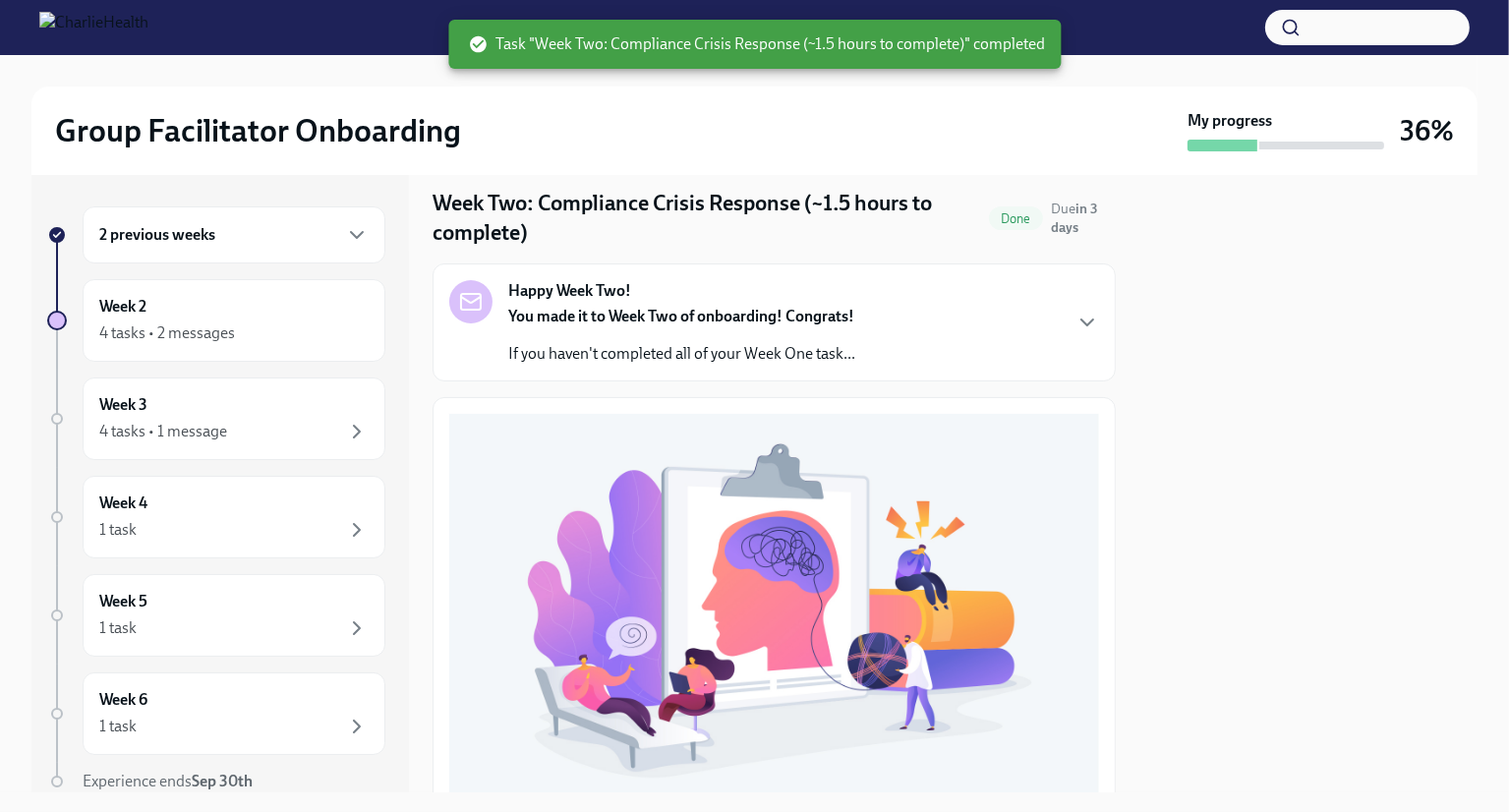 scroll, scrollTop: 0, scrollLeft: 0, axis: both 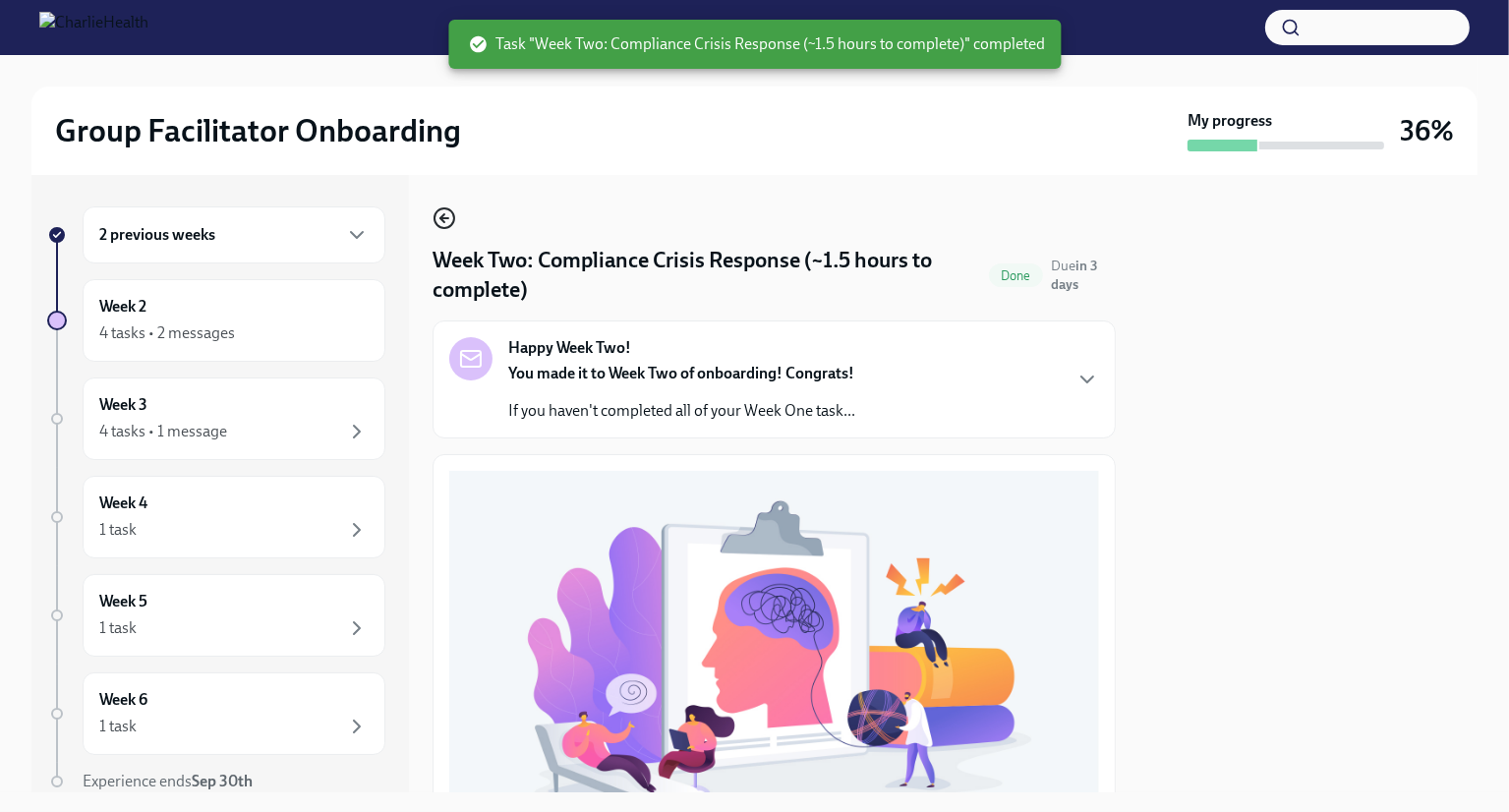 click 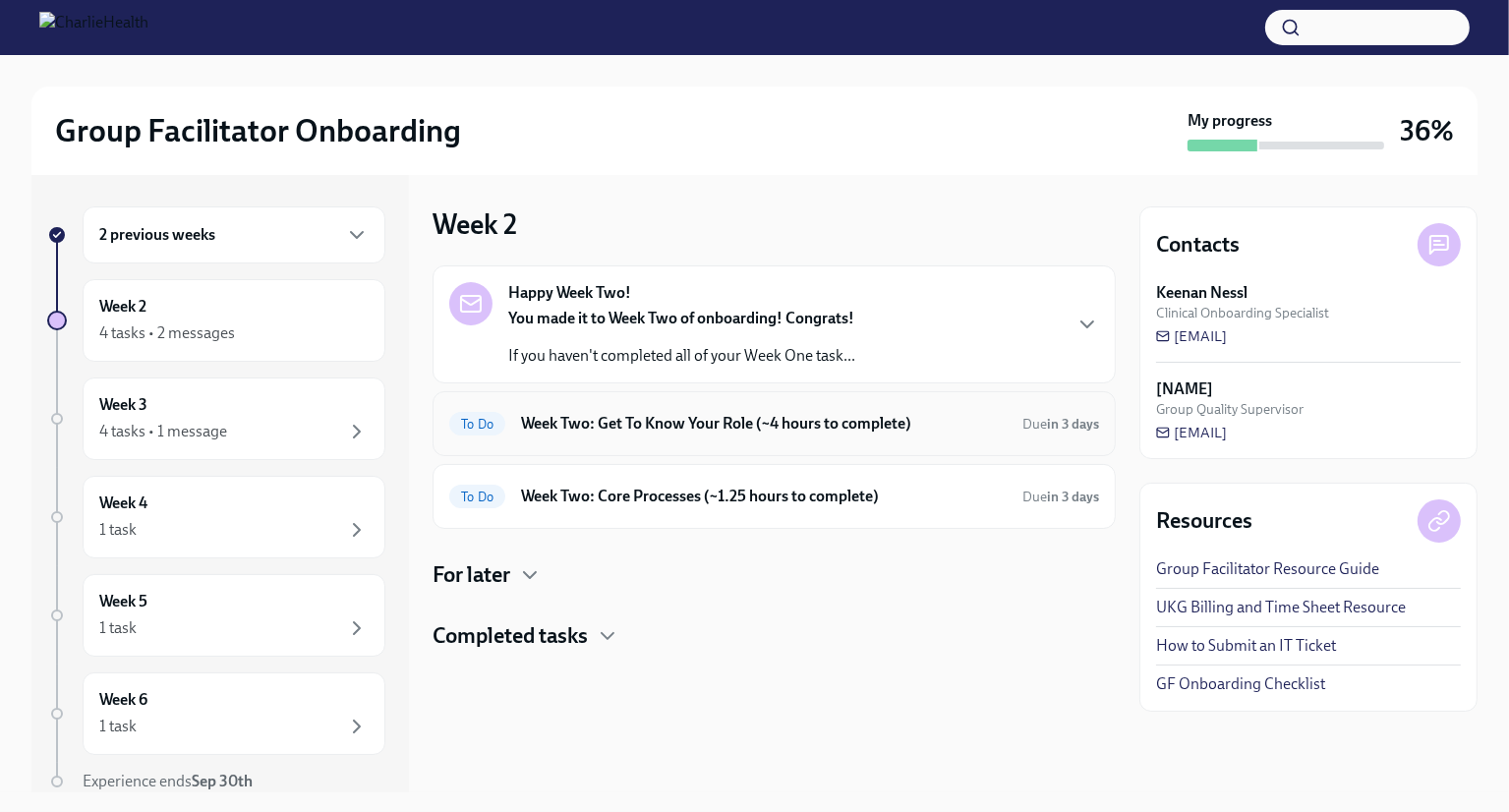 click on "Week Two: Get To Know Your Role (~4 hours to complete)" at bounding box center [764, 424] 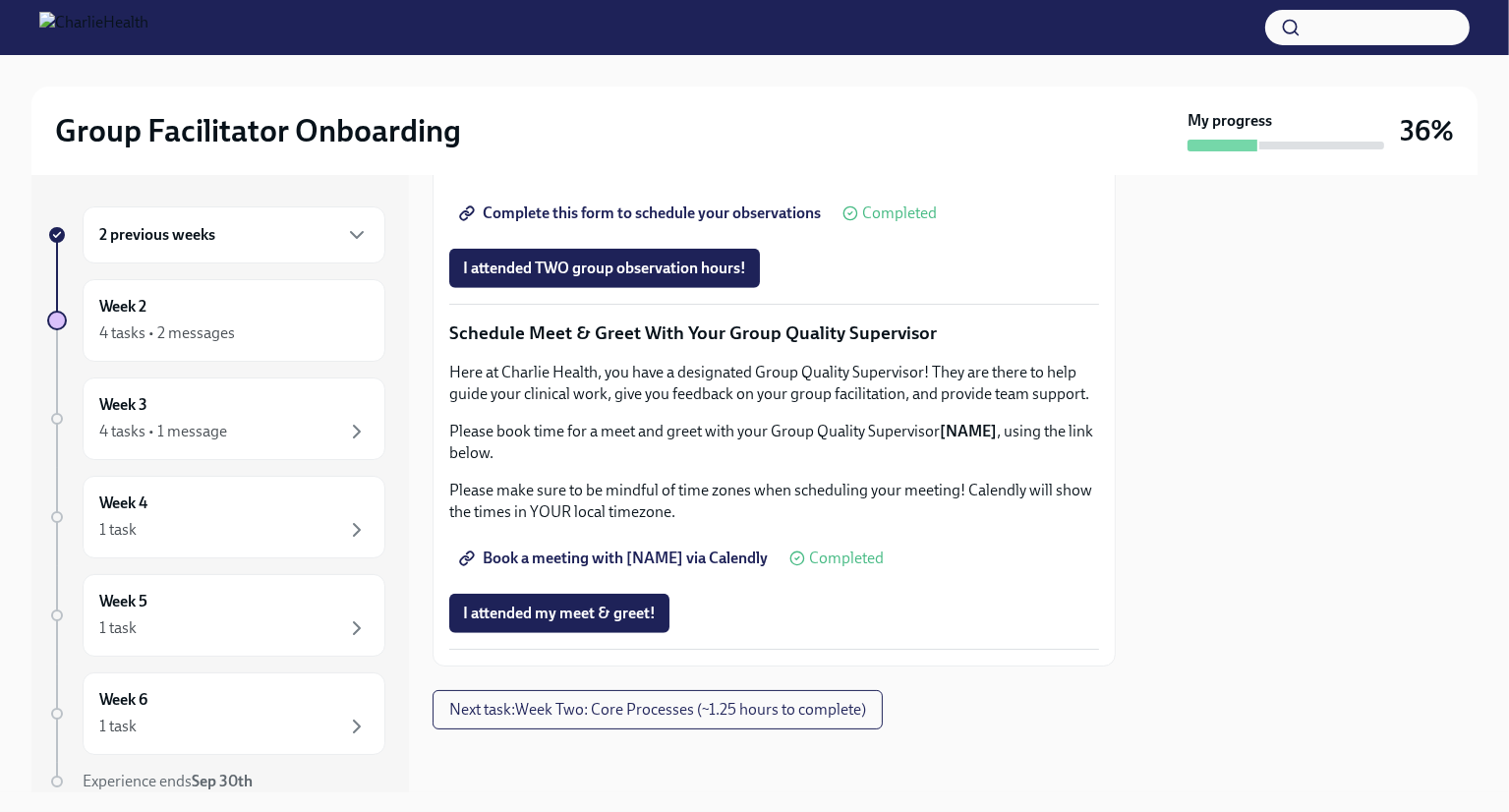 scroll, scrollTop: 1736, scrollLeft: 0, axis: vertical 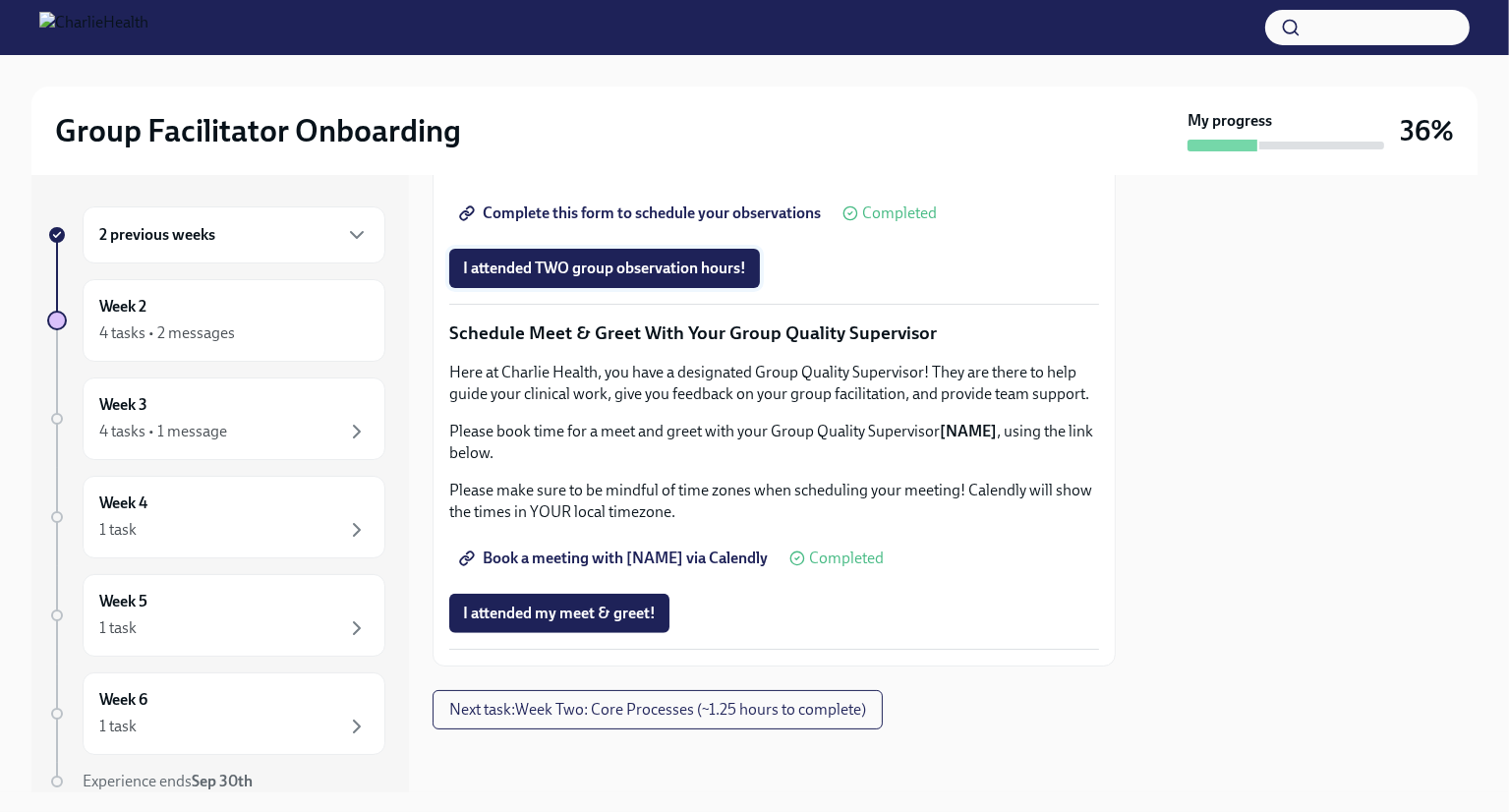 click on "I attended TWO group observation hours!" at bounding box center (605, 268) 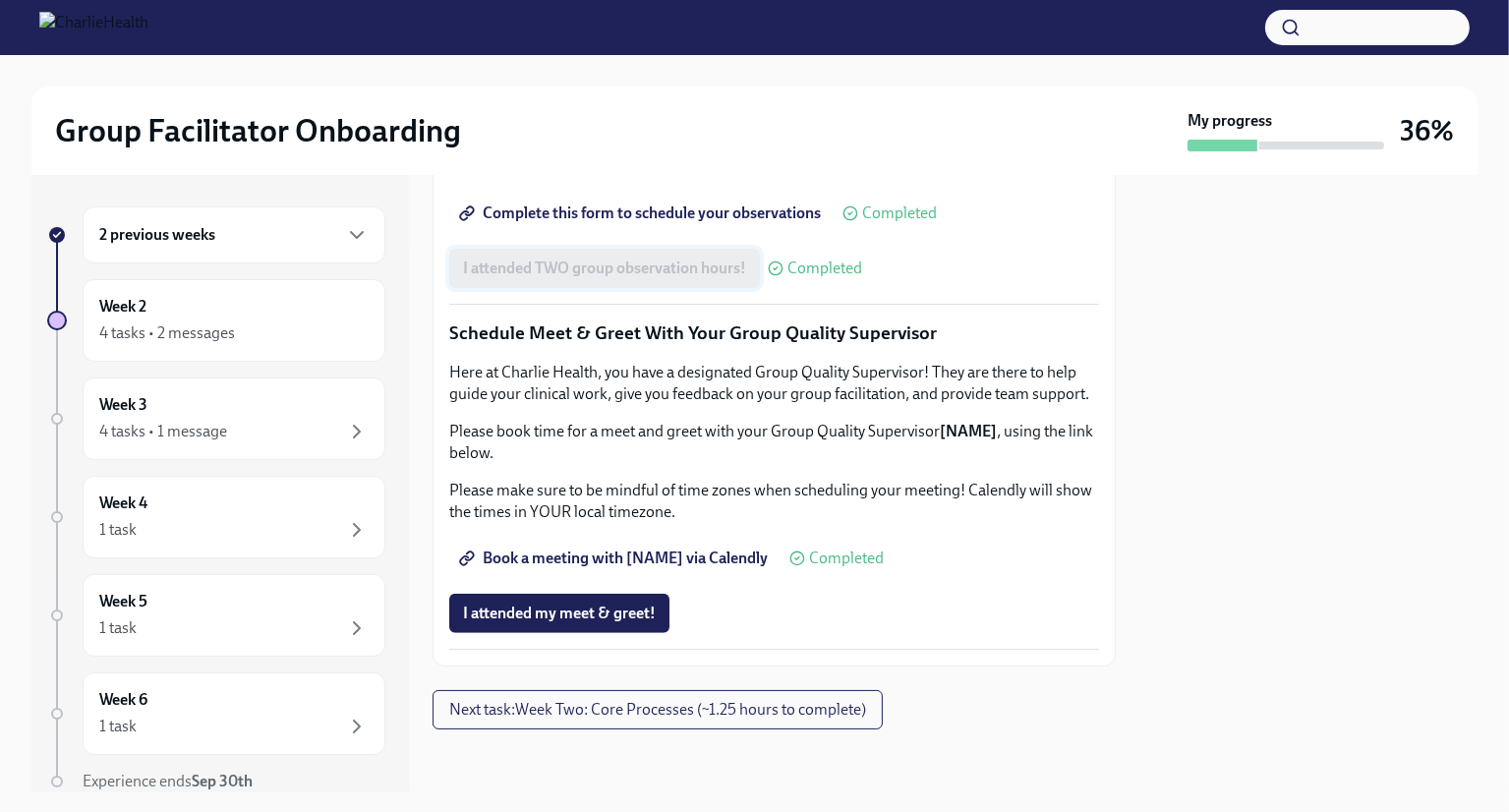 scroll, scrollTop: 1872, scrollLeft: 0, axis: vertical 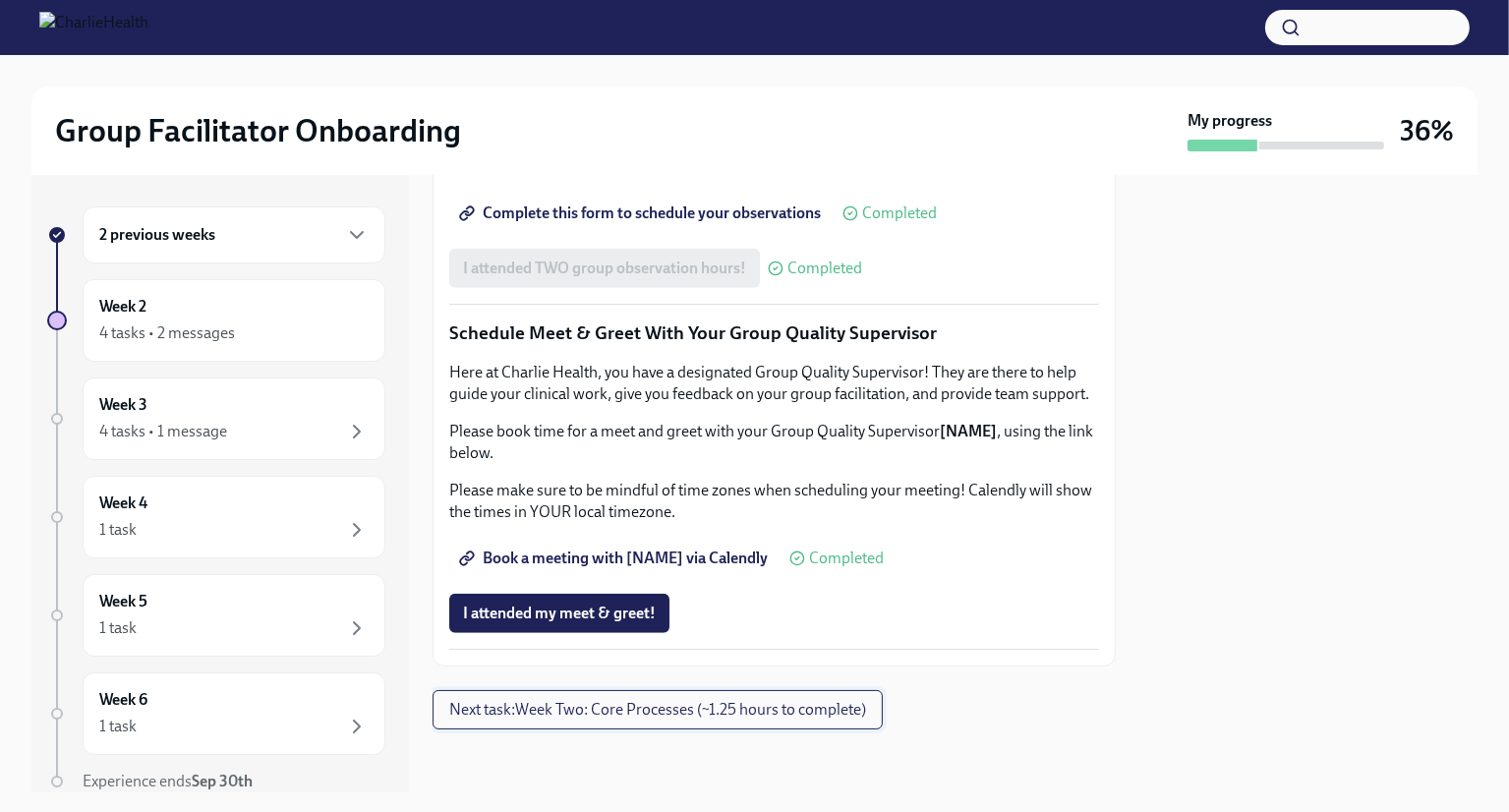 click on "Next task :  Week Two: Core Processes (~1.25 hours to complete)" at bounding box center (658, 710) 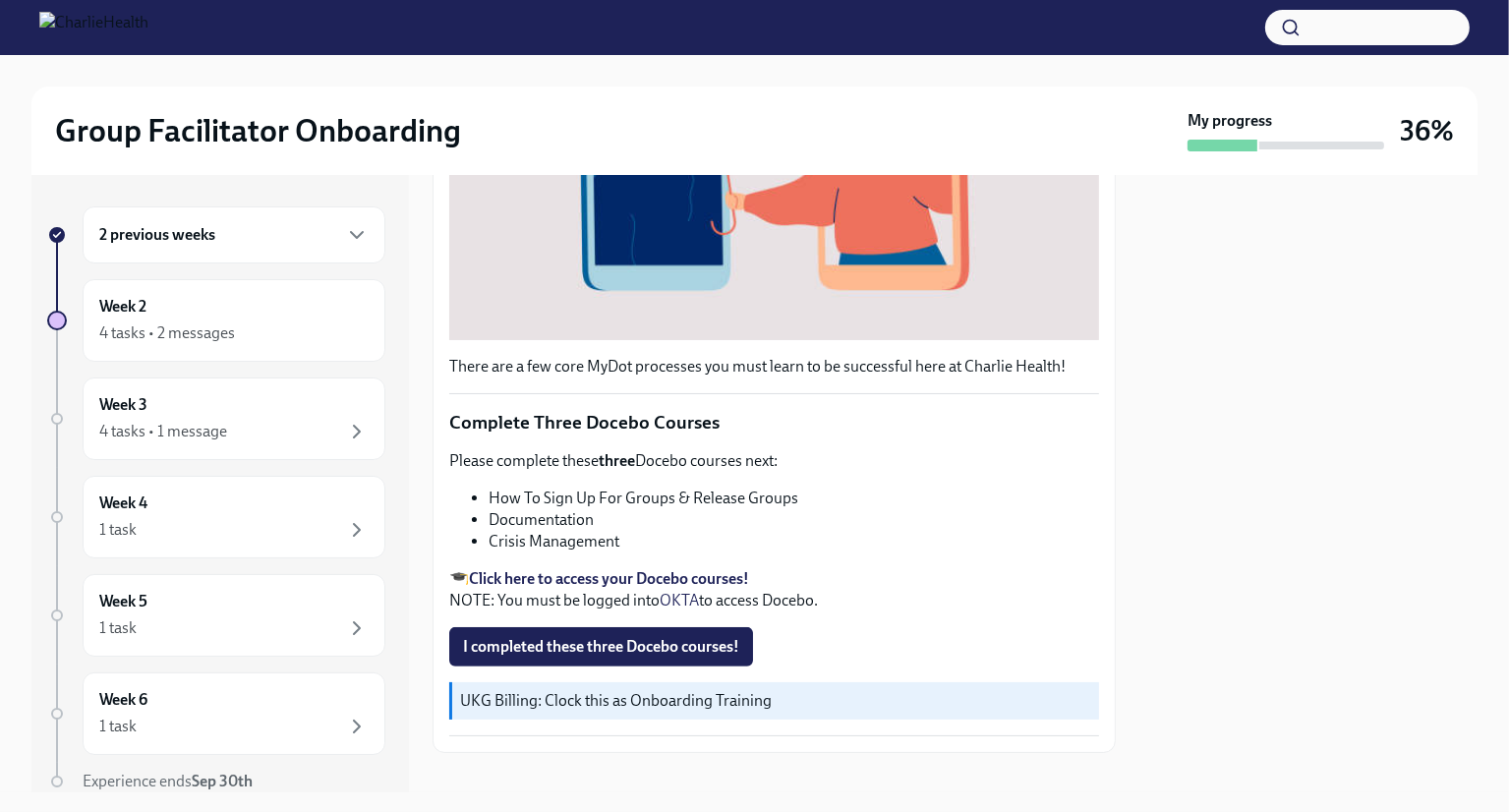 scroll, scrollTop: 549, scrollLeft: 0, axis: vertical 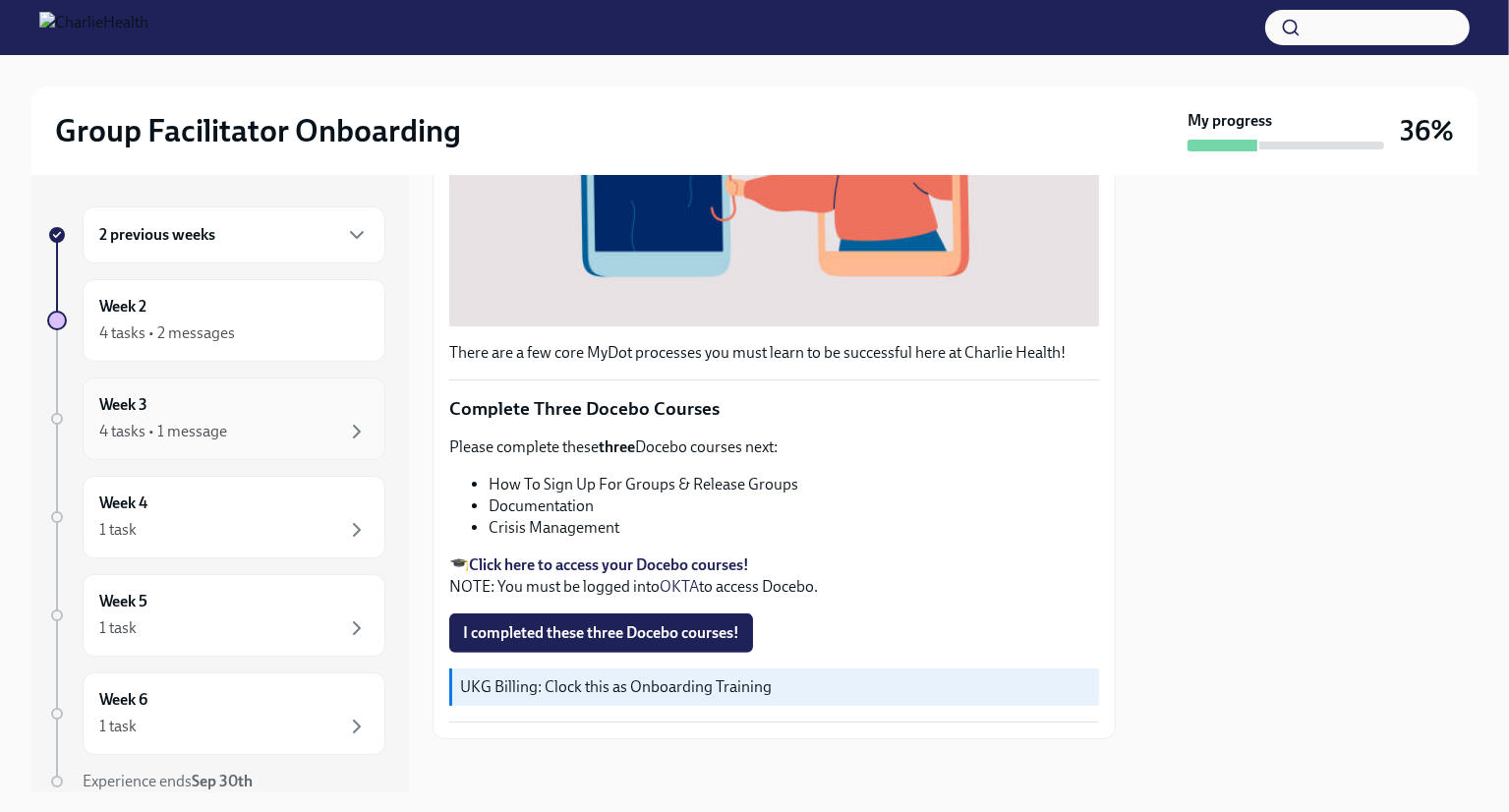 click on "Week 3 4 tasks • 1 message" at bounding box center (234, 419) 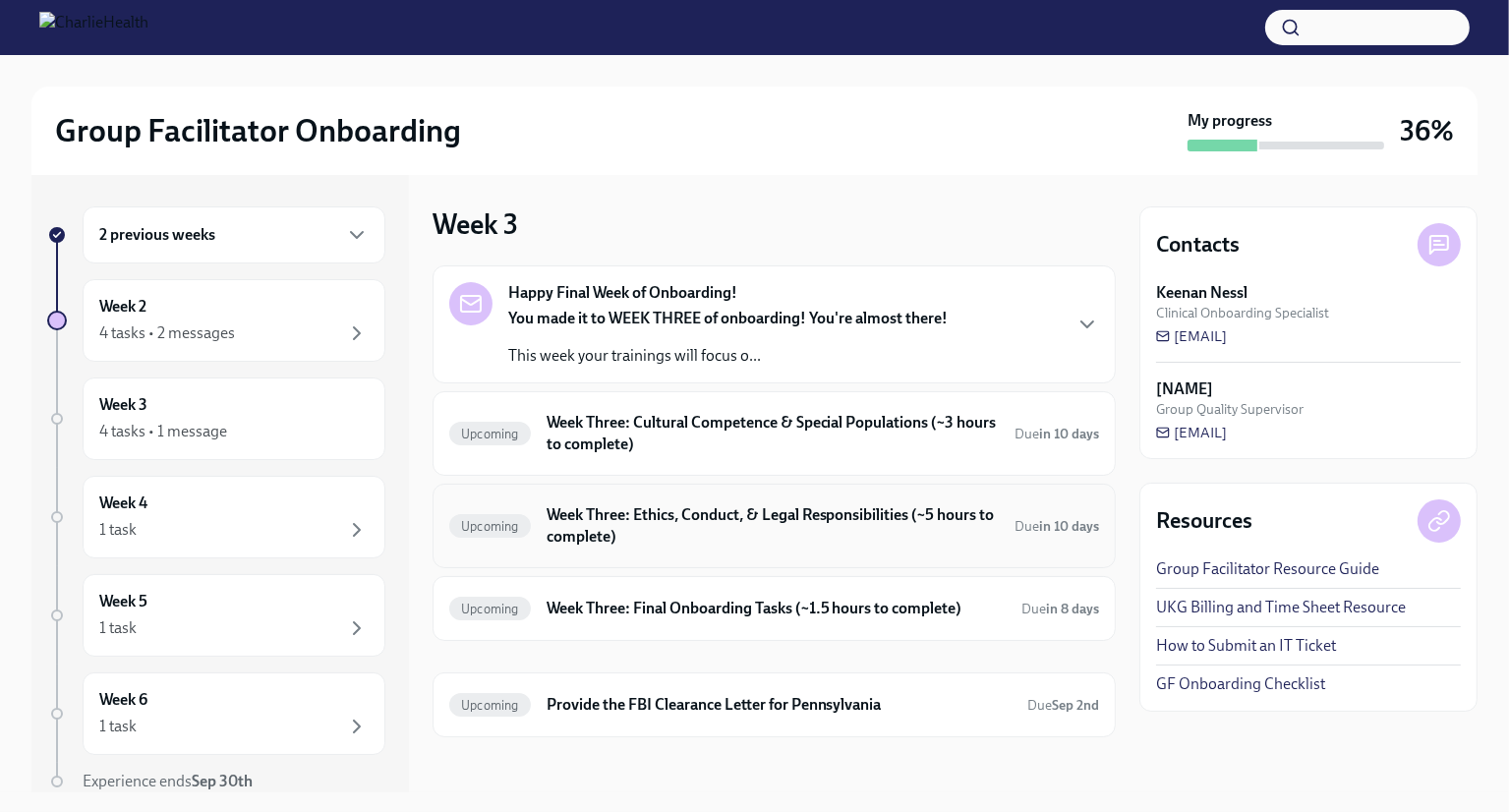 scroll, scrollTop: 6, scrollLeft: 0, axis: vertical 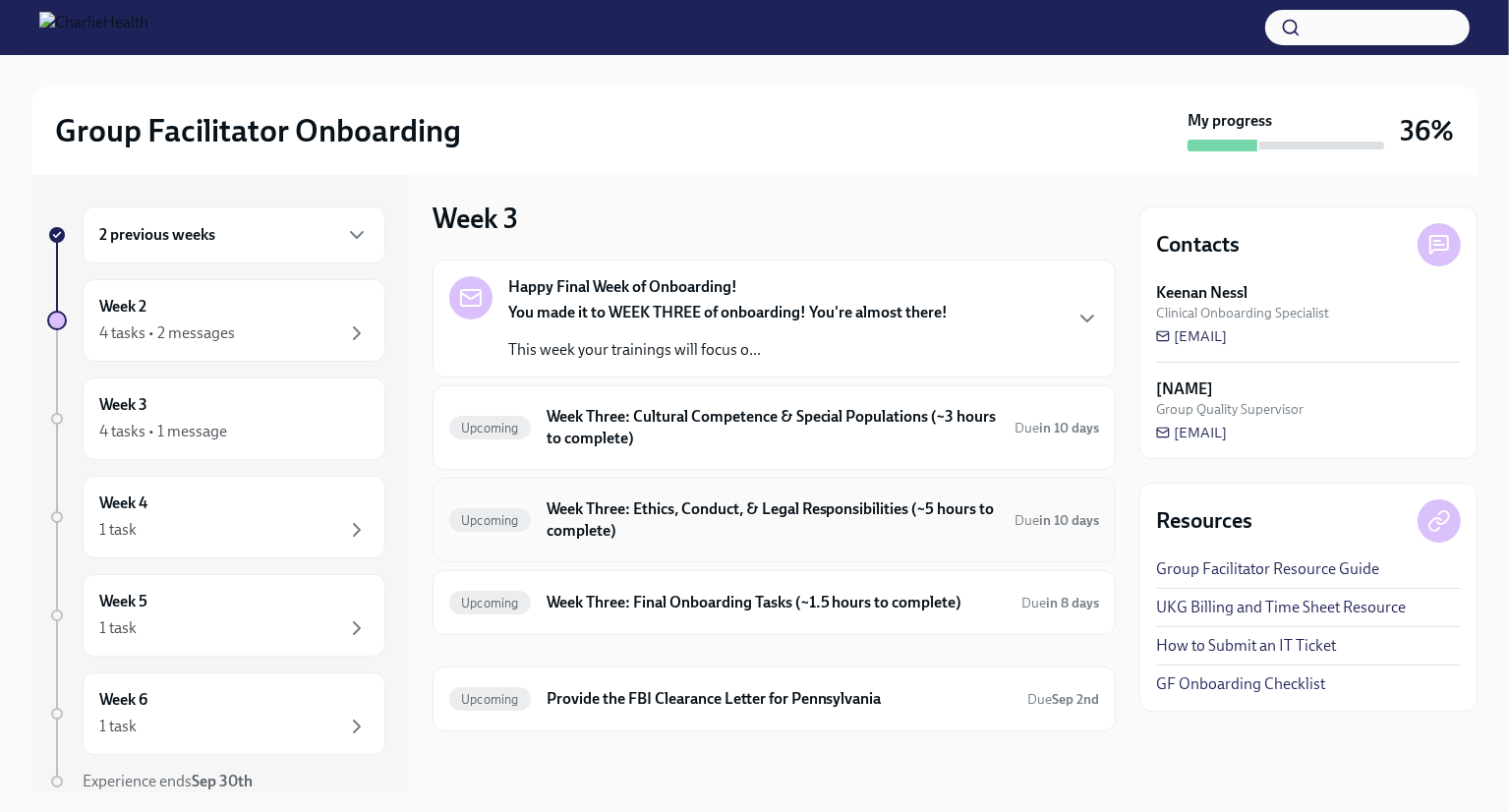 click on "Upcoming Week Three: Ethics, Conduct, & Legal Responsibilities (~5 hours to complete) Due  in 10 days" at bounding box center [774, 520] 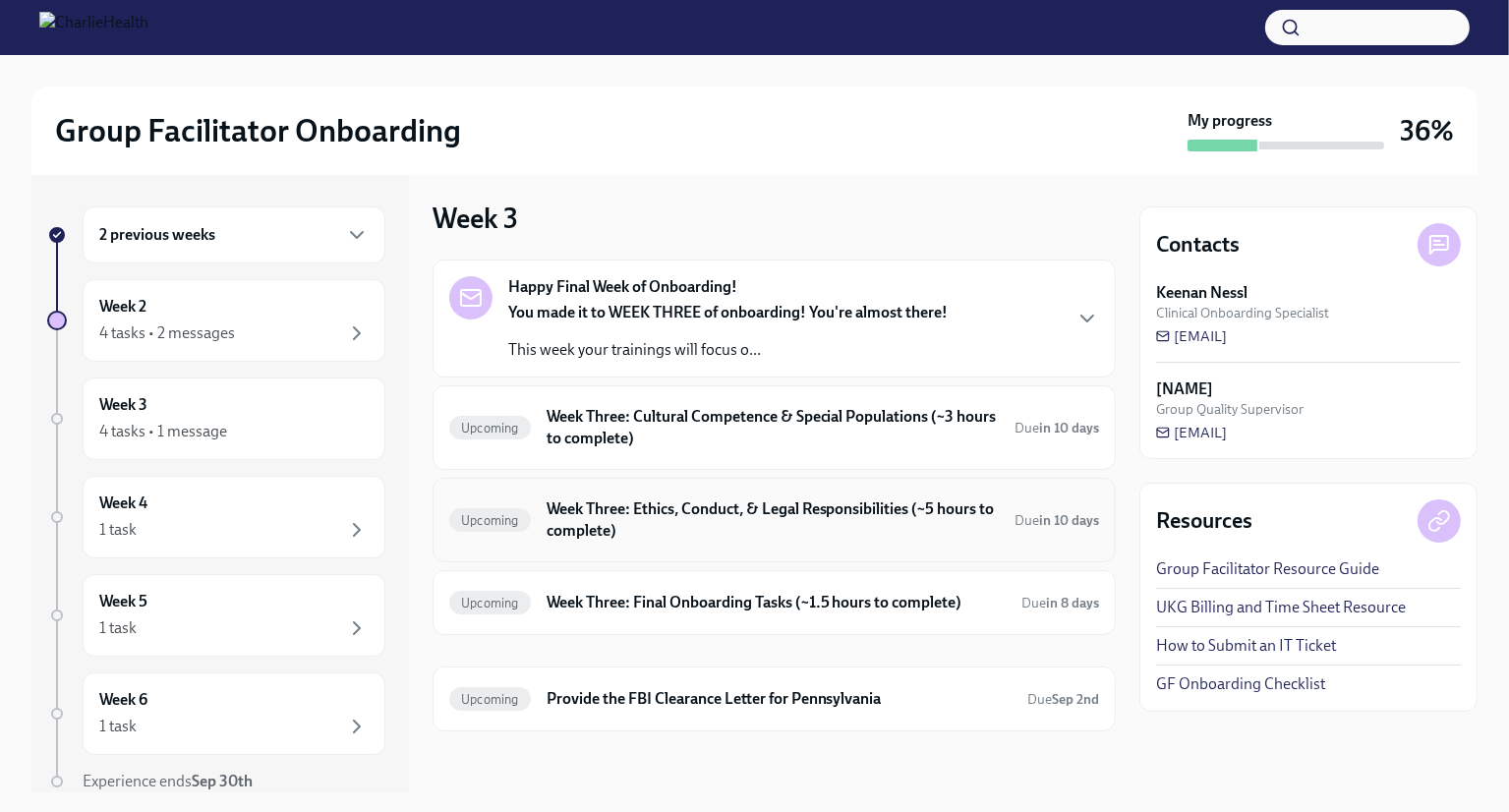 click on "Week Three: Ethics, Conduct, & Legal Responsibilities (~5 hours to complete)" at bounding box center (773, 520) 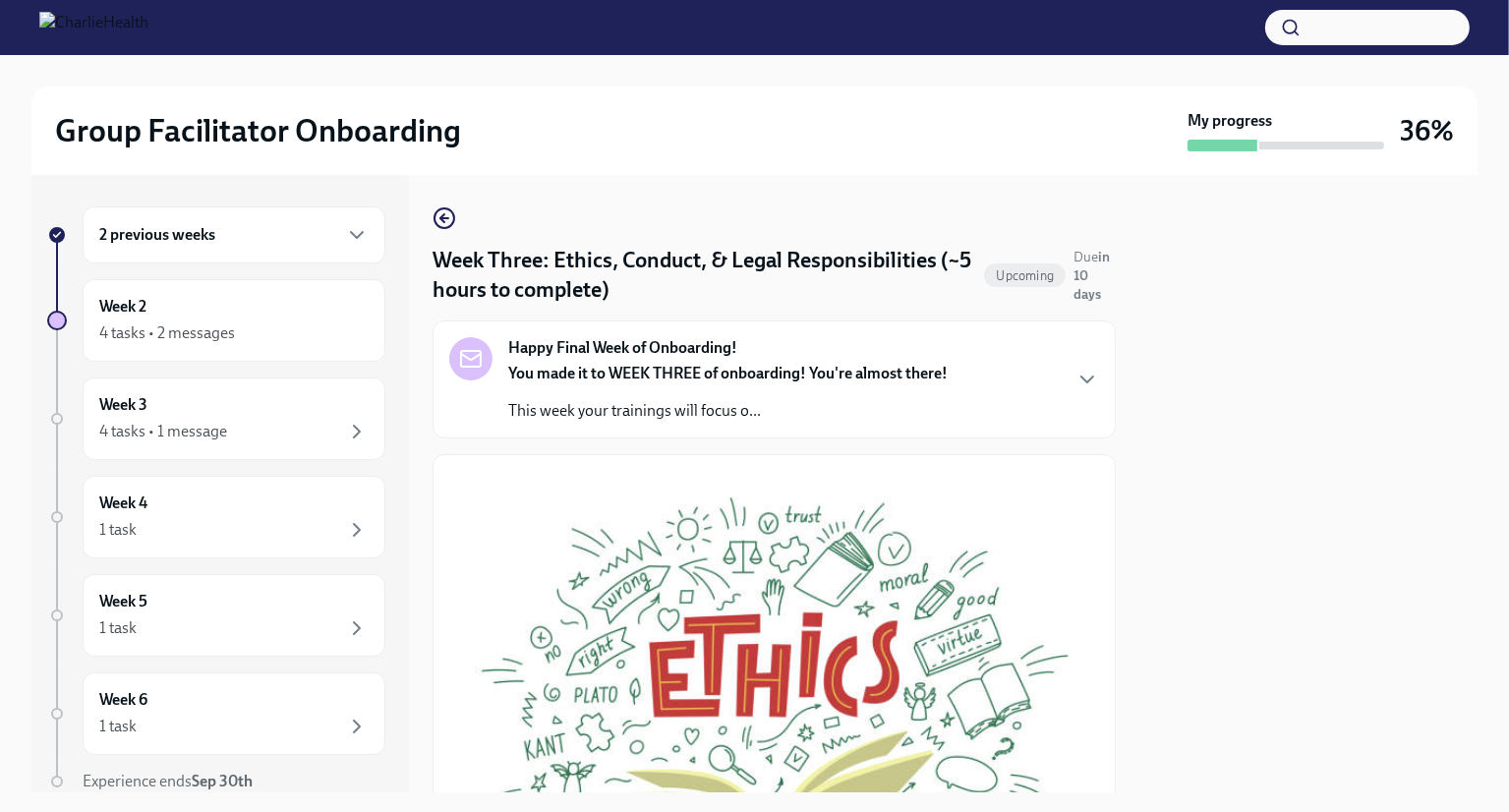 click at bounding box center (774, 701) 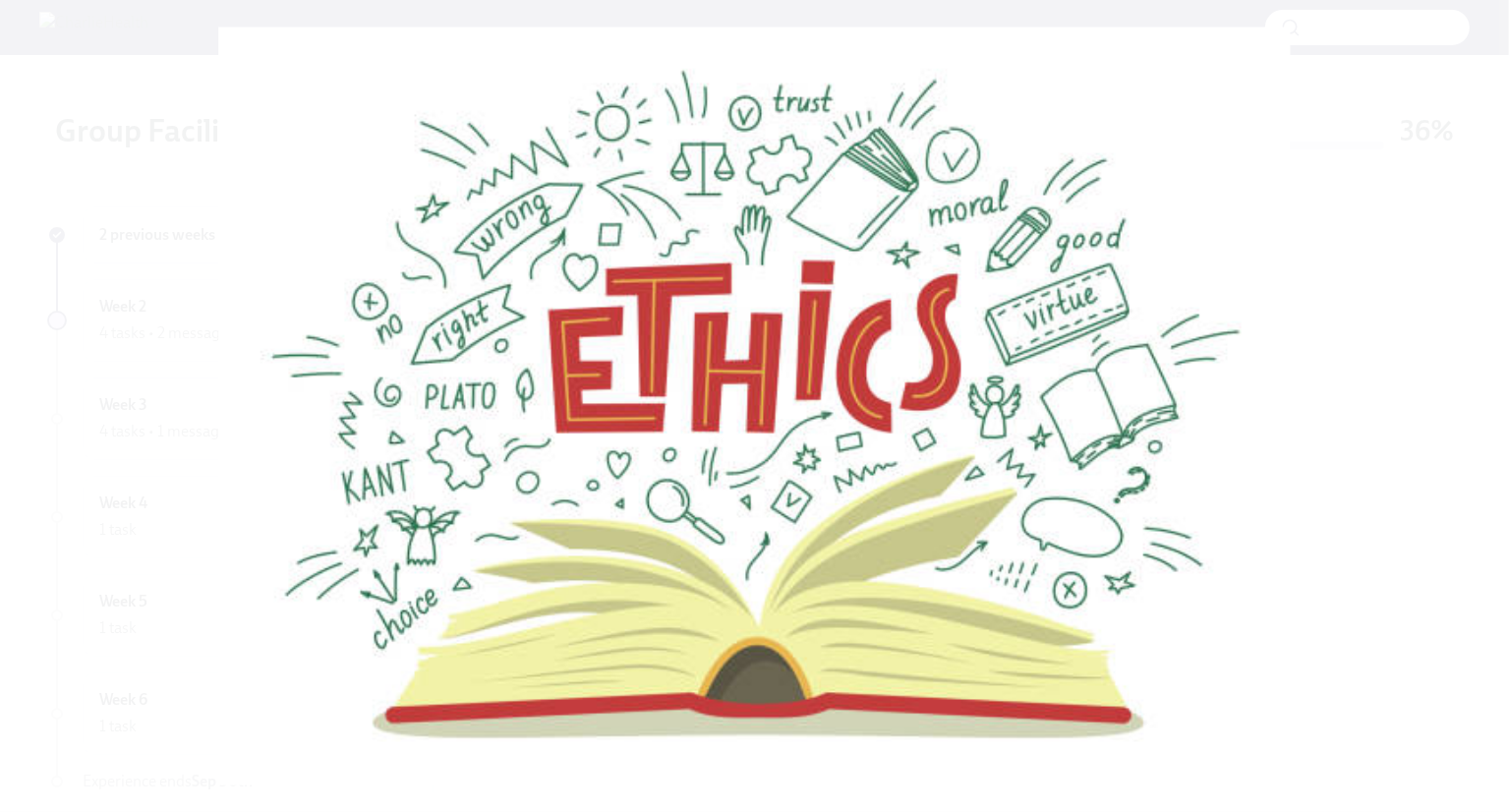 type 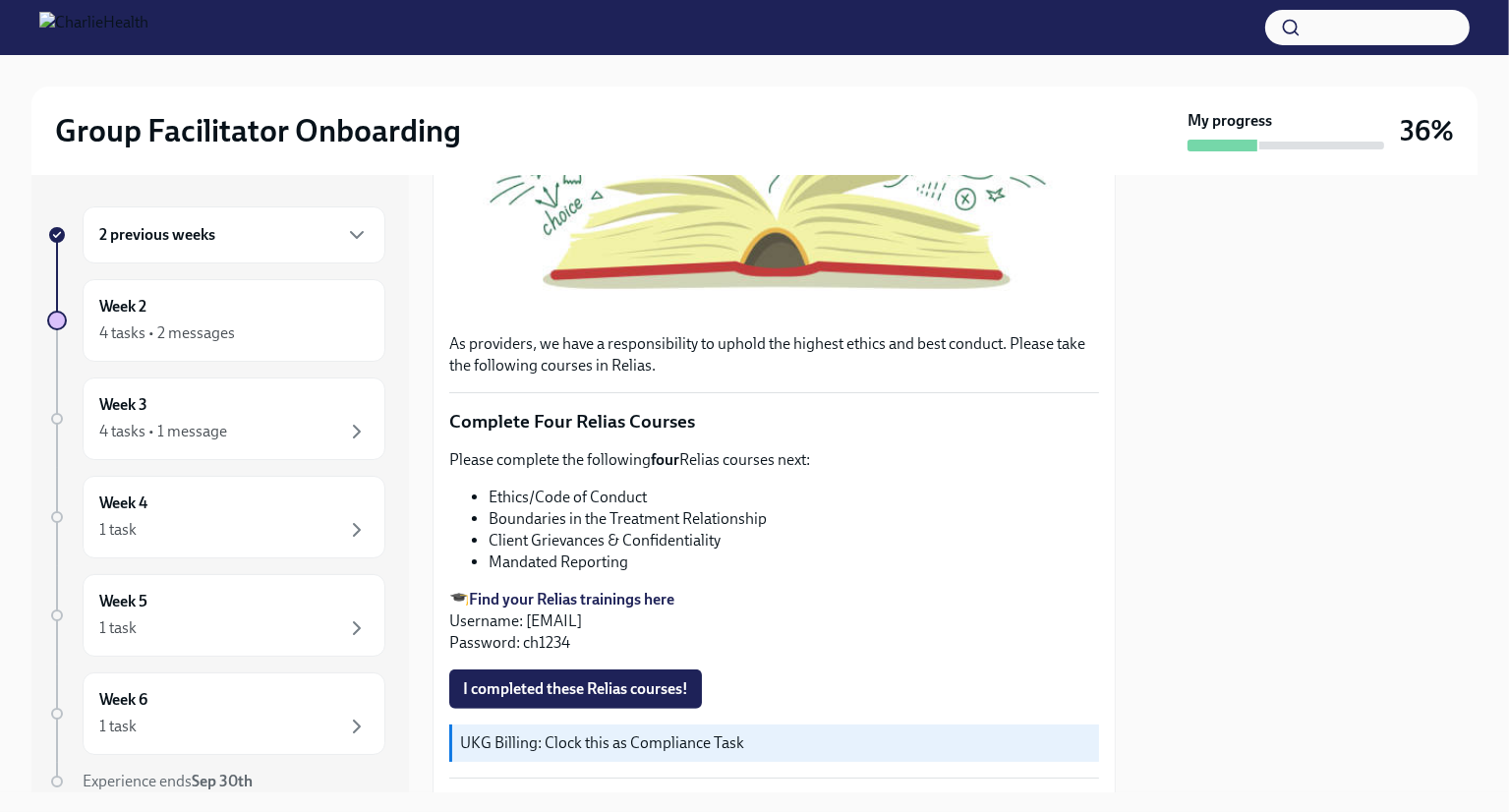 scroll, scrollTop: 611, scrollLeft: 0, axis: vertical 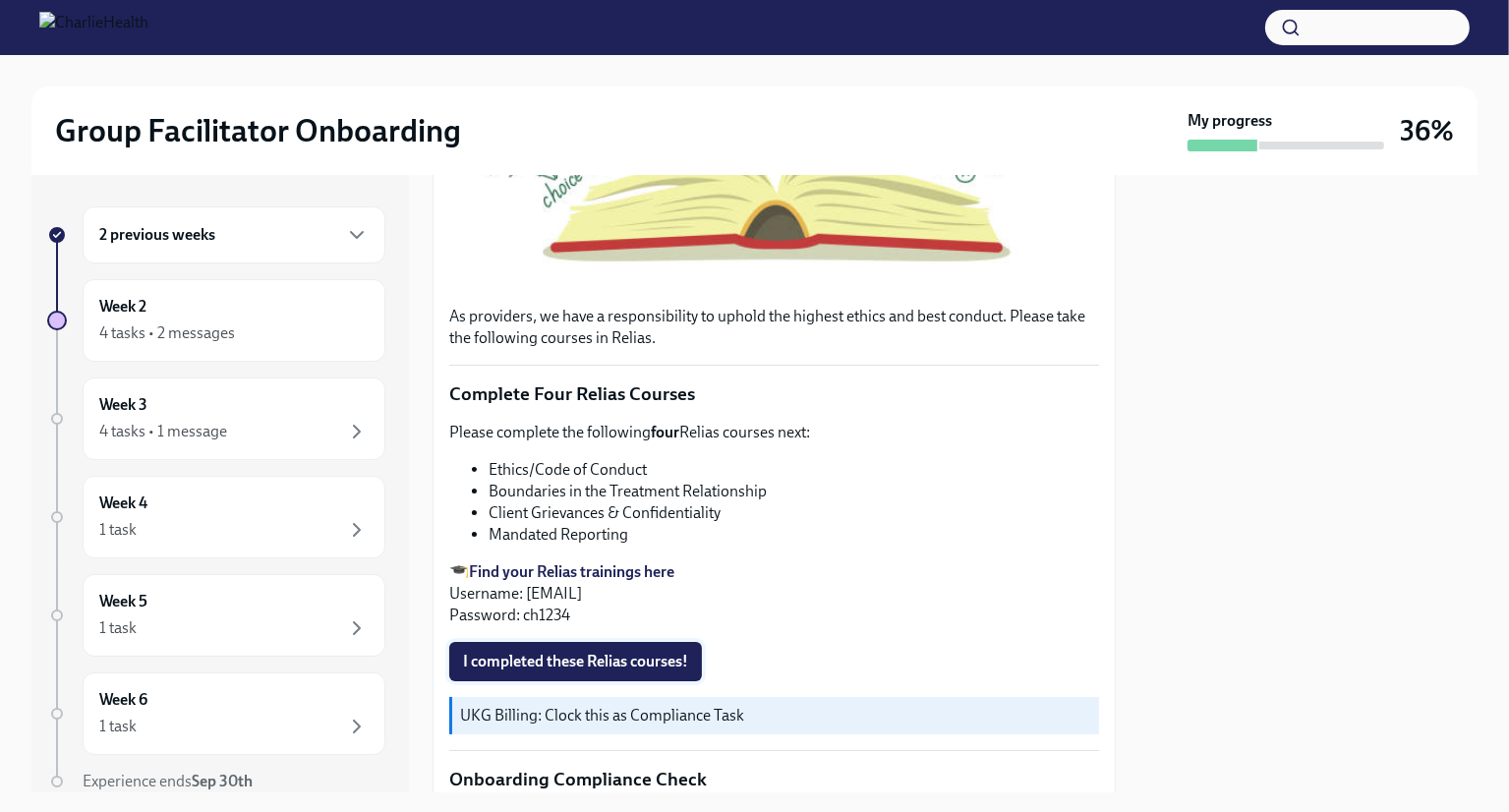 click on "I completed these Relias courses!" at bounding box center [575, 662] 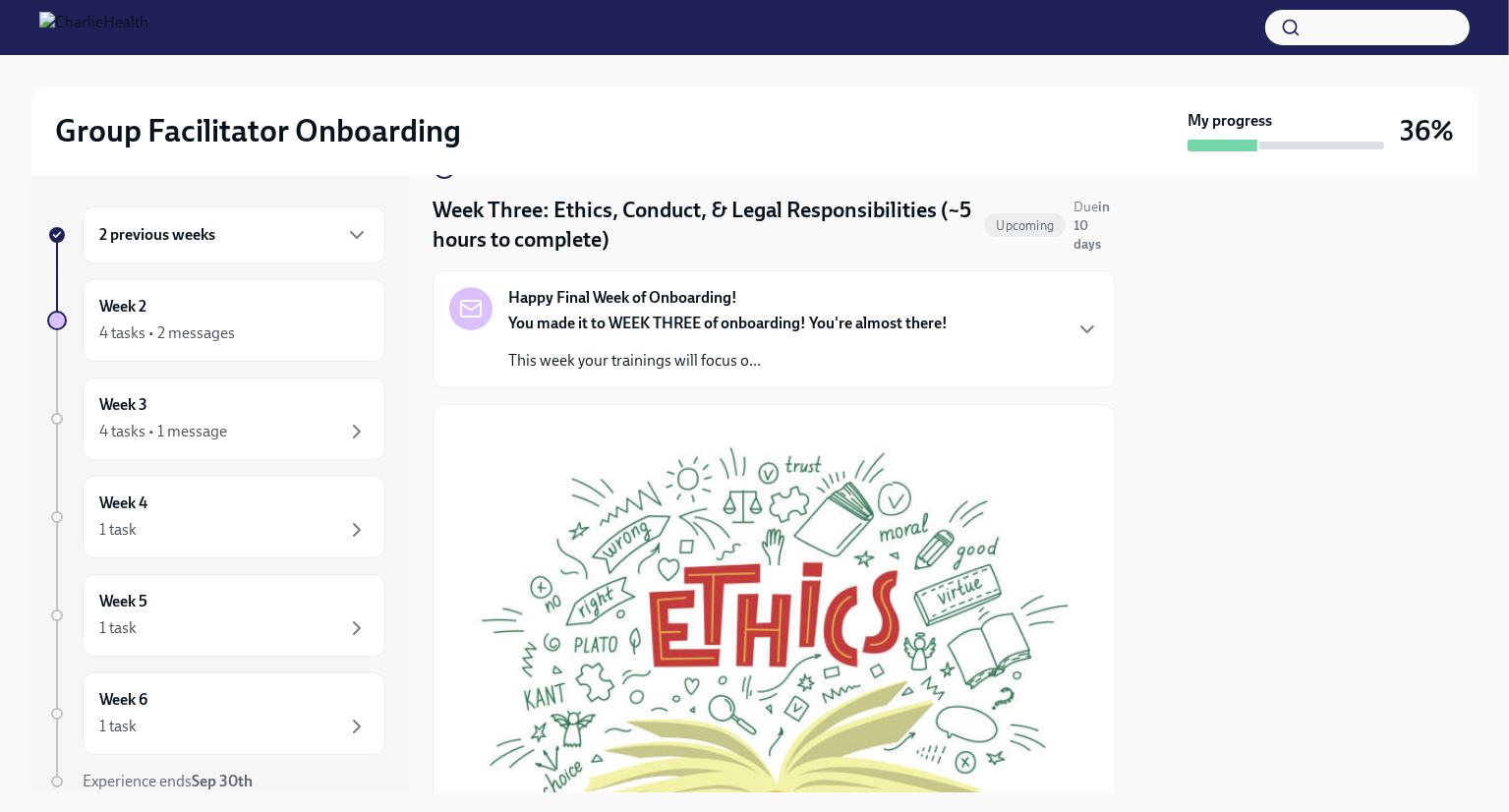 scroll, scrollTop: 0, scrollLeft: 0, axis: both 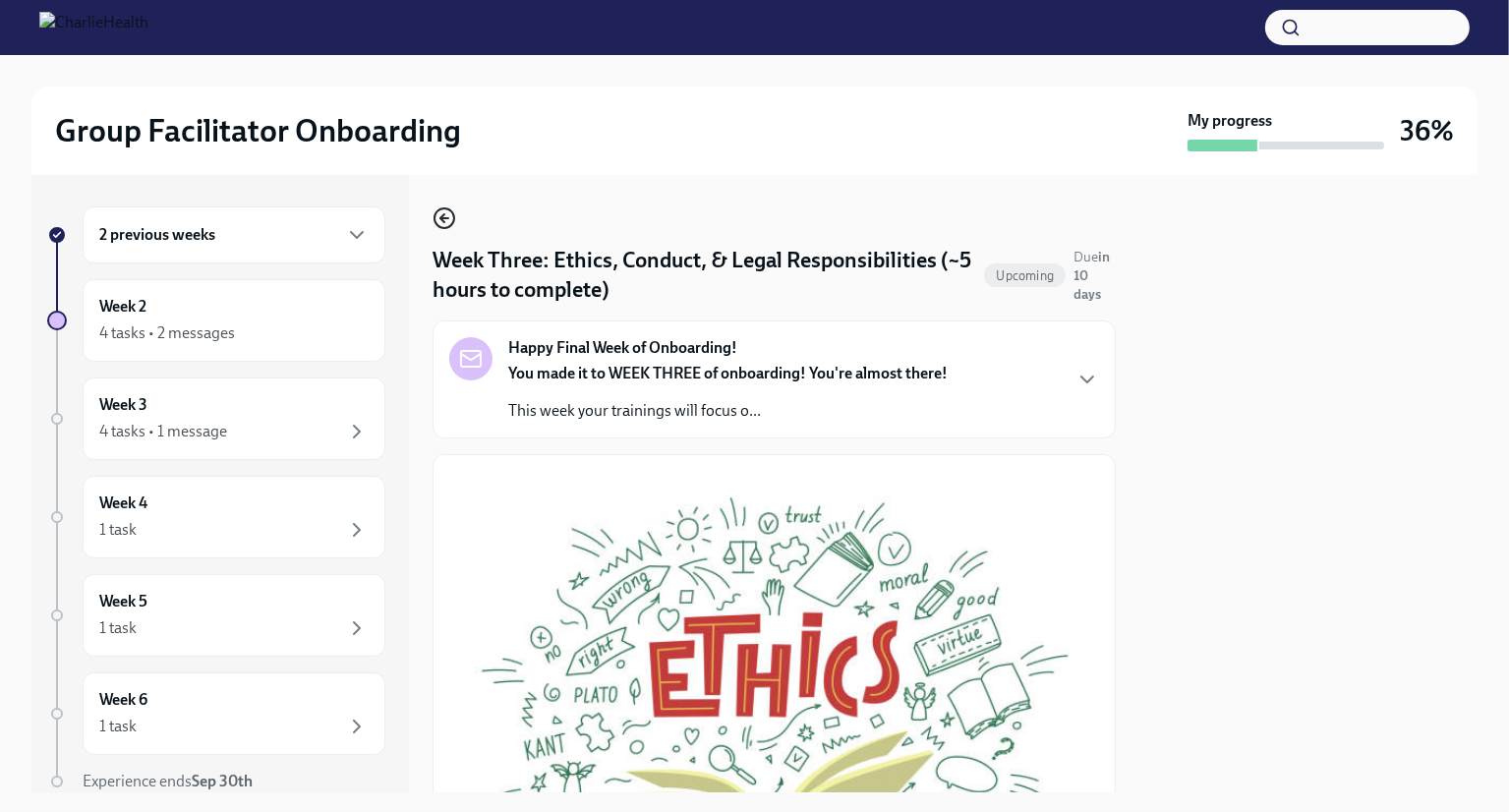 click 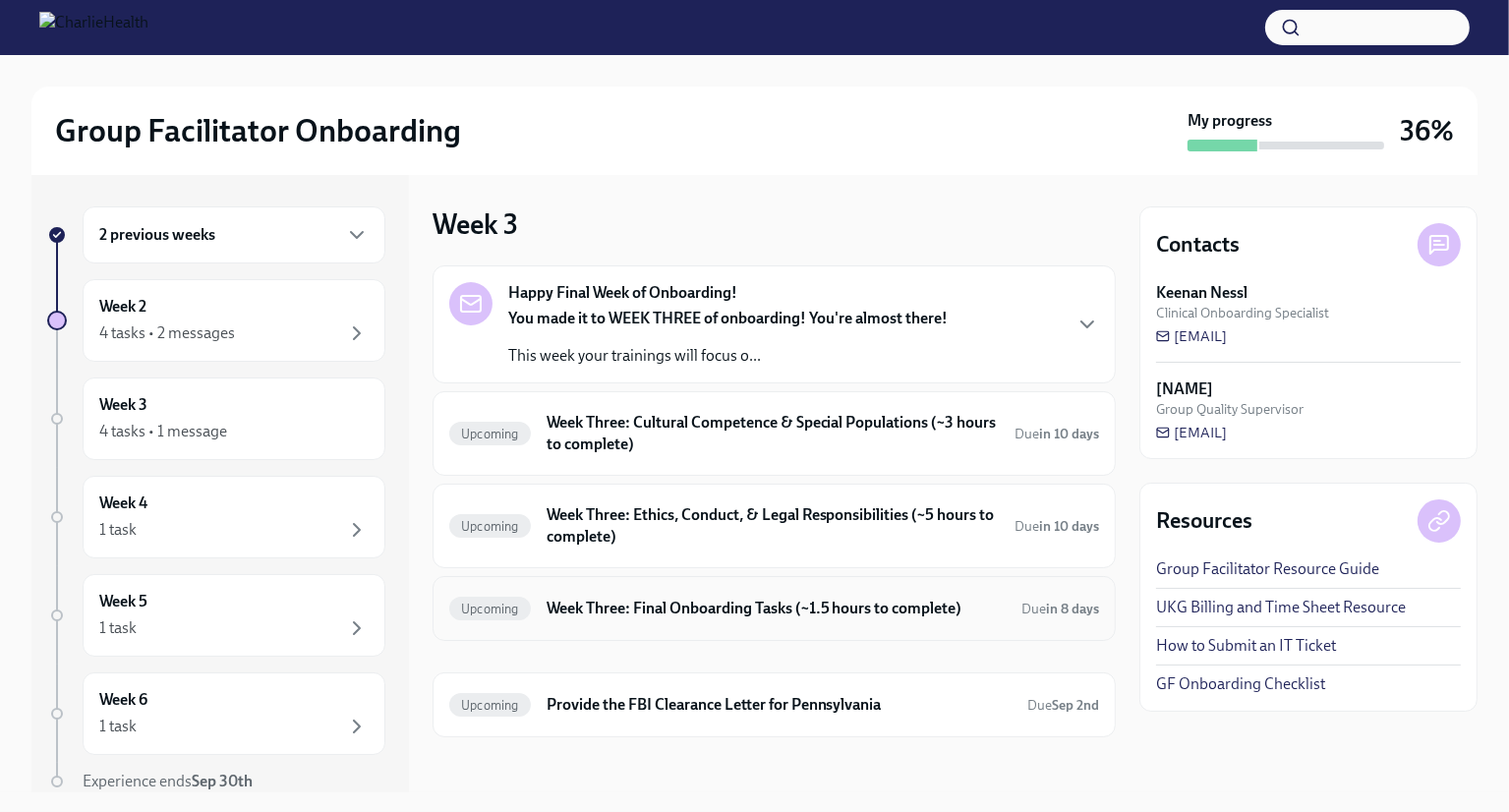 click on "Week Three: Final Onboarding Tasks (~1.5 hours to complete)" at bounding box center [776, 609] 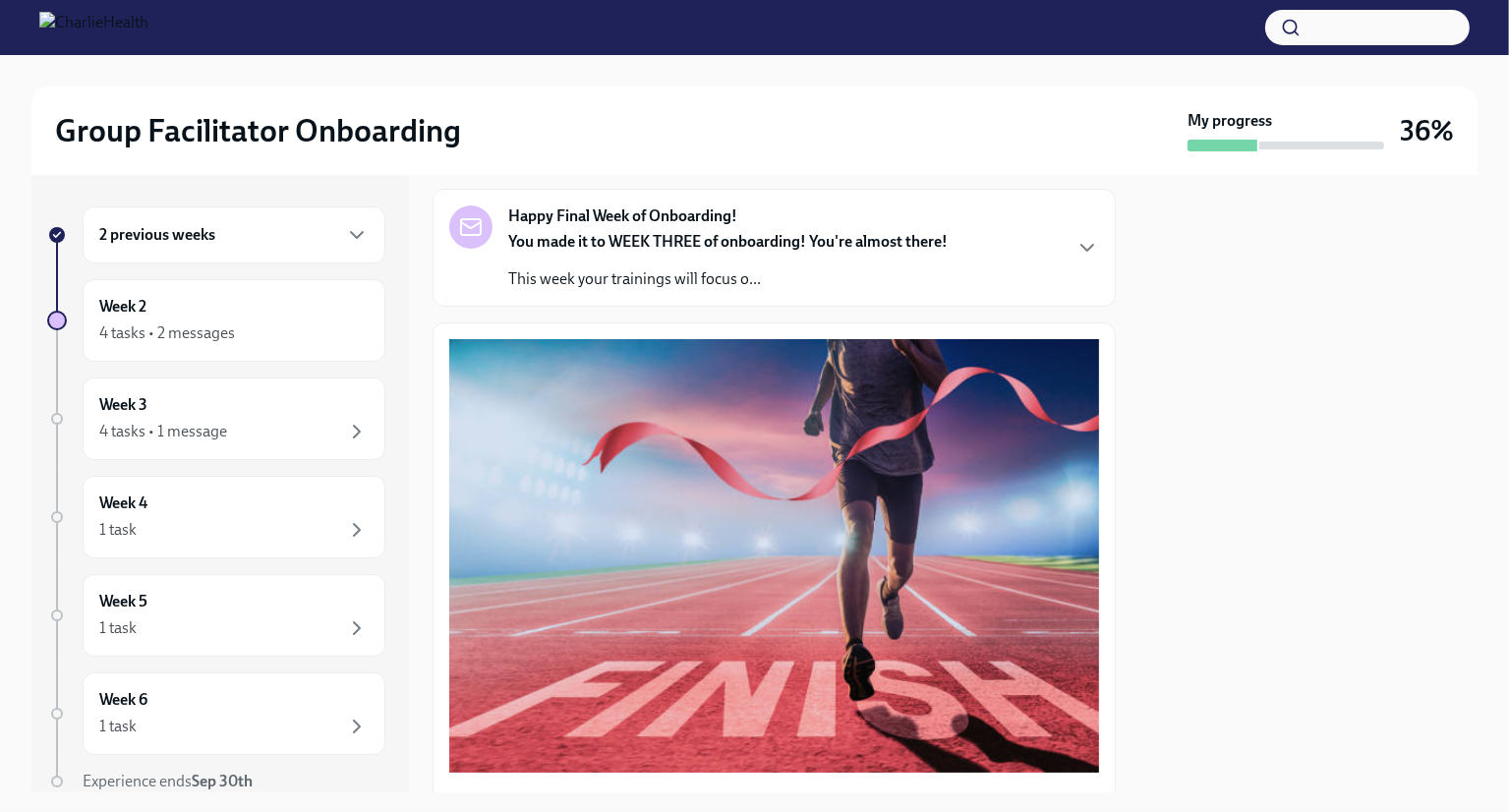scroll, scrollTop: 0, scrollLeft: 0, axis: both 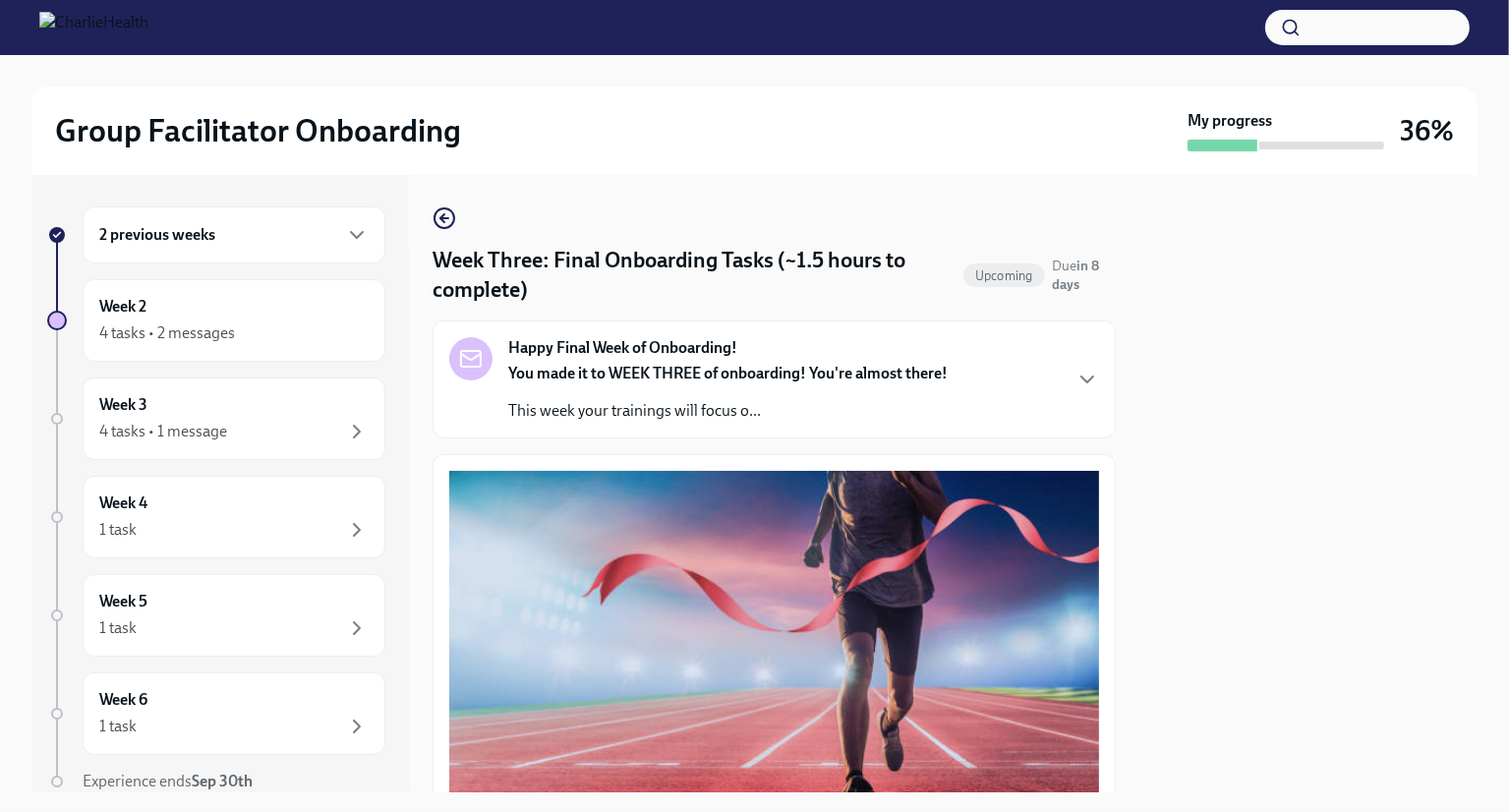 click on "Week Three: Final Onboarding Tasks (~1.5 hours to complete) Upcoming Due  in 8 days Happy Final Week of Onboarding! You made it to WEEK THREE of onboarding! You're almost there!
This week your trainings will focus o... You have successfully made it to your final onboarding tasks! If you have not completed any previous tasks, please pause now and go back to complete before moving forward. UKG Billing: Clock ALL following tasks as Onboarding Training Review the Group Facilitator Study Guide You have learned so much in the past three weeks, and I'm sure you have a lot of questions about the processes and next steps.  Please review and bookmark the study guide now!  The study guide has ALL the important training videos, step-by-step instructions, and important links all in one place. Group Facilitator Study Guide Not visited Take the Final Knowledge Assessment Take the Final Knowledge Assessment Here! Not visited I scored at least a 75%! Log All Your Time Okta
Review the ➡️  BILLING GUIDE
PLEASE NOTE:" at bounding box center (774, 484) 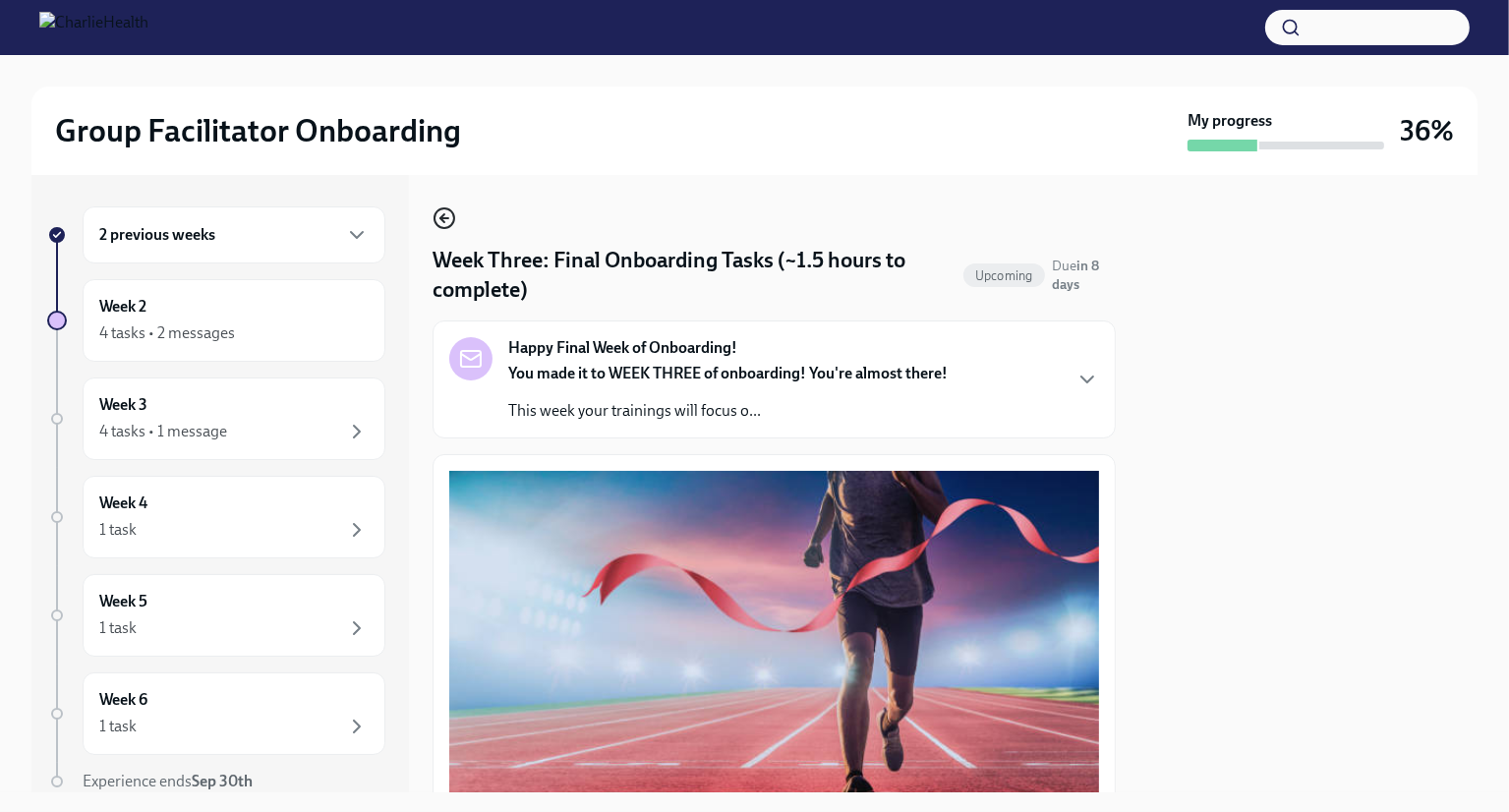 click 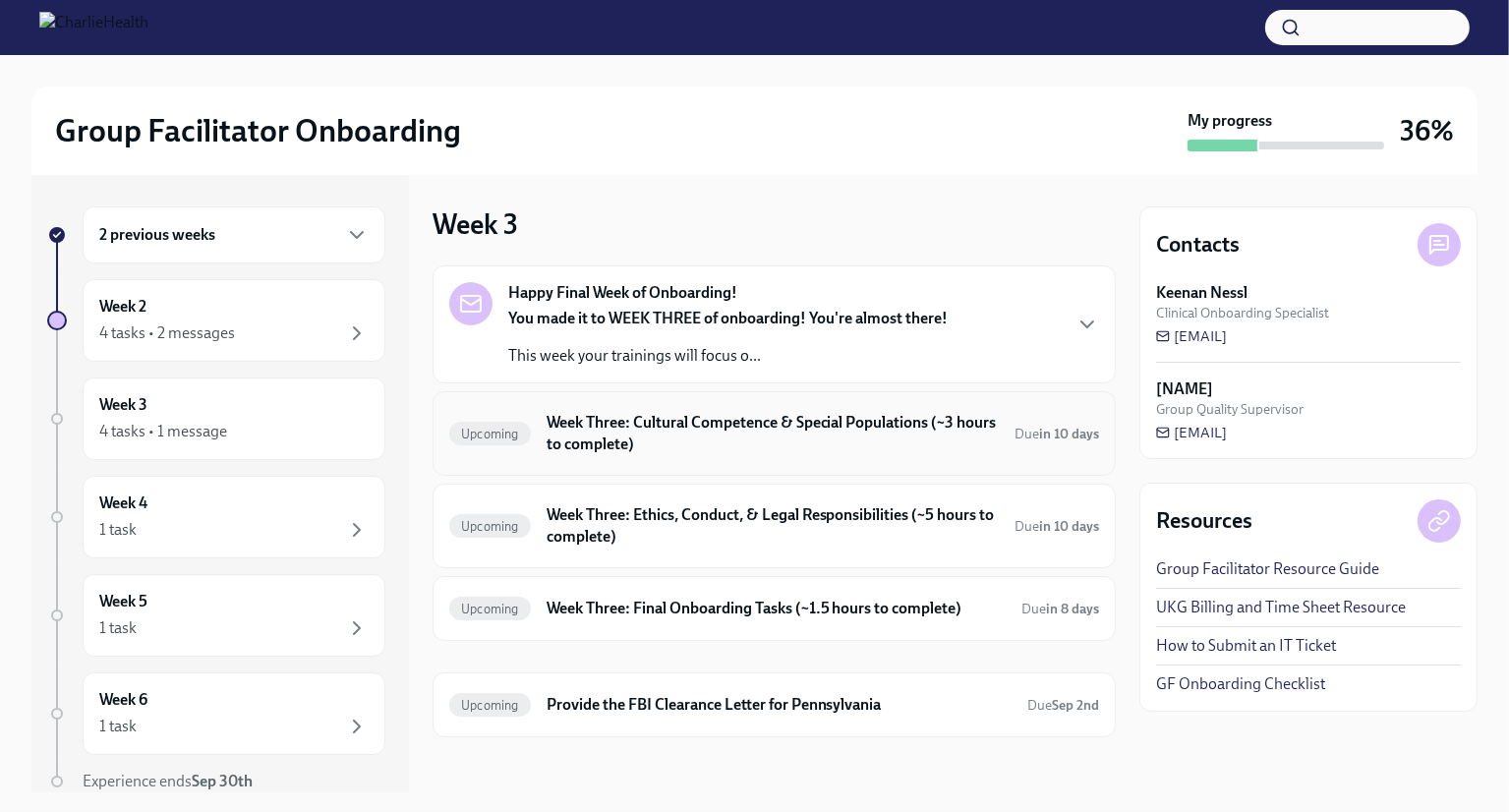 click on "Week Three: Cultural Competence & Special Populations (~3 hours to complete)" at bounding box center [773, 434] 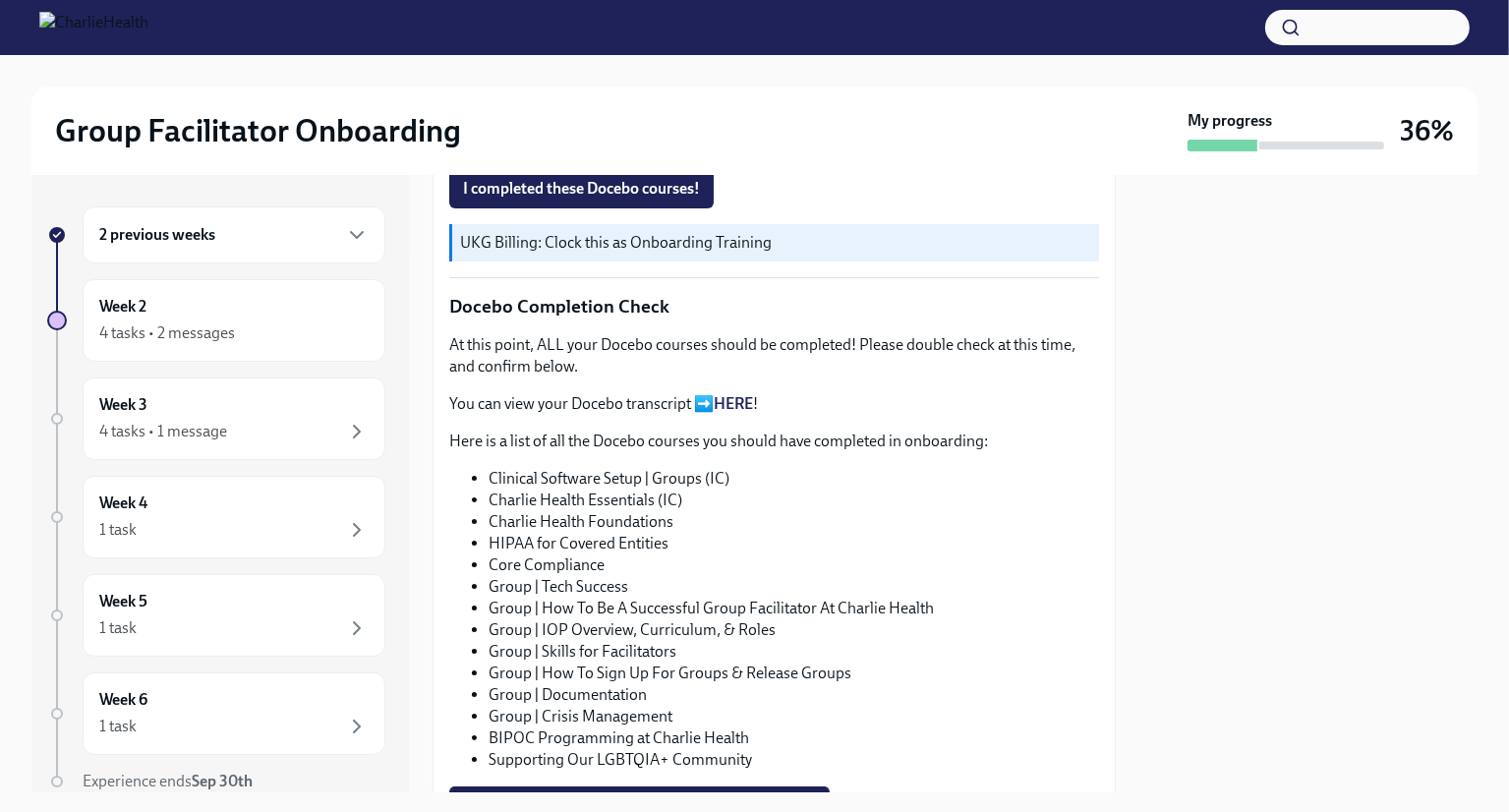 scroll, scrollTop: 1345, scrollLeft: 0, axis: vertical 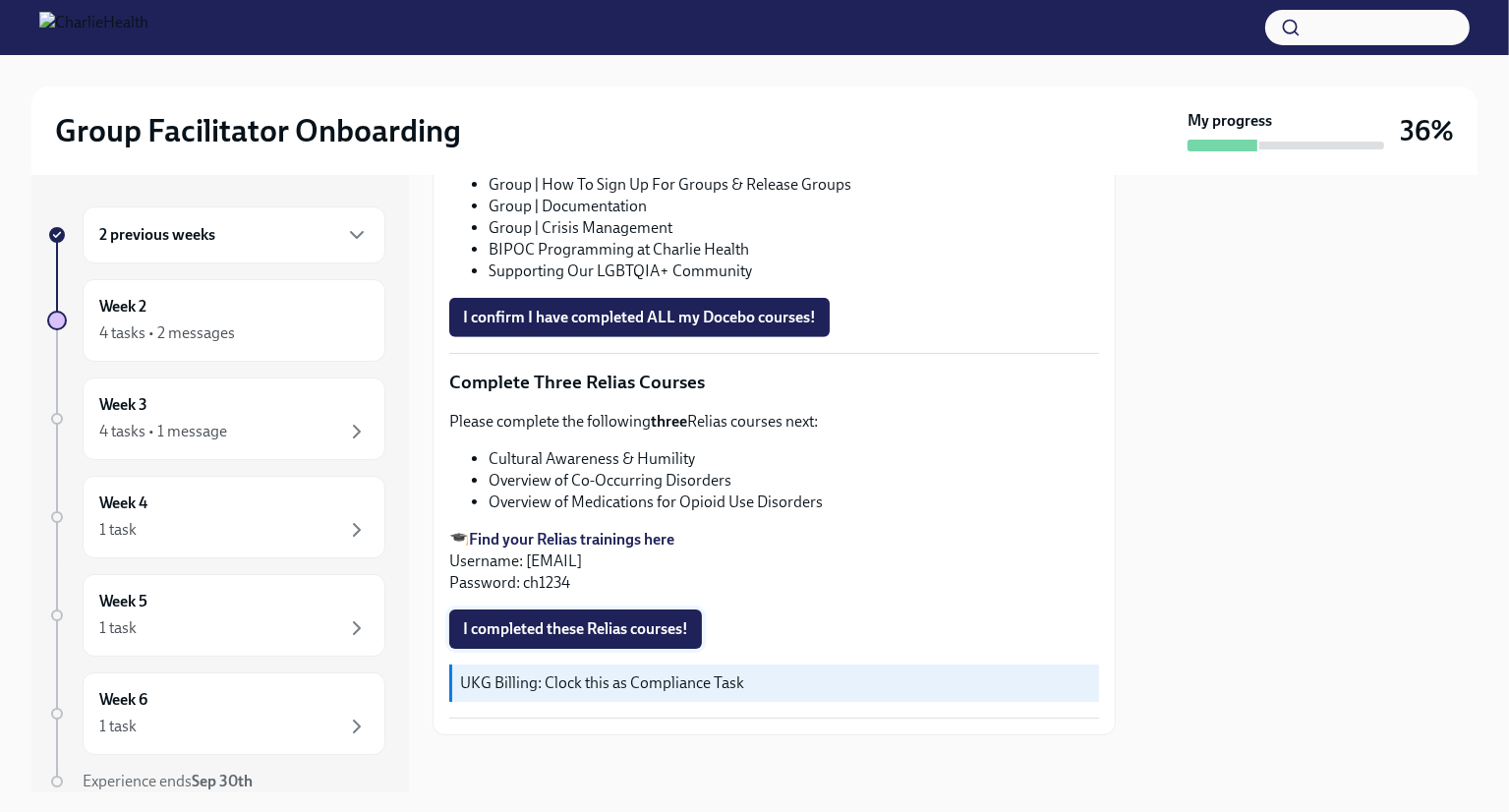 click on "I completed these Relias courses!" at bounding box center (575, 629) 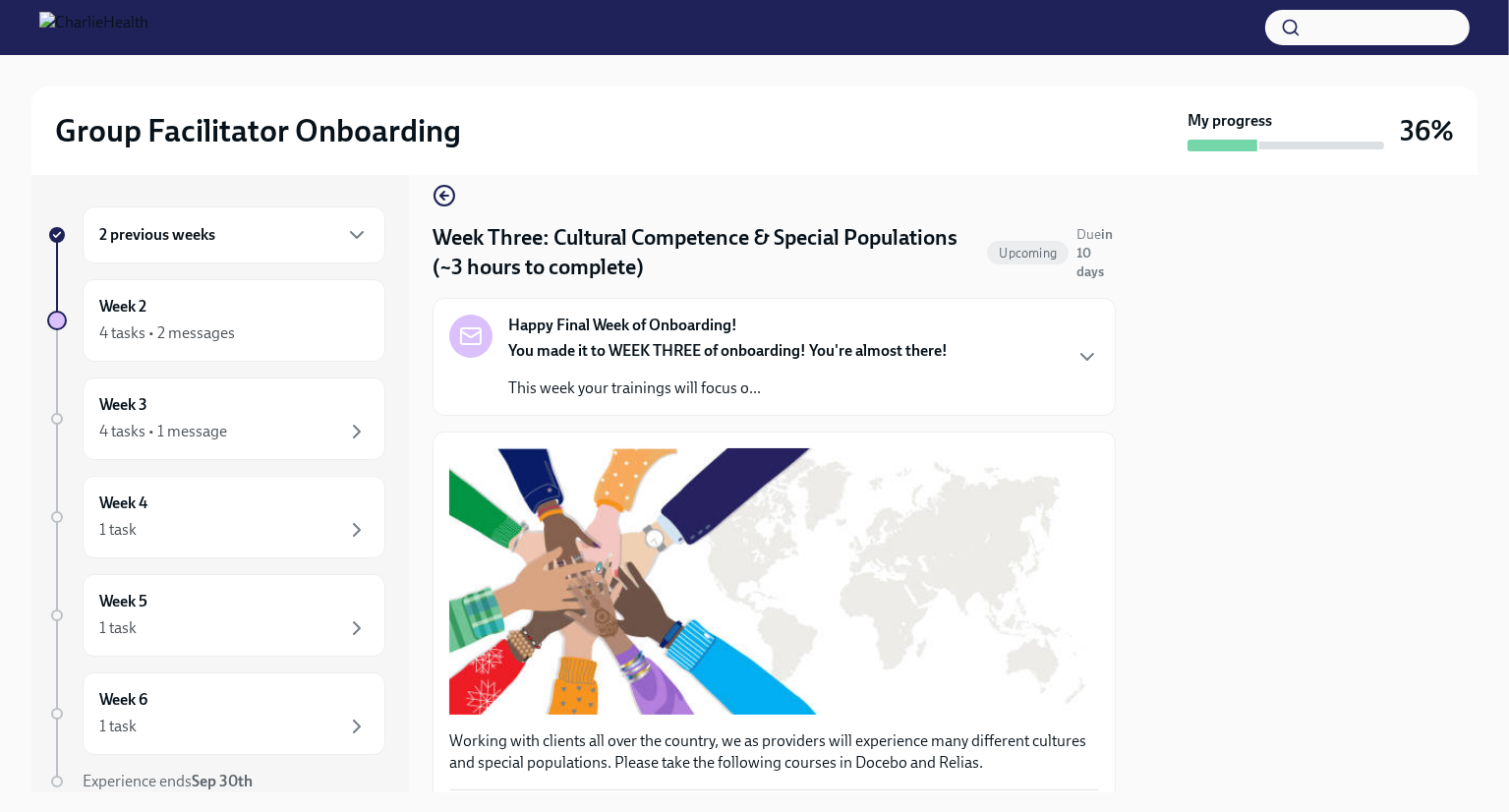 scroll, scrollTop: 0, scrollLeft: 0, axis: both 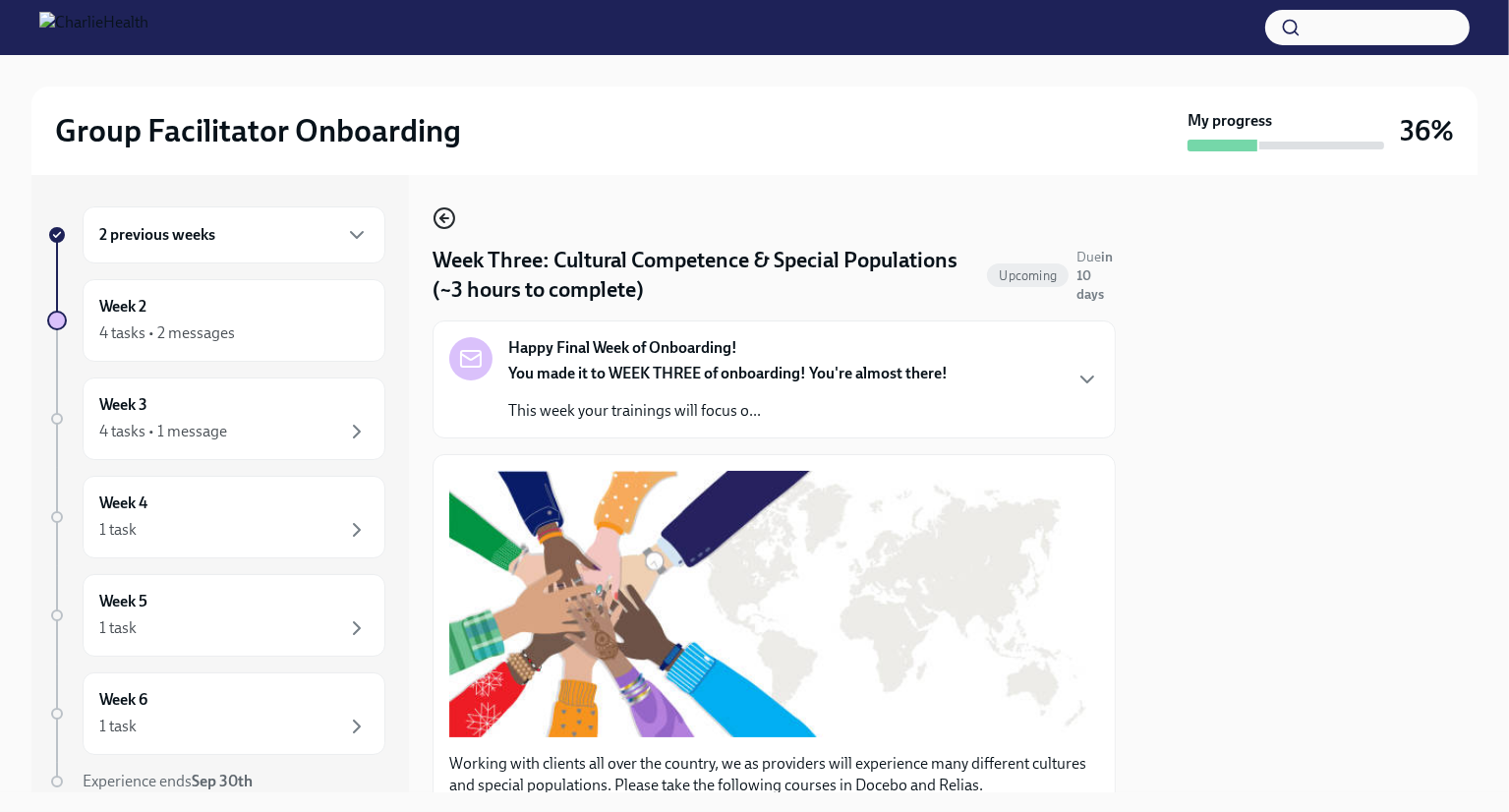 click 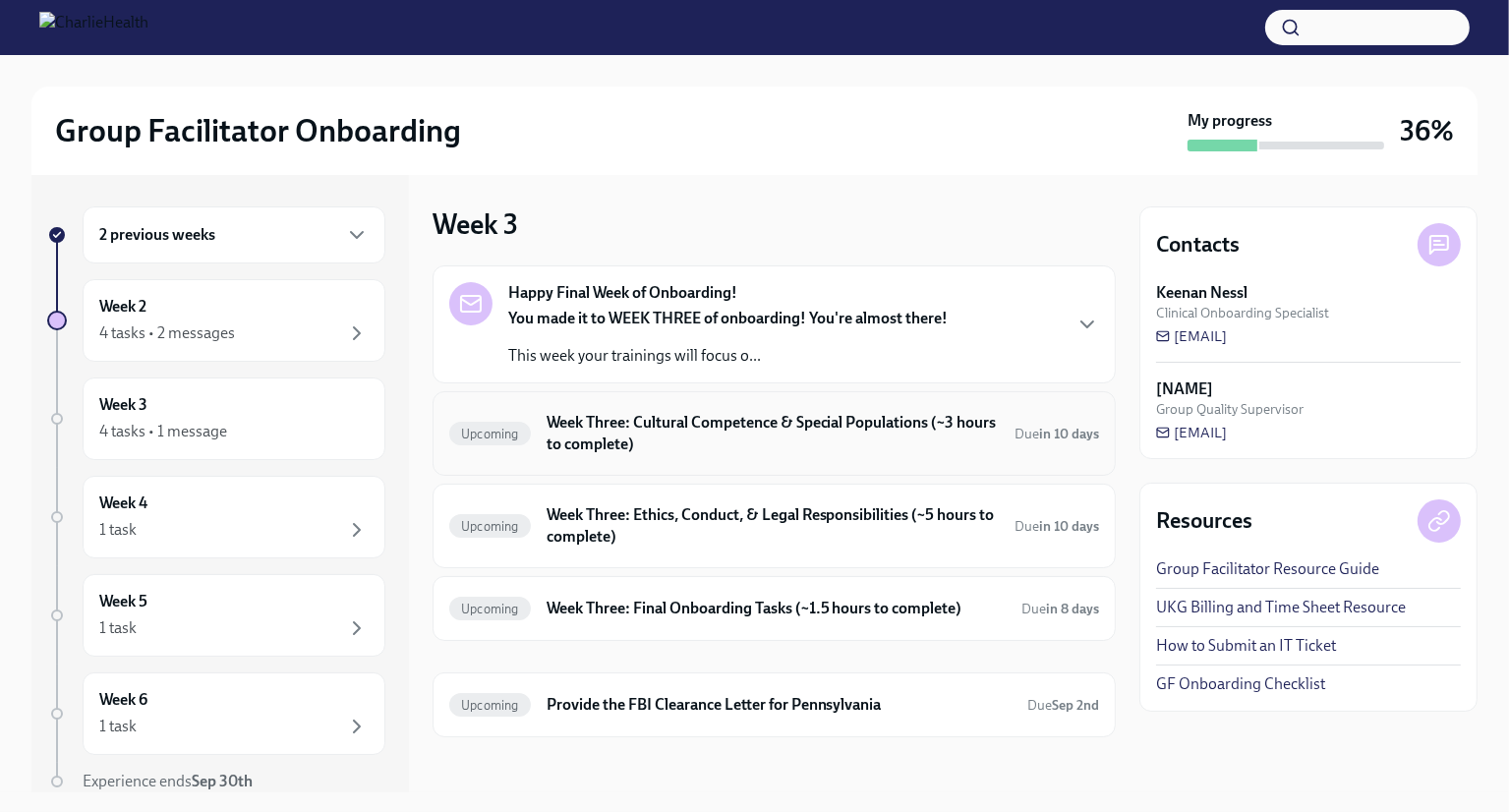 click on "Upcoming Week Three: Cultural Competence & Special Populations (~3 hours to complete) Due  in 10 days" at bounding box center (774, 434) 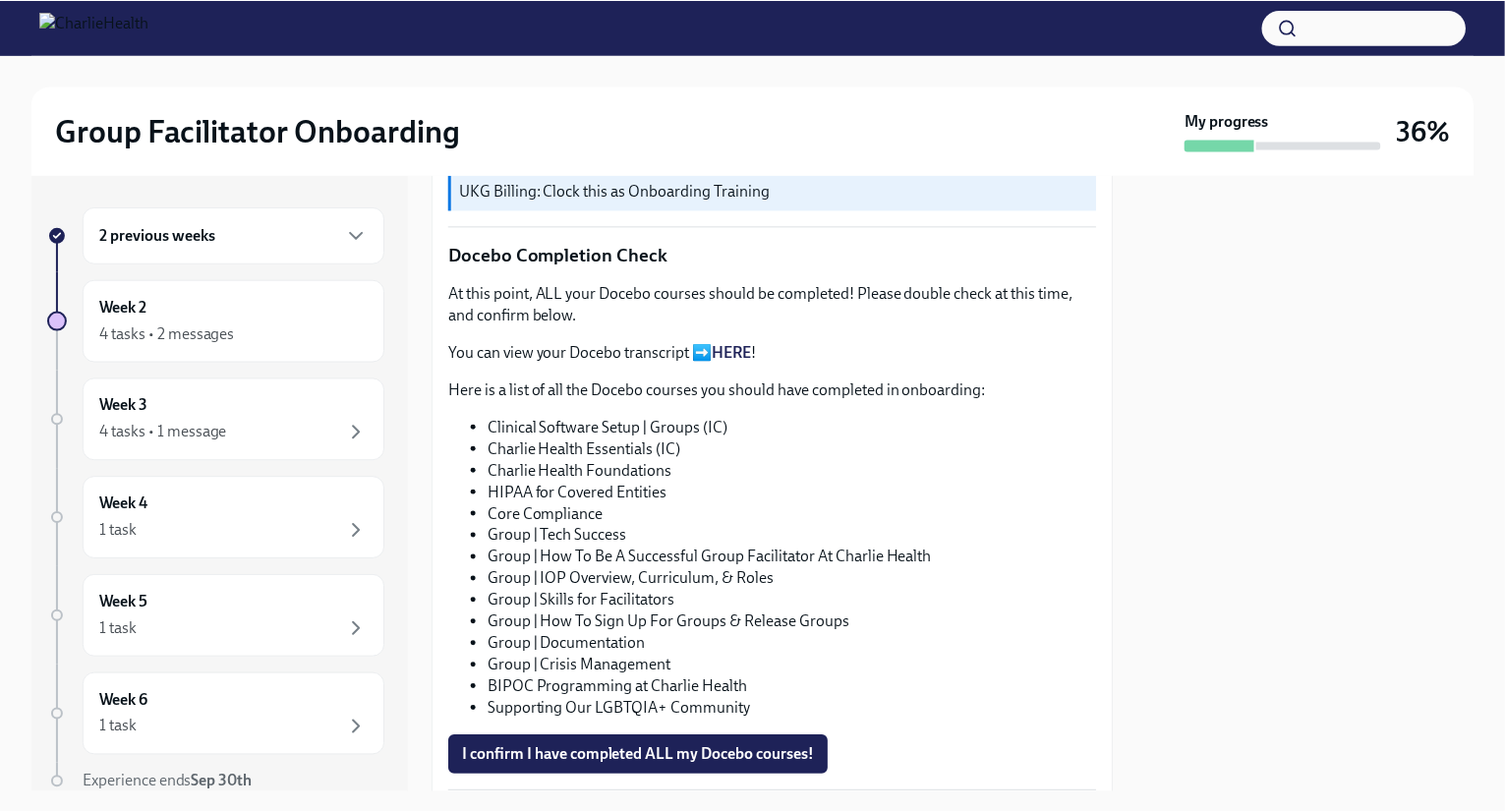 scroll, scrollTop: 931, scrollLeft: 0, axis: vertical 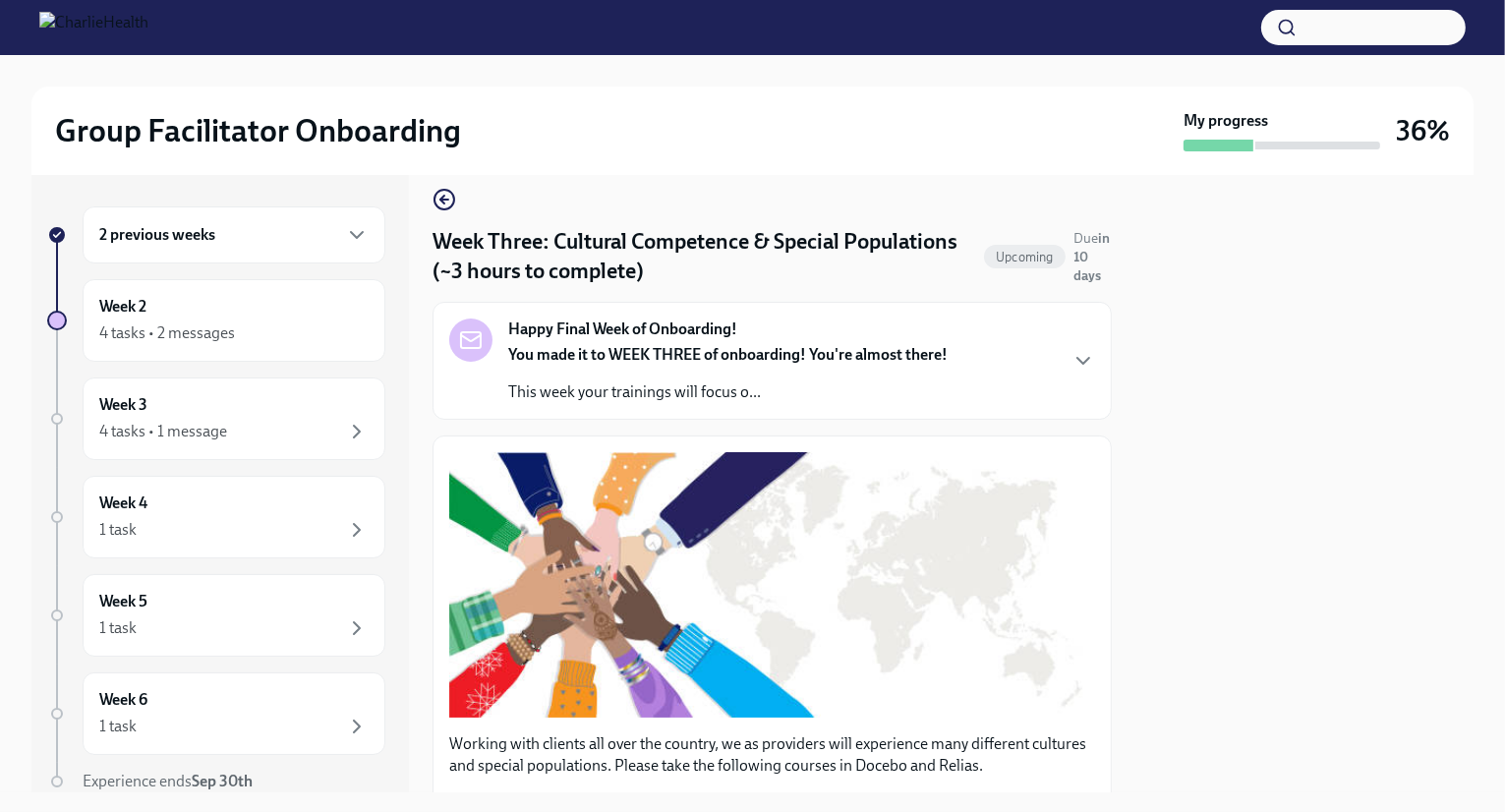 click on "Week Three: Cultural Competence & Special Populations (~3 hours to complete) Upcoming Due  in 10 days Happy Final Week of Onboarding! You made it to WEEK THREE of onboarding! You're almost there!
This week your trainings will focus o... Working with clients all over the country, we as providers will experience many different cultures and special populations. Please take the following courses in Docebo and Relias. Complete Two Docebo Courses Please complete these  two  Docebo courses next:
BIPOC Programming at Charlie Health
Supporting Our LGBTQIA+ Community
🎓  Click here to access your Docebo courses!
NOTE: You must be logged into  OKTA  to access Docebo I completed these Docebo courses! UKG Billing: Clock this as Onboarding Training Docebo Completion Check At this point, ALL your Docebo courses should be completed! Please double check at this time, and confirm below.
You can view your Docebo transcript ➡️  HERE !
Clinical Software Setup | Groups (IC)
Core Compliance" at bounding box center [772, 1124] 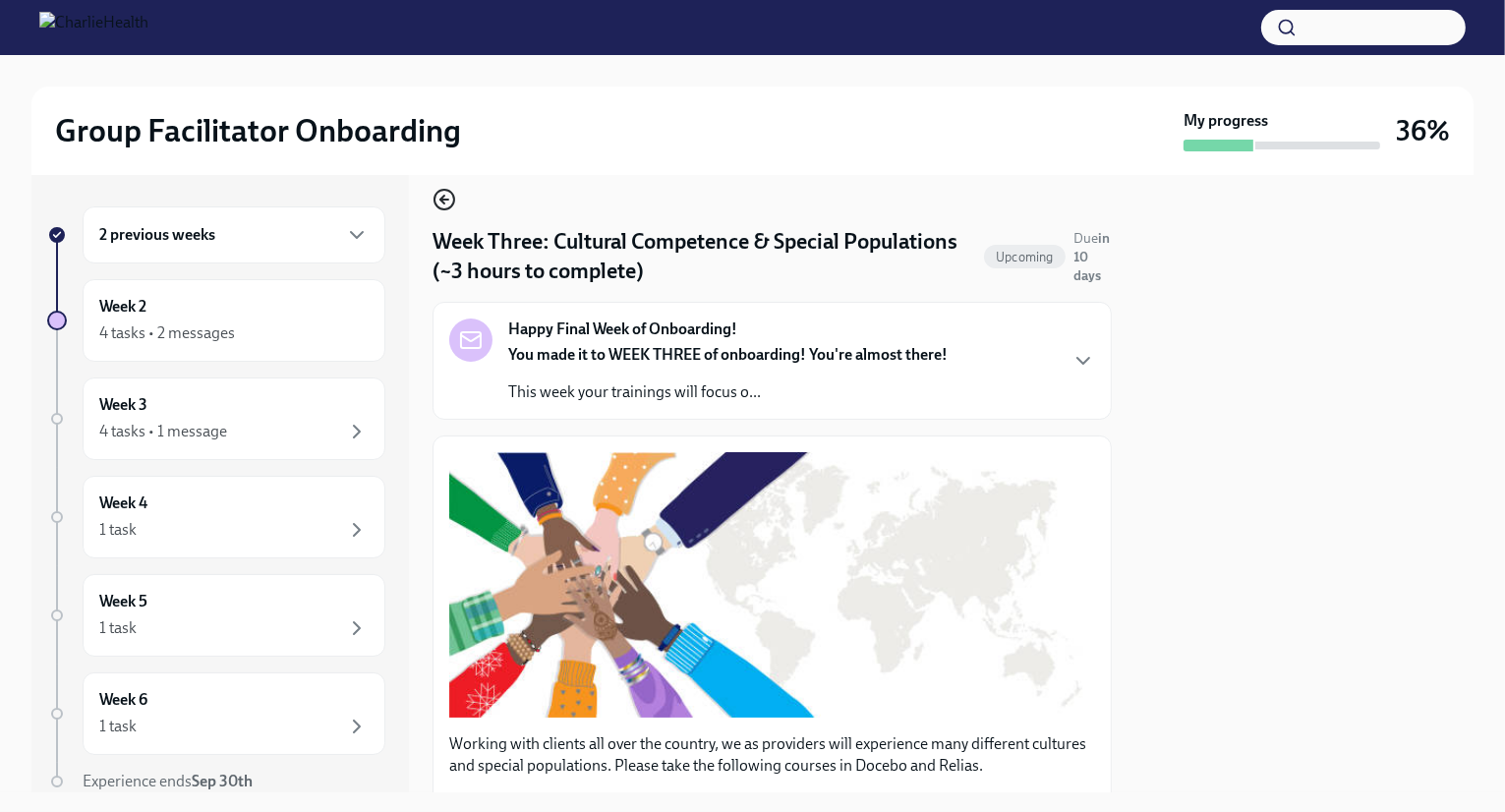click 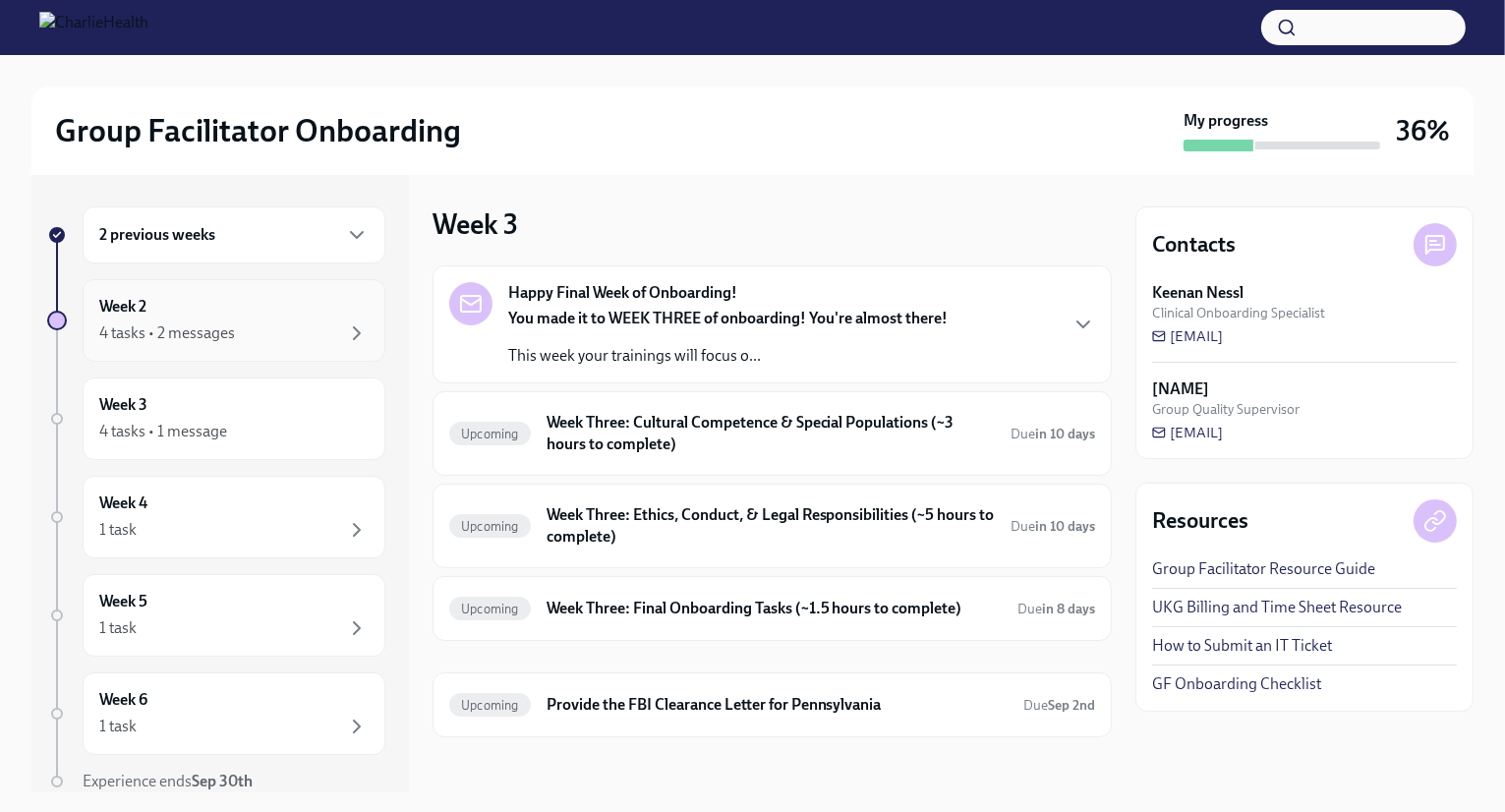 click on "4 tasks • 2 messages" at bounding box center [167, 333] 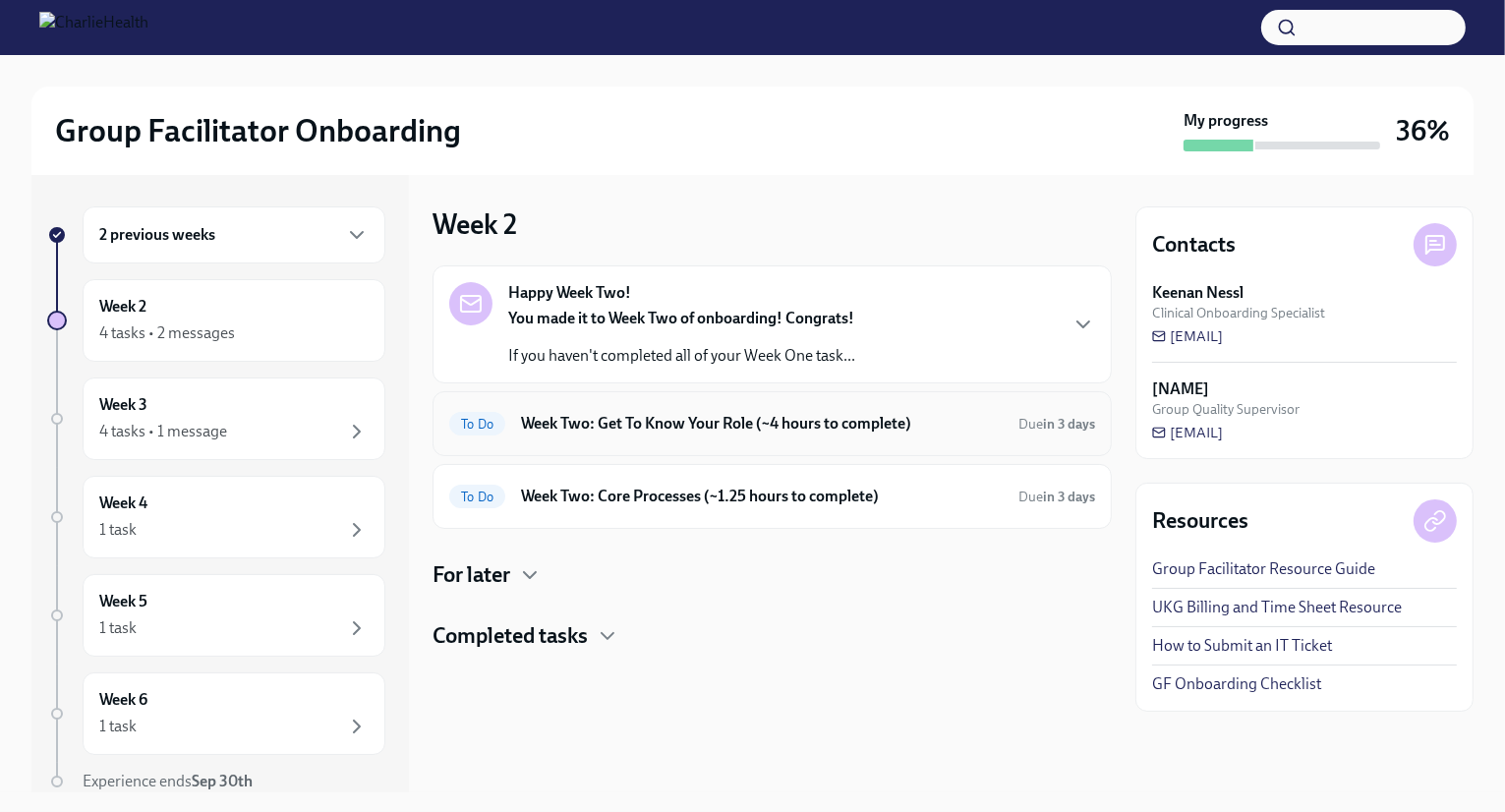 click on "Week Two: Get To Know Your Role (~4 hours to complete)" at bounding box center (762, 424) 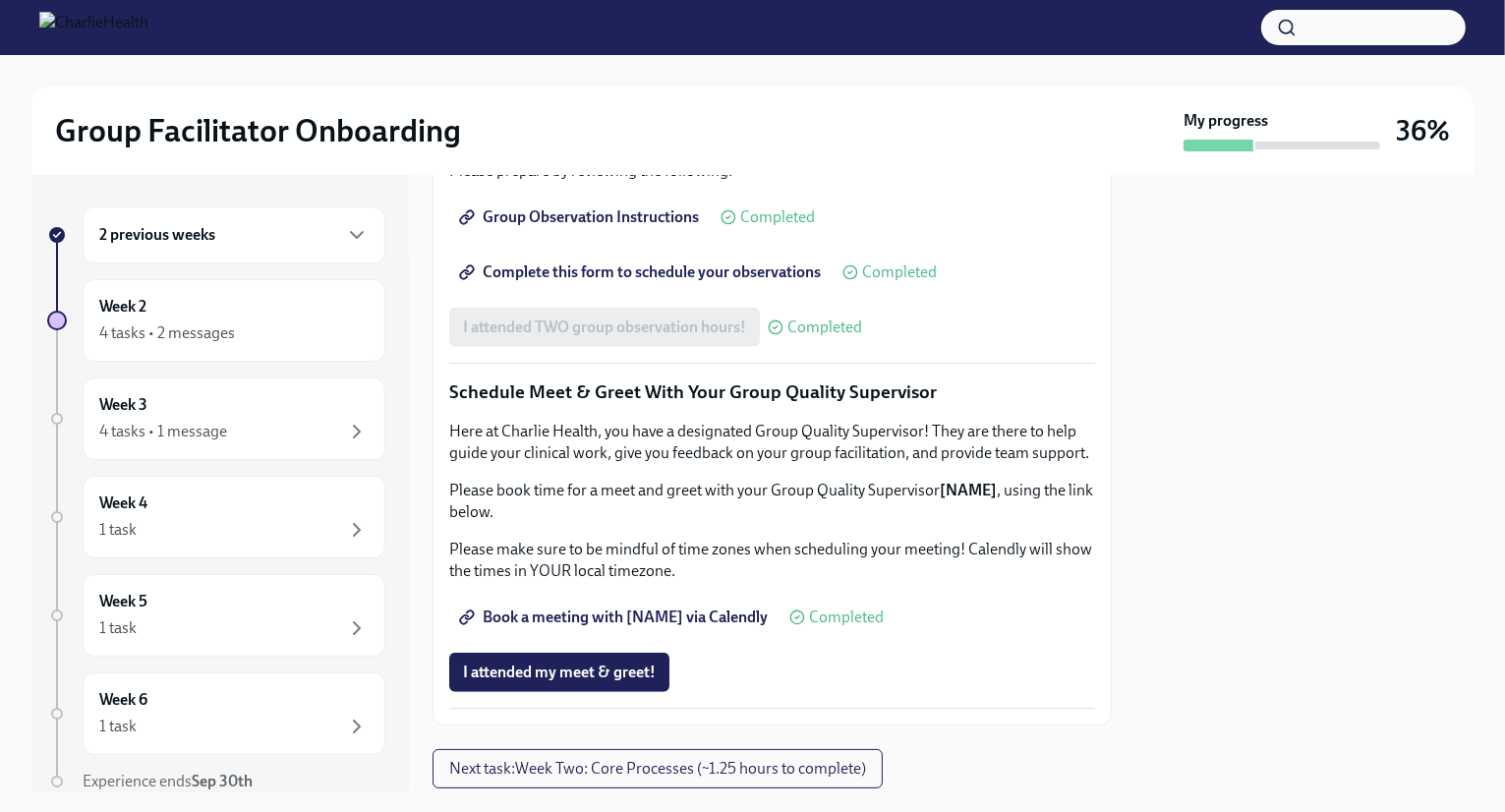 scroll, scrollTop: 1868, scrollLeft: 0, axis: vertical 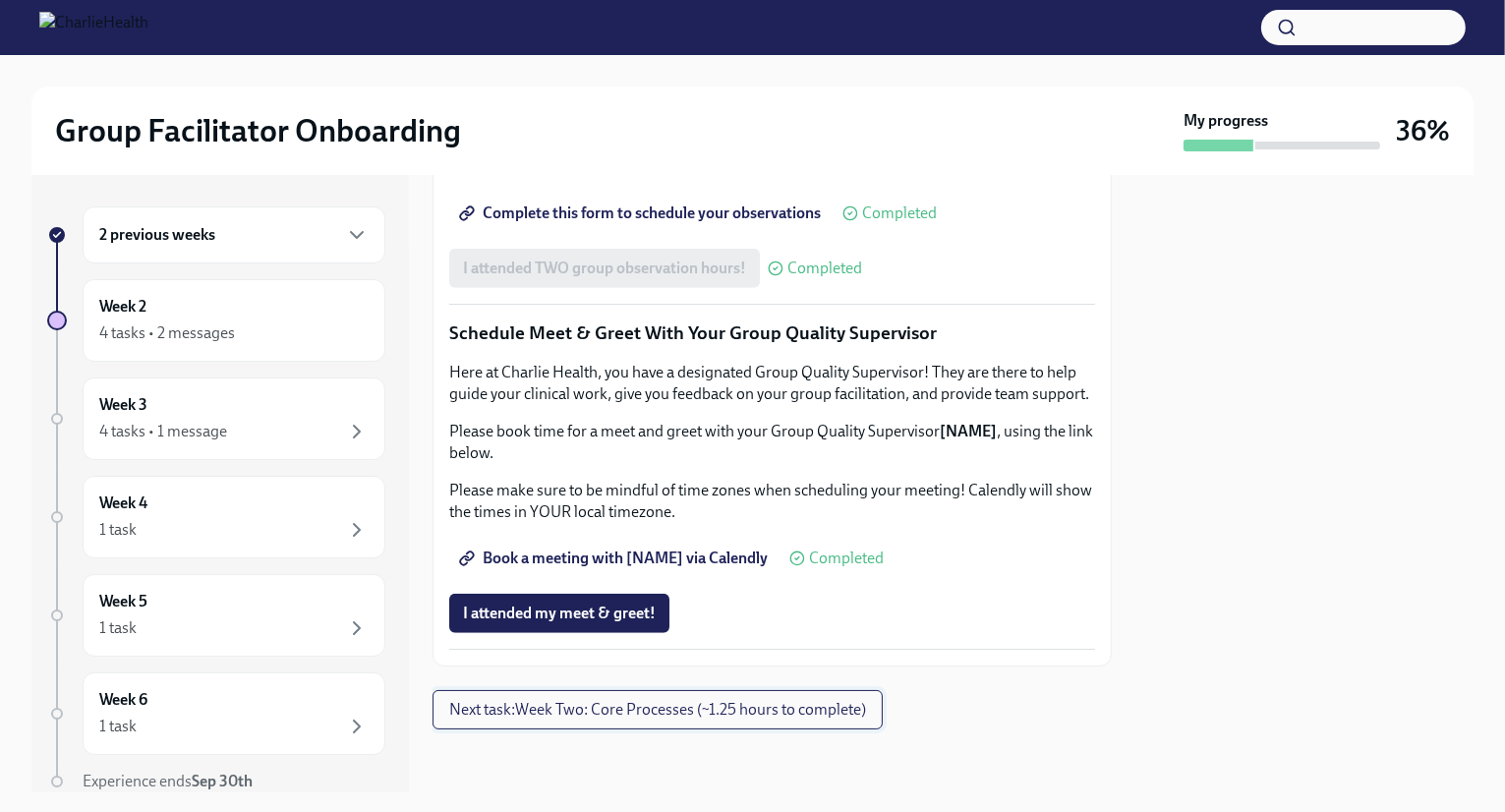 click on "Next task :  Week Two: Core Processes (~1.25 hours to complete)" at bounding box center (658, 710) 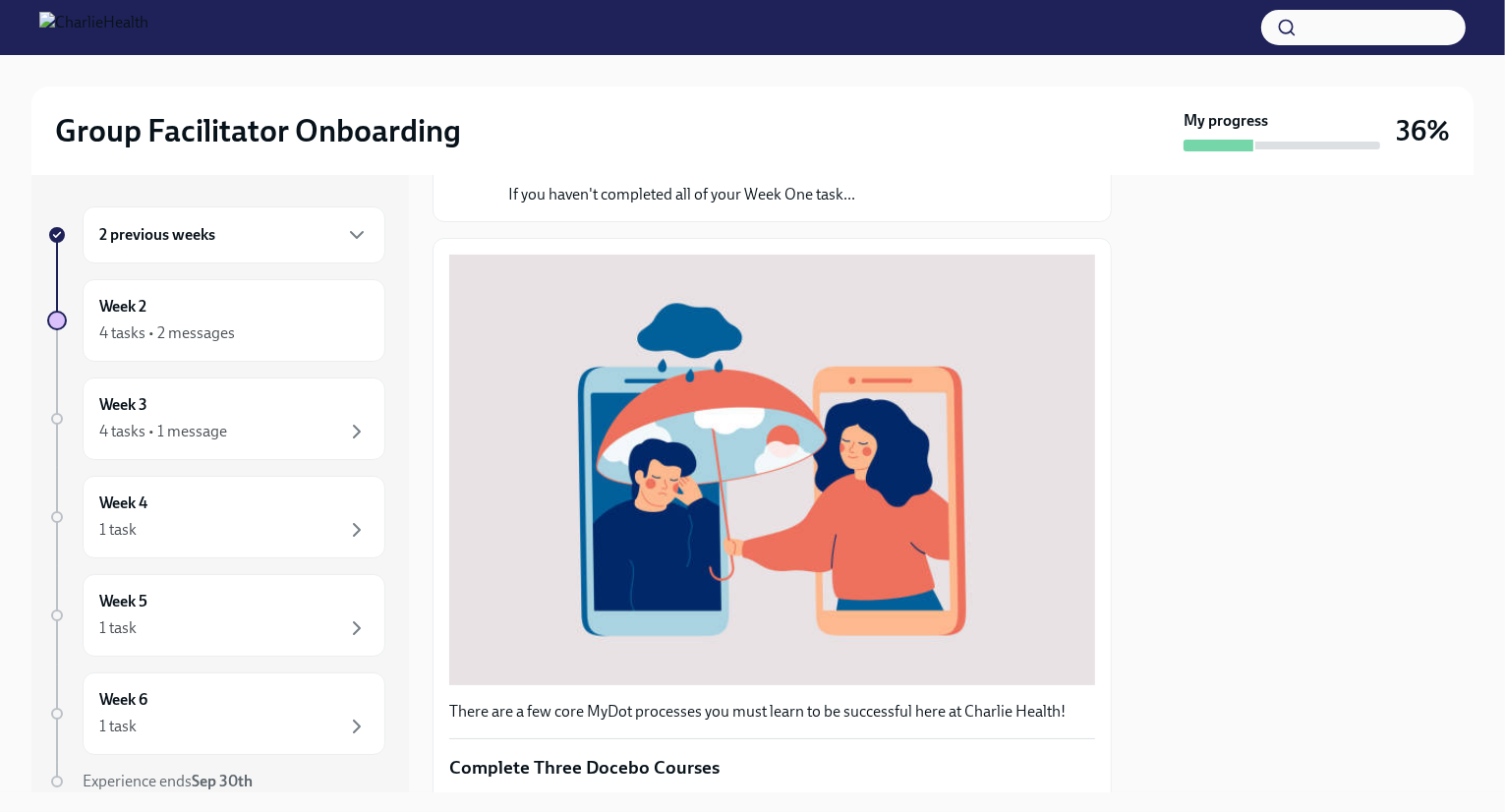 scroll, scrollTop: 0, scrollLeft: 0, axis: both 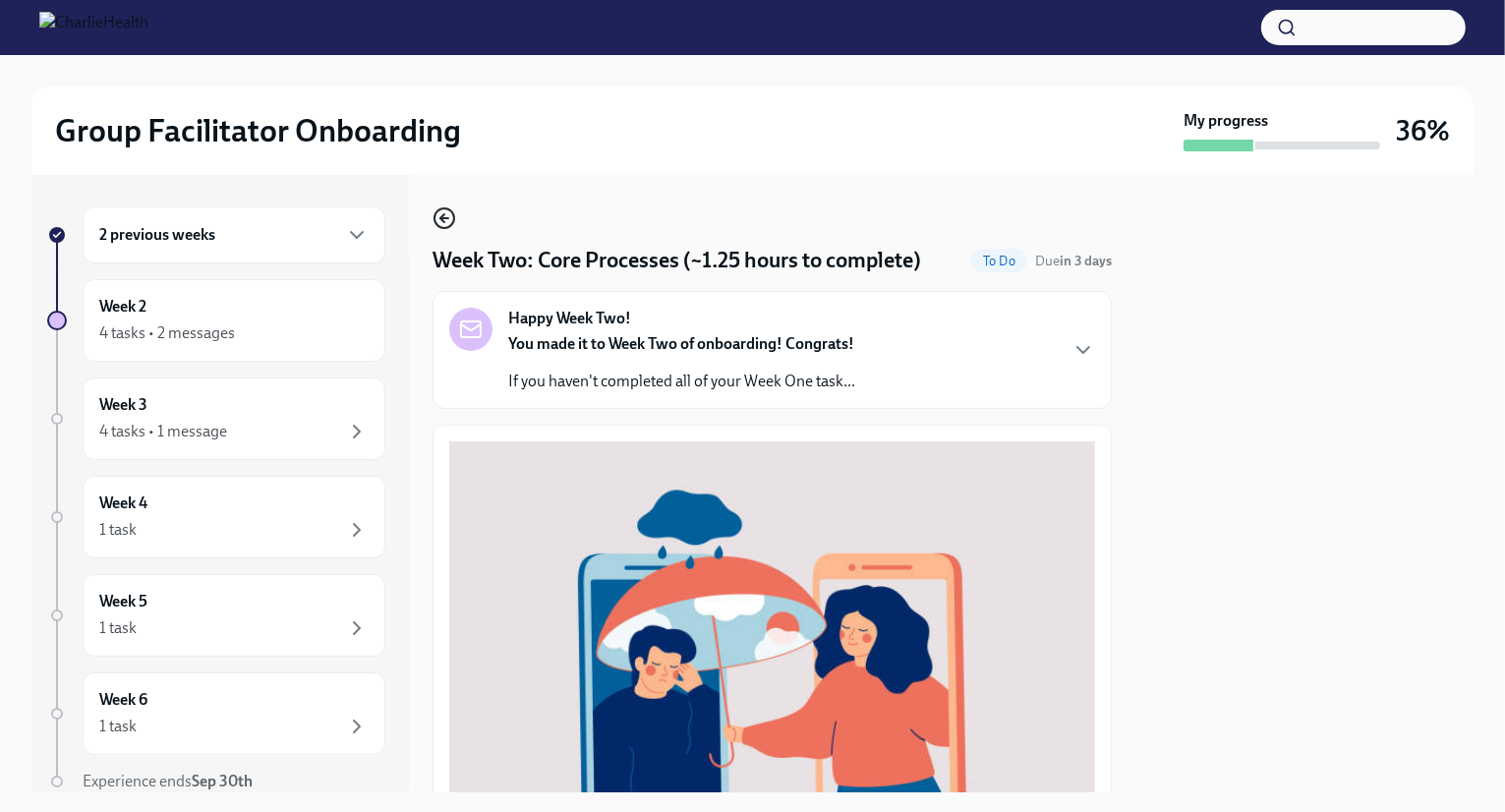 click 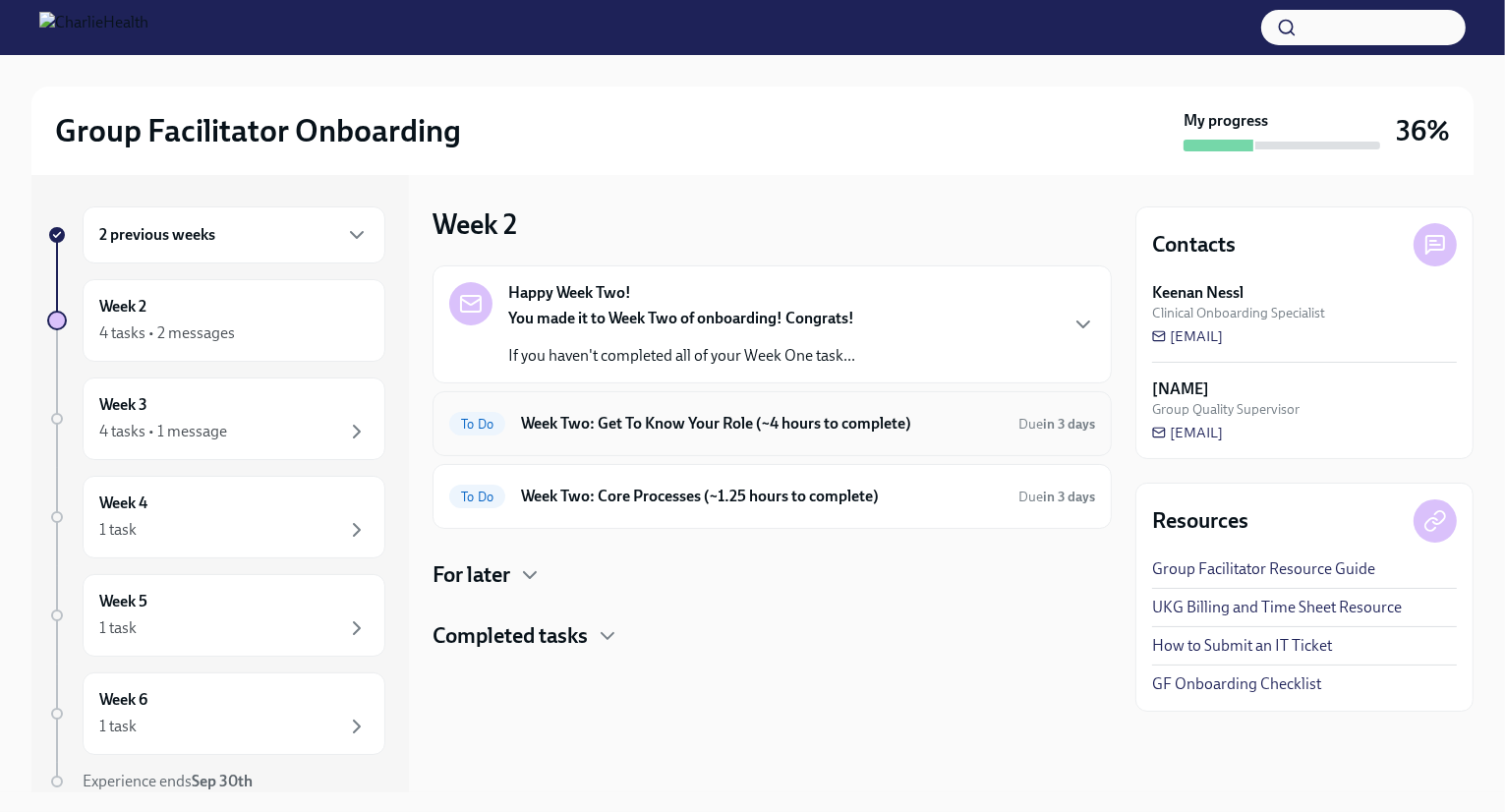 click on "Week Two: Get To Know Your Role (~4 hours to complete)" at bounding box center (762, 424) 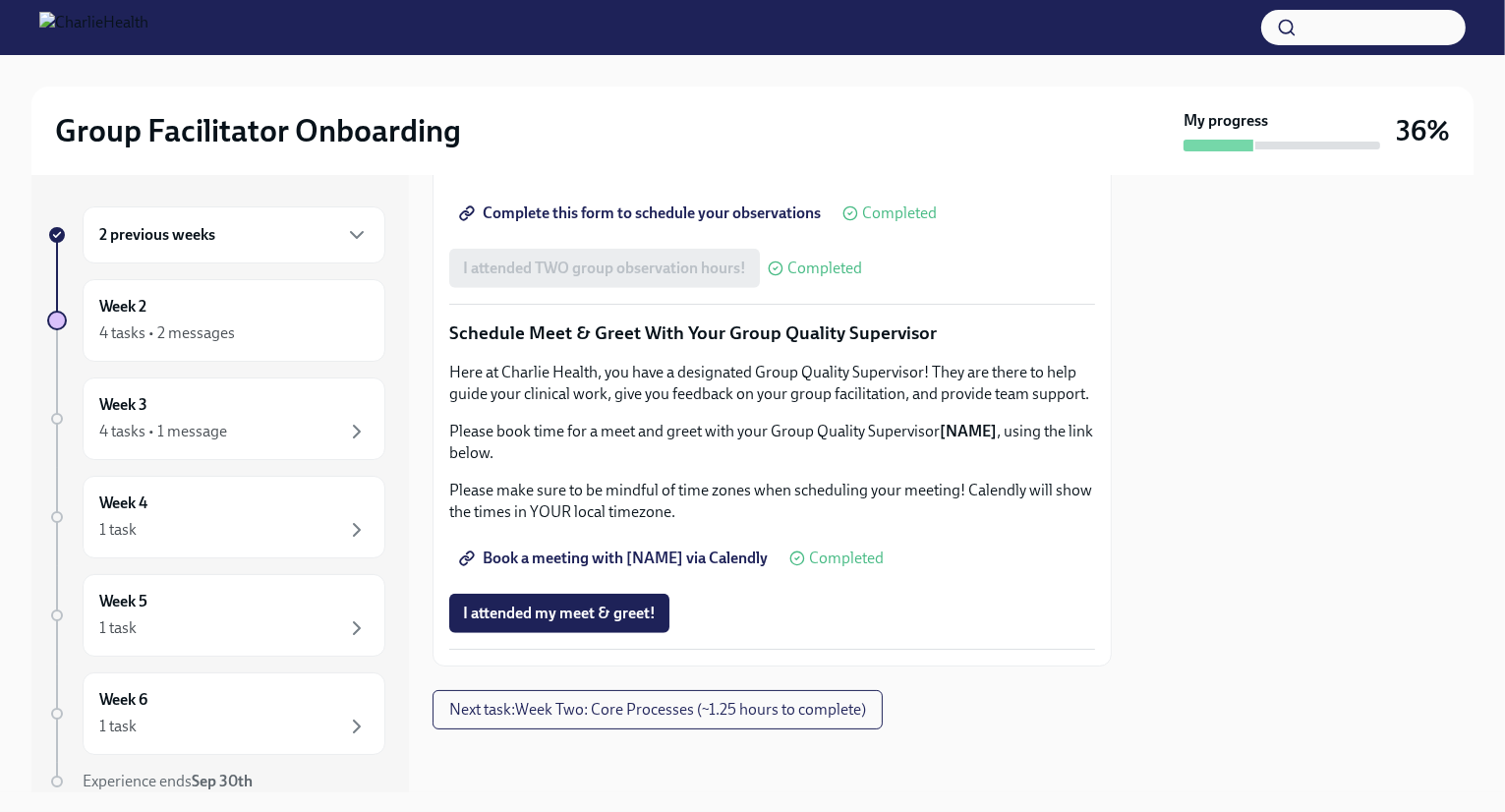 scroll, scrollTop: 1835, scrollLeft: 0, axis: vertical 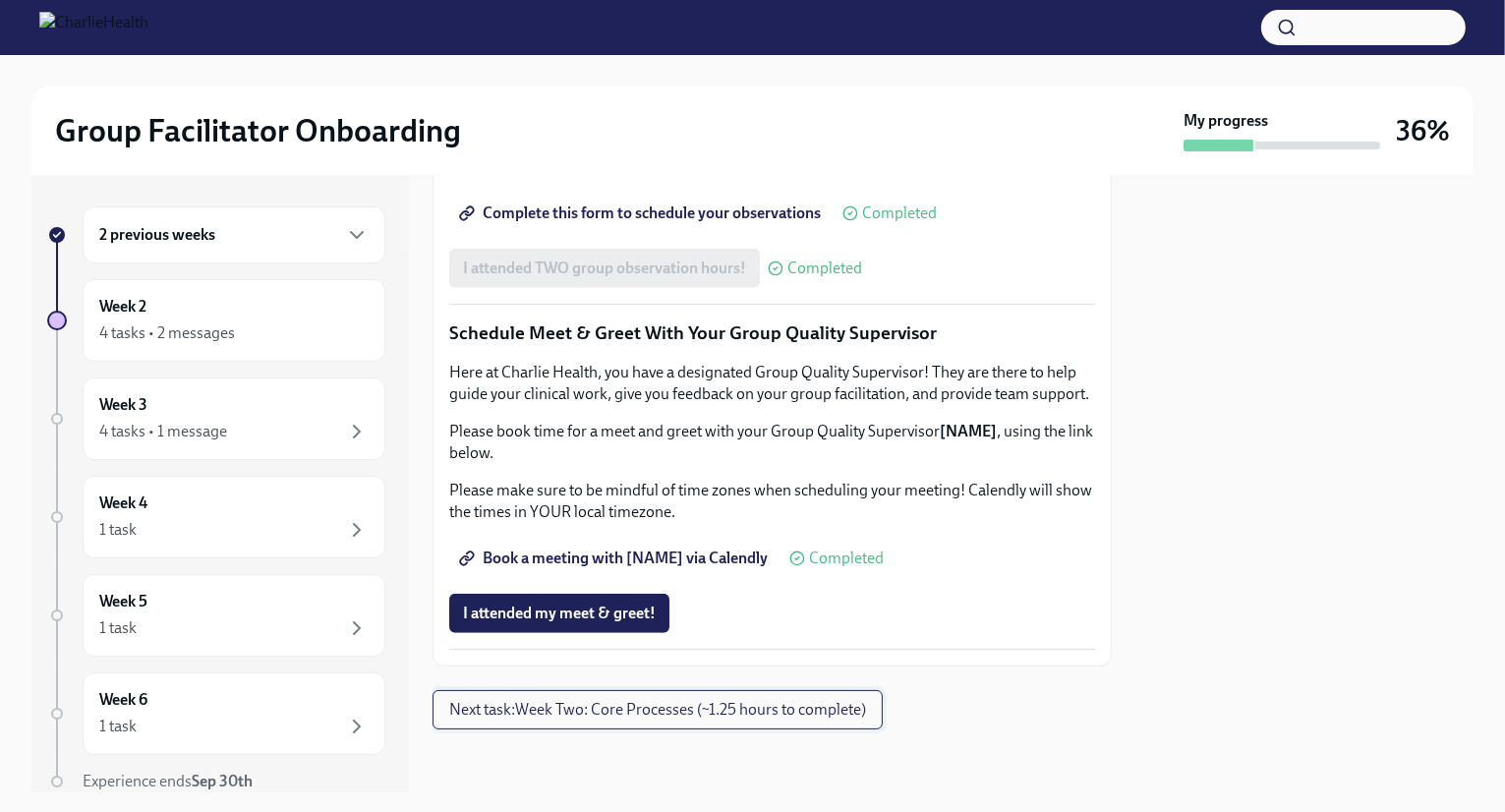 click on "Next task :  Week Two: Core Processes (~1.25 hours to complete)" at bounding box center (658, 710) 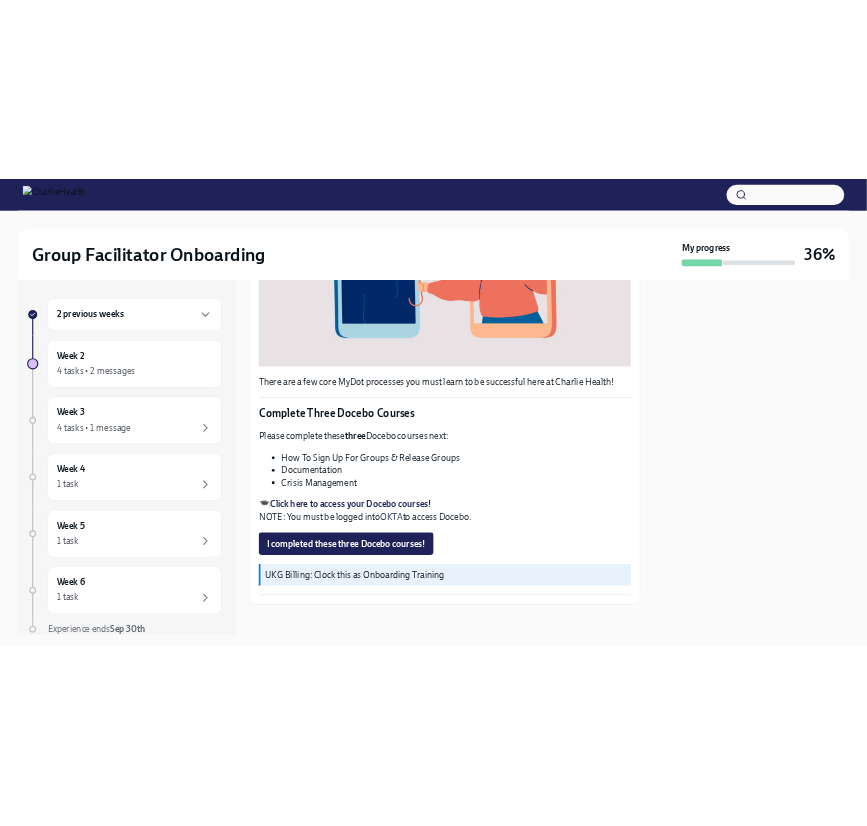 scroll, scrollTop: 0, scrollLeft: 0, axis: both 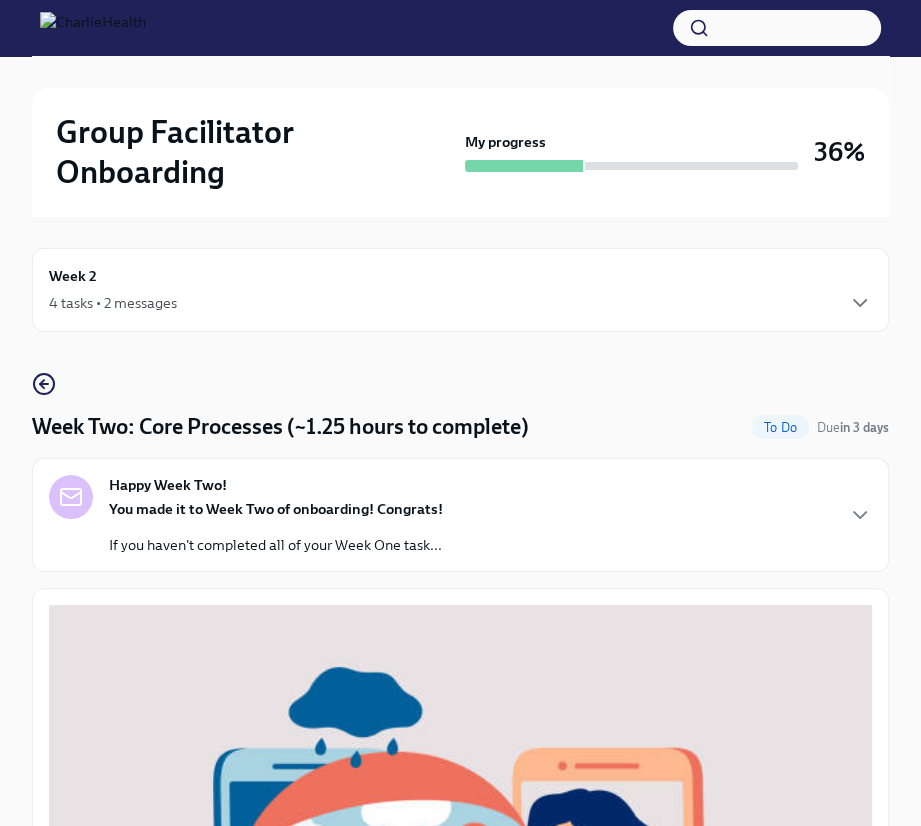 click on "4 tasks • 2 messages" at bounding box center [460, 303] 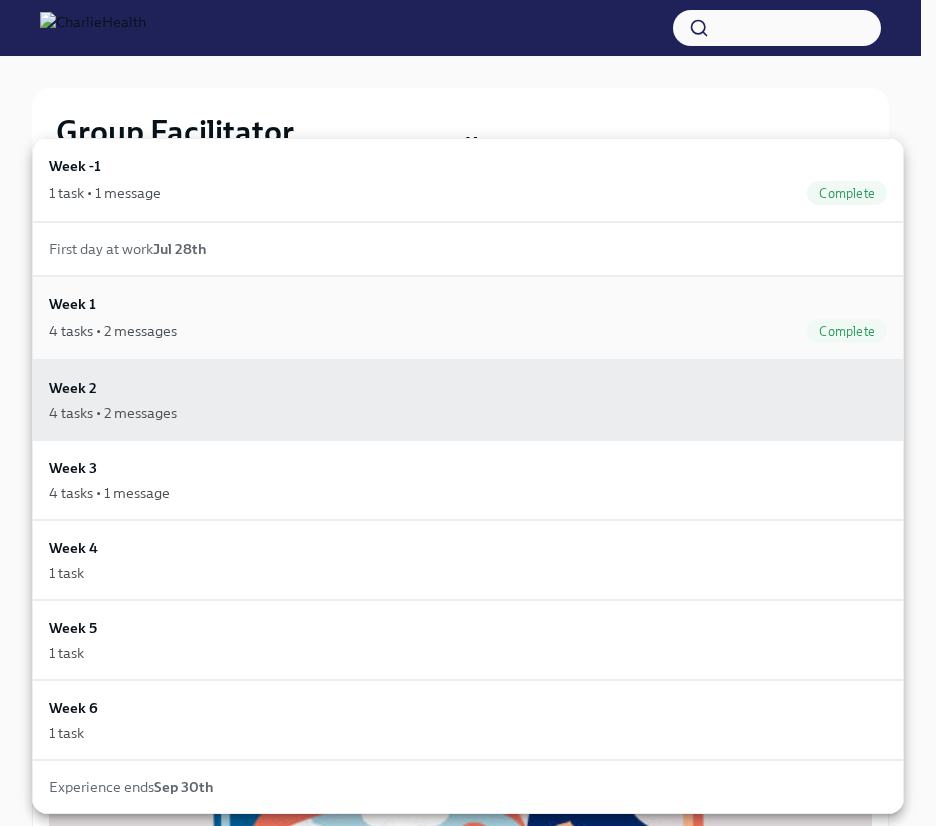 click on "4 tasks • 2 messages Complete" at bounding box center [468, 331] 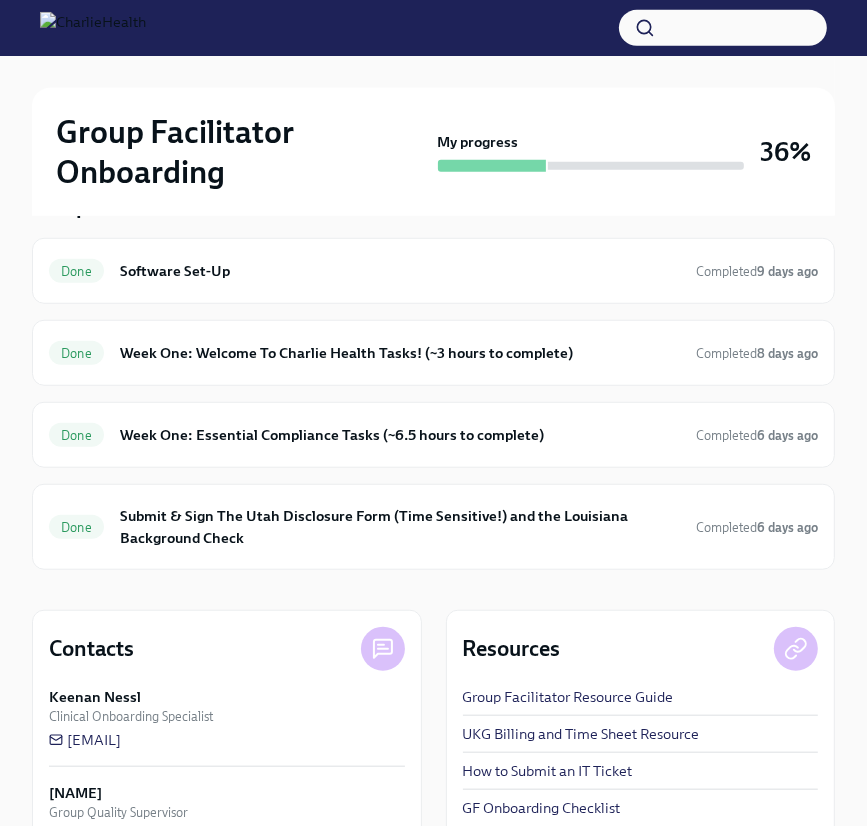 scroll, scrollTop: 762, scrollLeft: 0, axis: vertical 